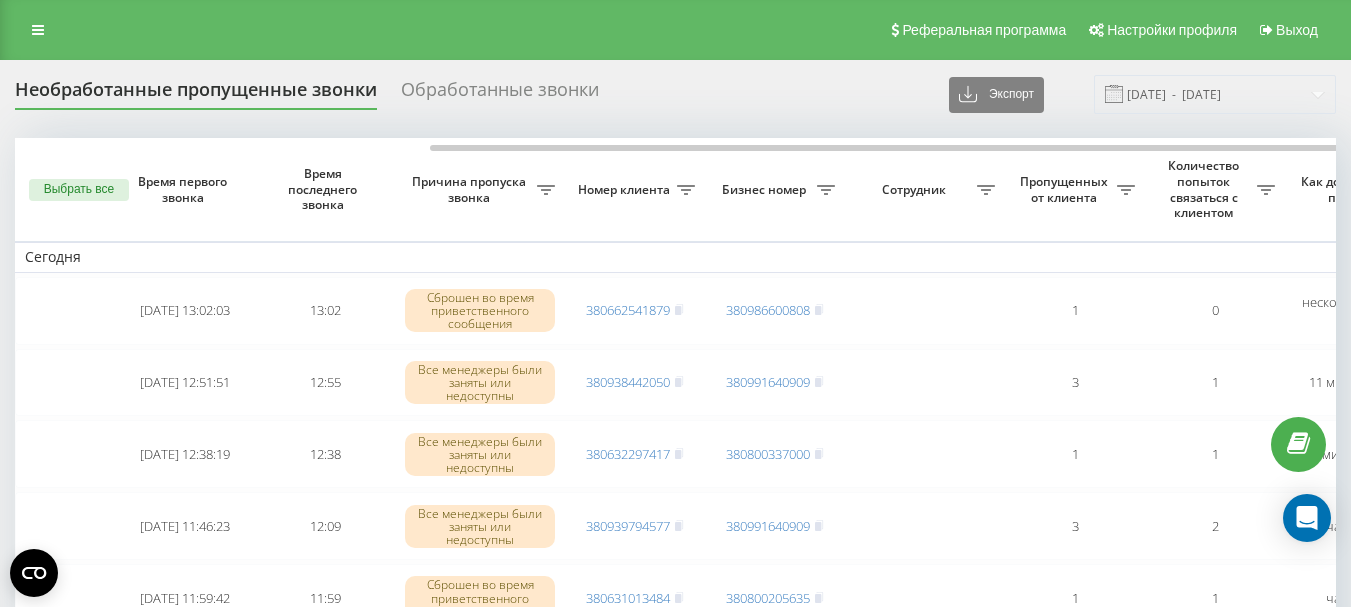 scroll, scrollTop: 0, scrollLeft: 0, axis: both 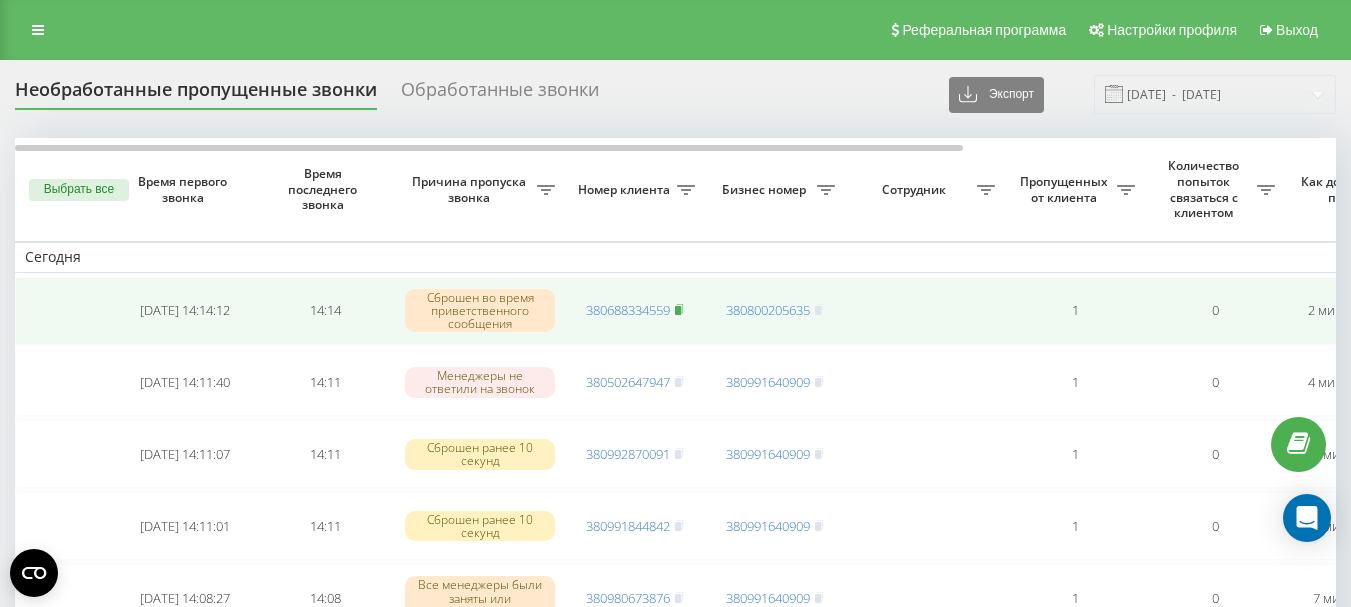 click 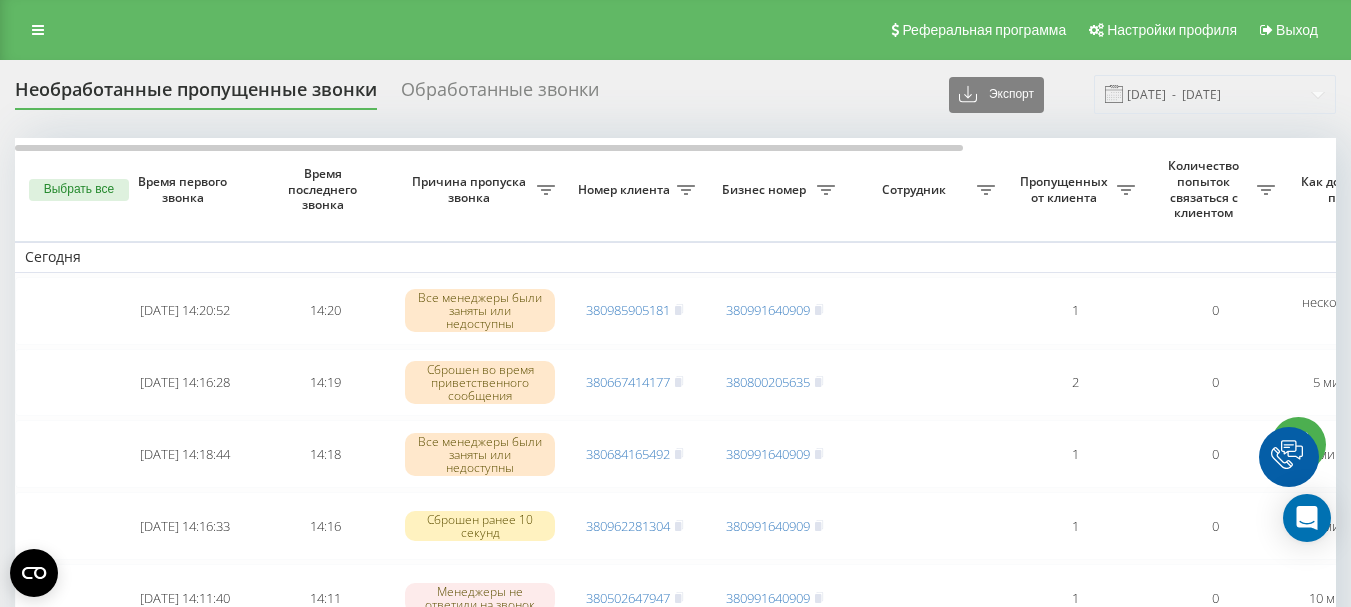 scroll, scrollTop: 0, scrollLeft: 0, axis: both 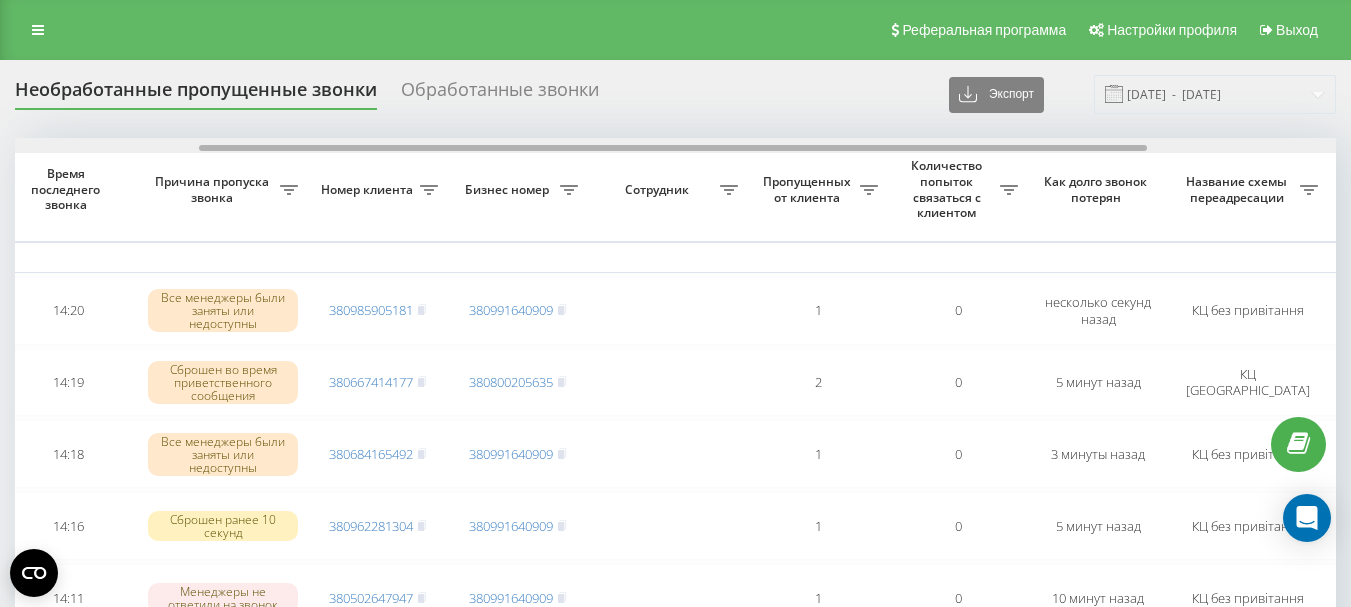 drag, startPoint x: 553, startPoint y: 148, endPoint x: 738, endPoint y: 158, distance: 185.27008 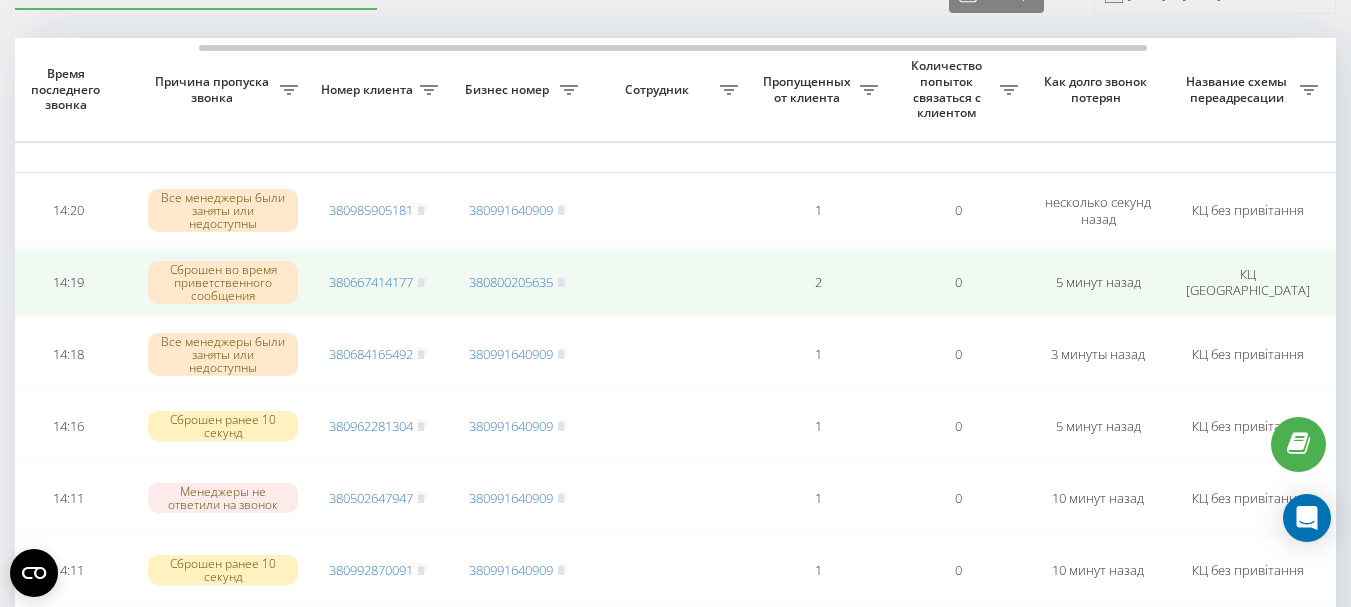 scroll, scrollTop: 0, scrollLeft: 0, axis: both 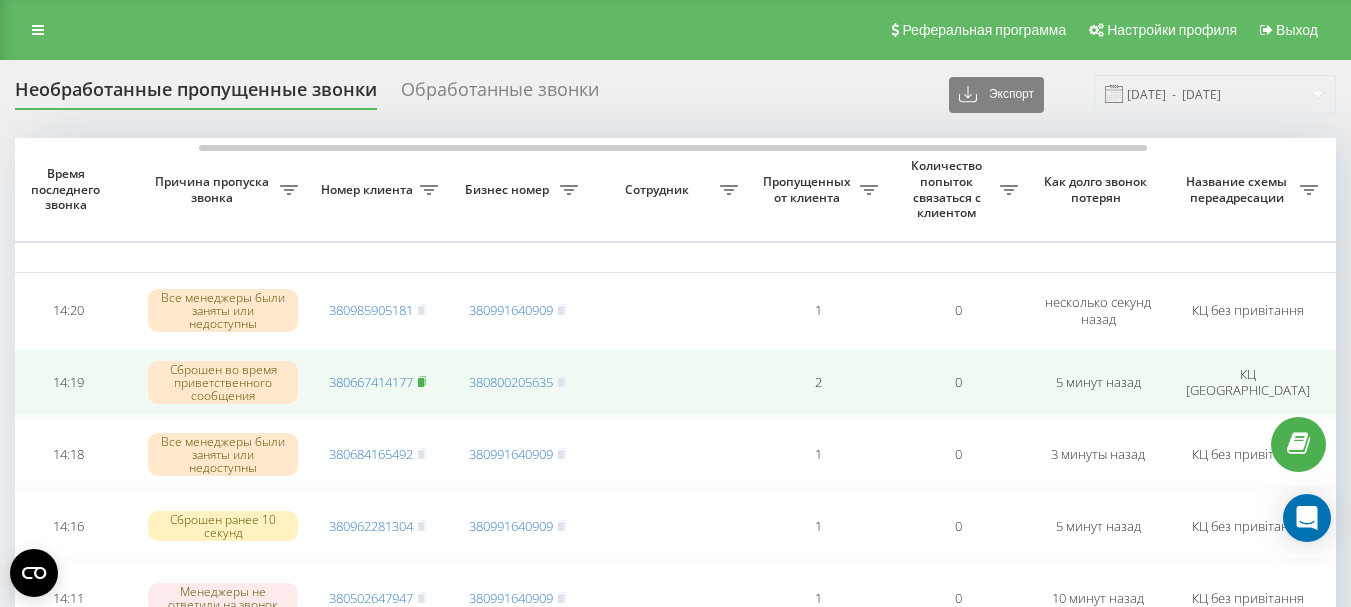 click 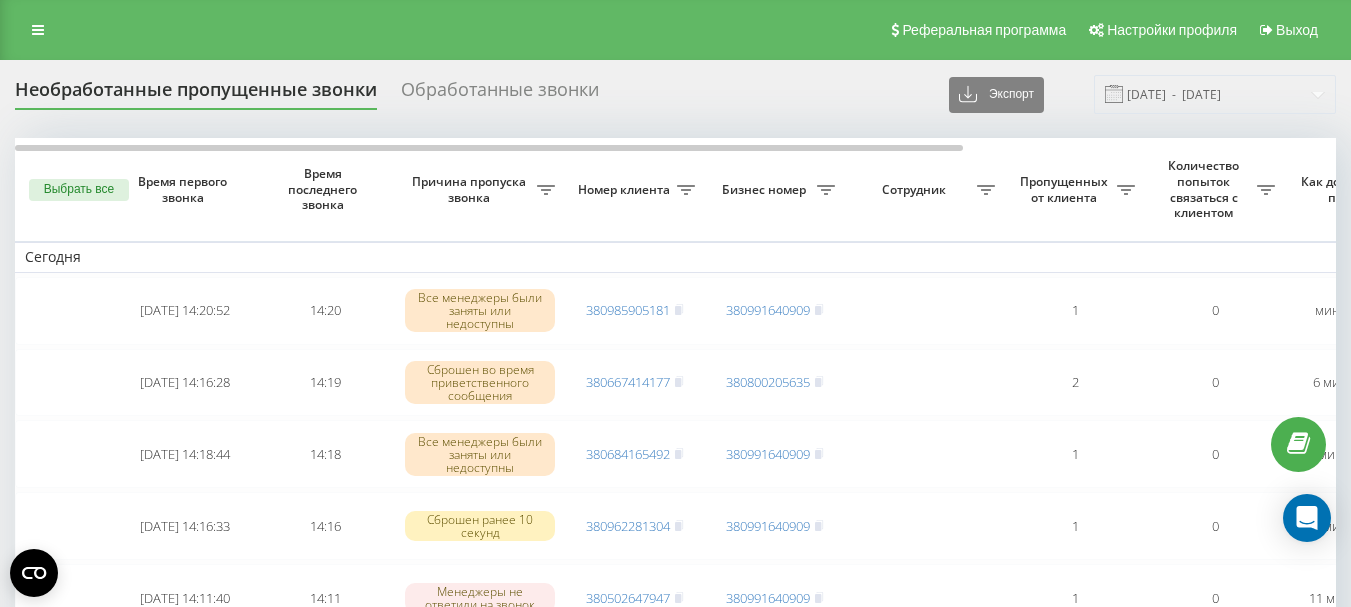 scroll, scrollTop: 0, scrollLeft: 0, axis: both 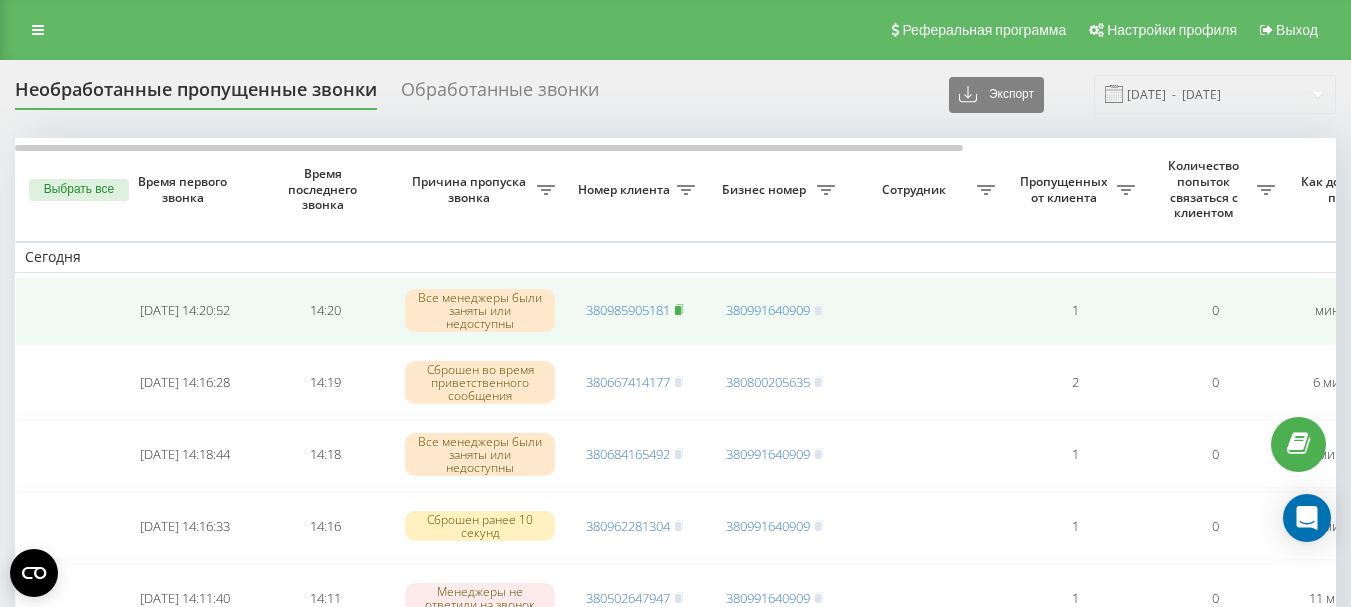 click 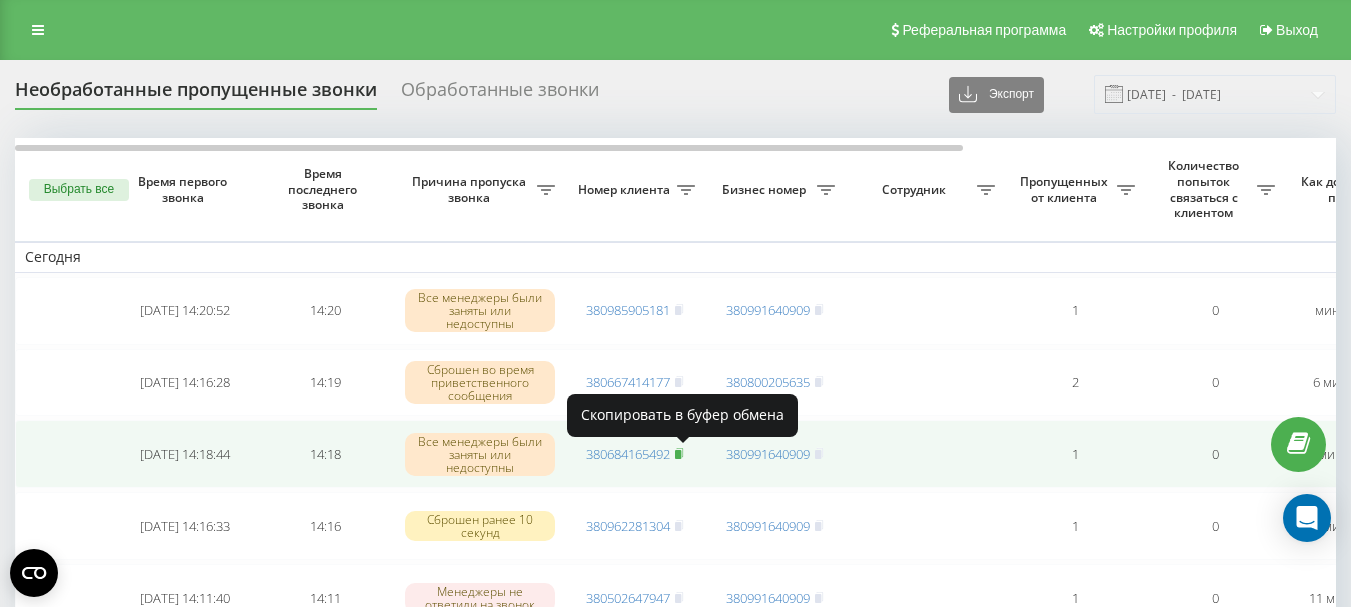 click 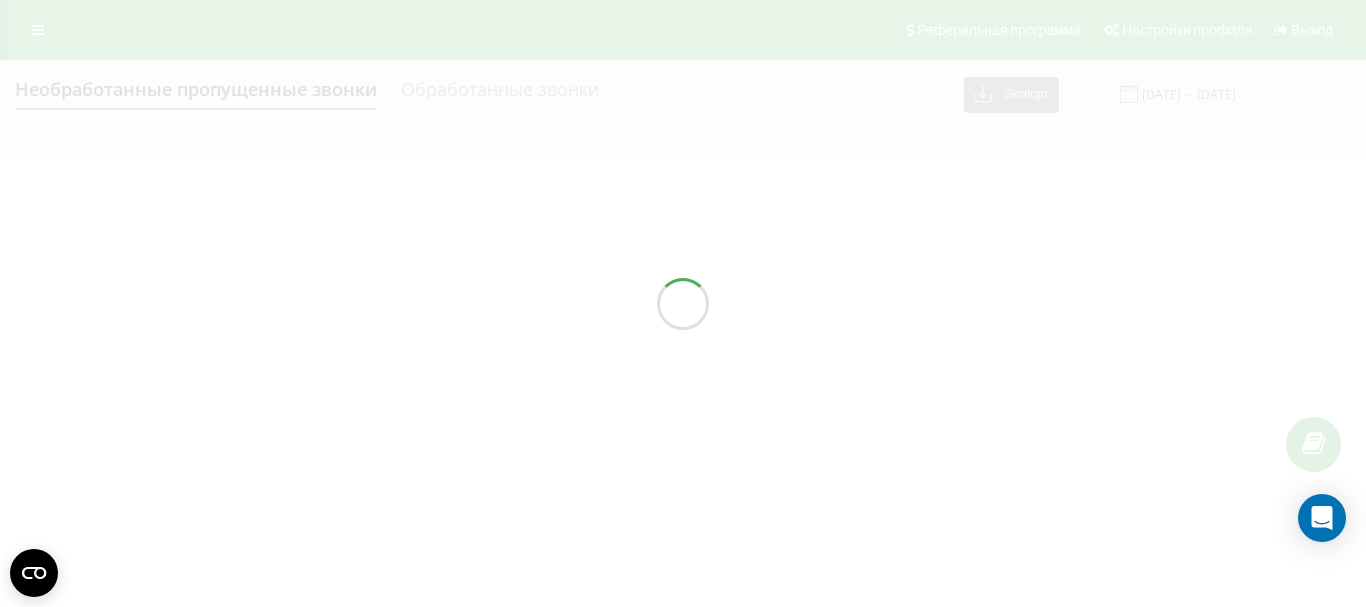 scroll, scrollTop: 0, scrollLeft: 0, axis: both 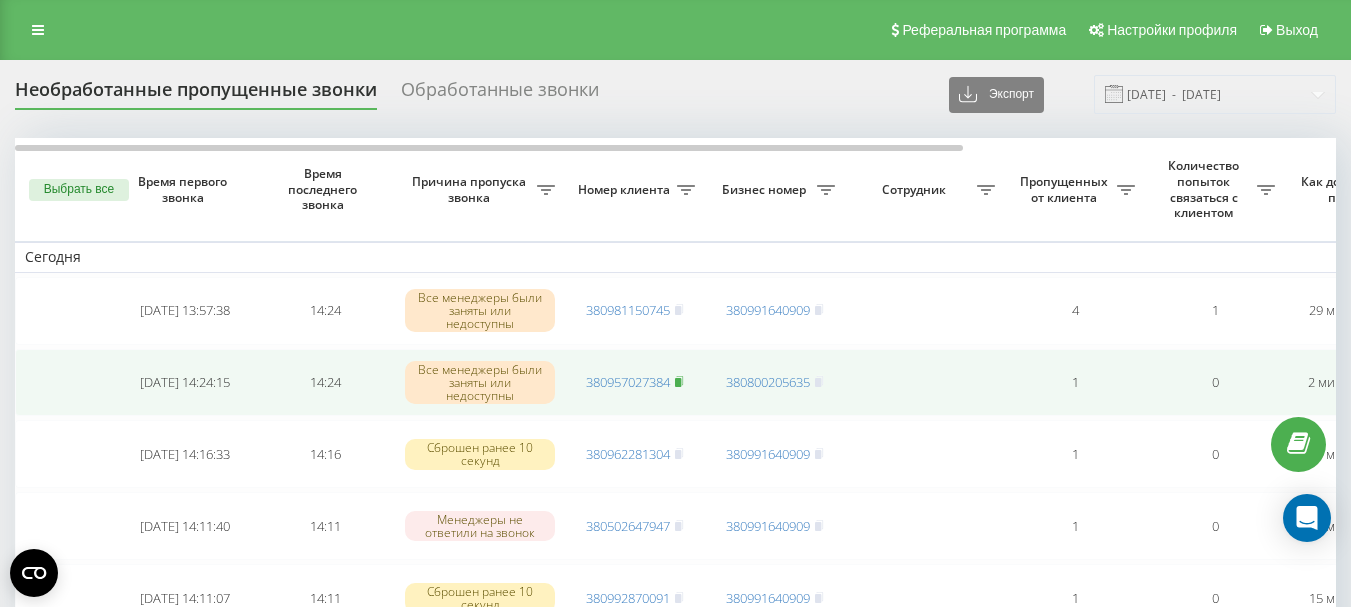 click 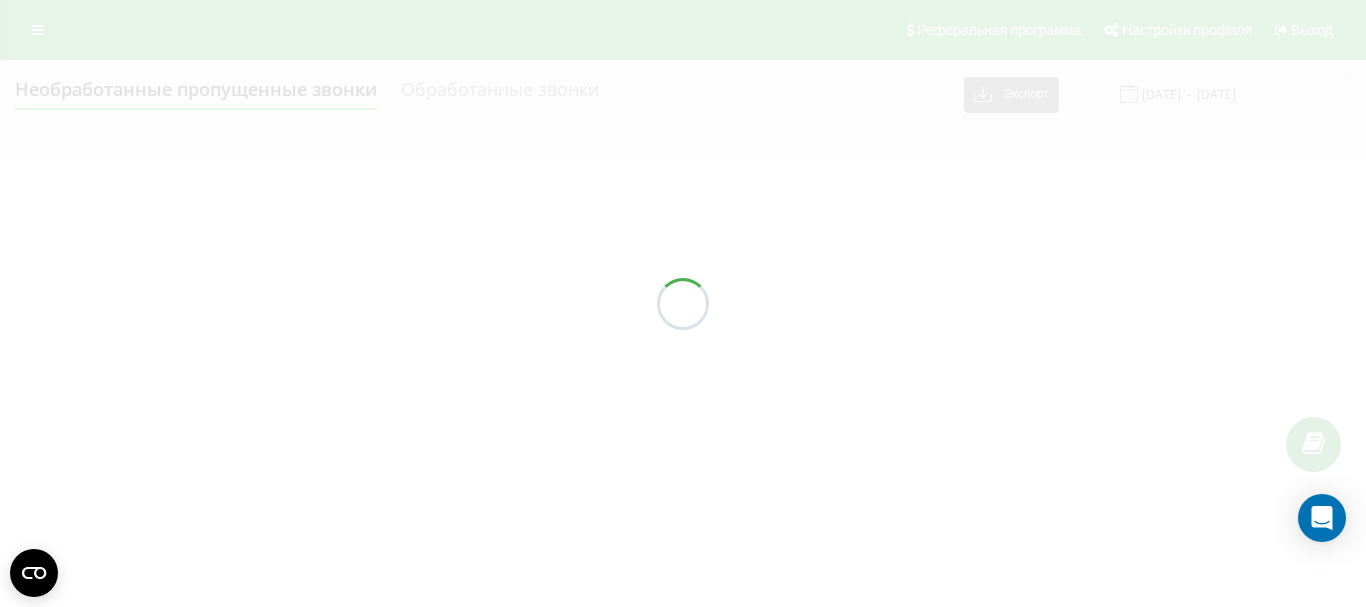 scroll, scrollTop: 0, scrollLeft: 0, axis: both 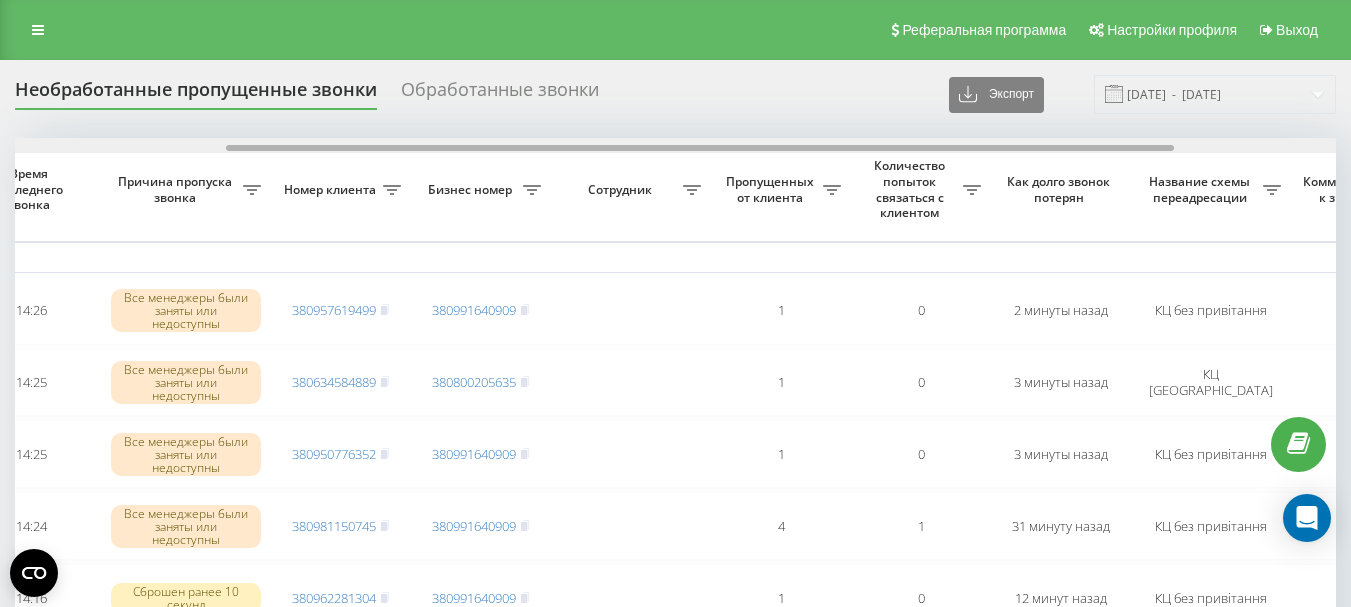 drag, startPoint x: 591, startPoint y: 147, endPoint x: 802, endPoint y: 157, distance: 211.23683 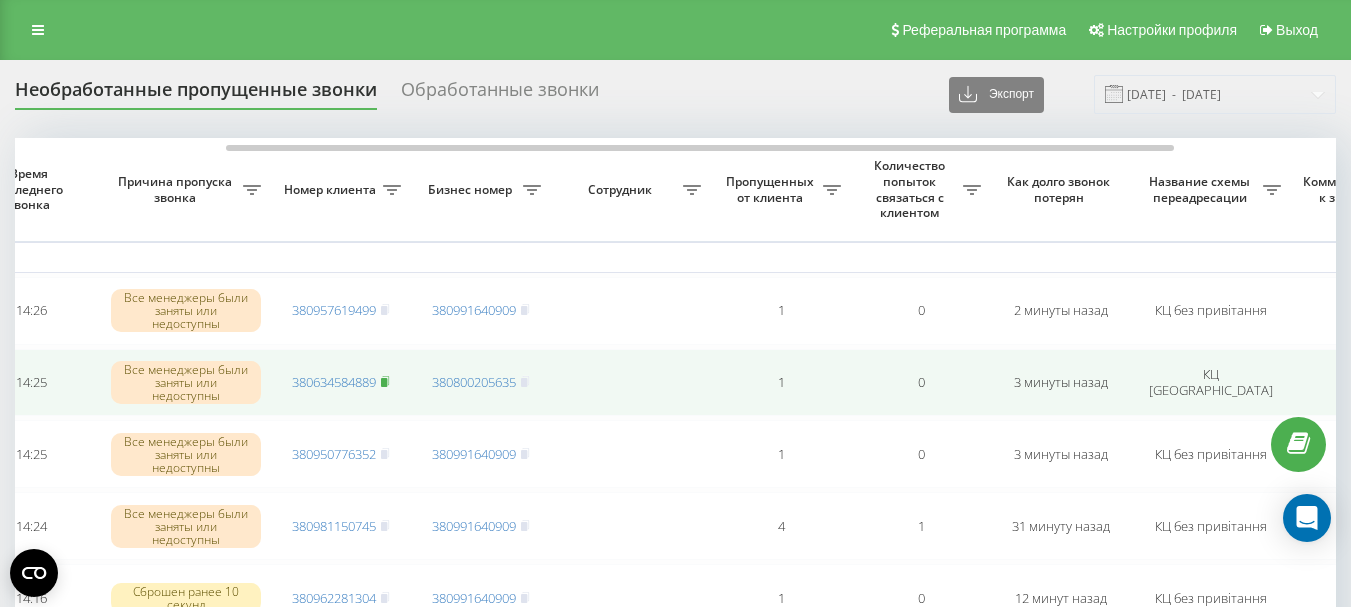 click 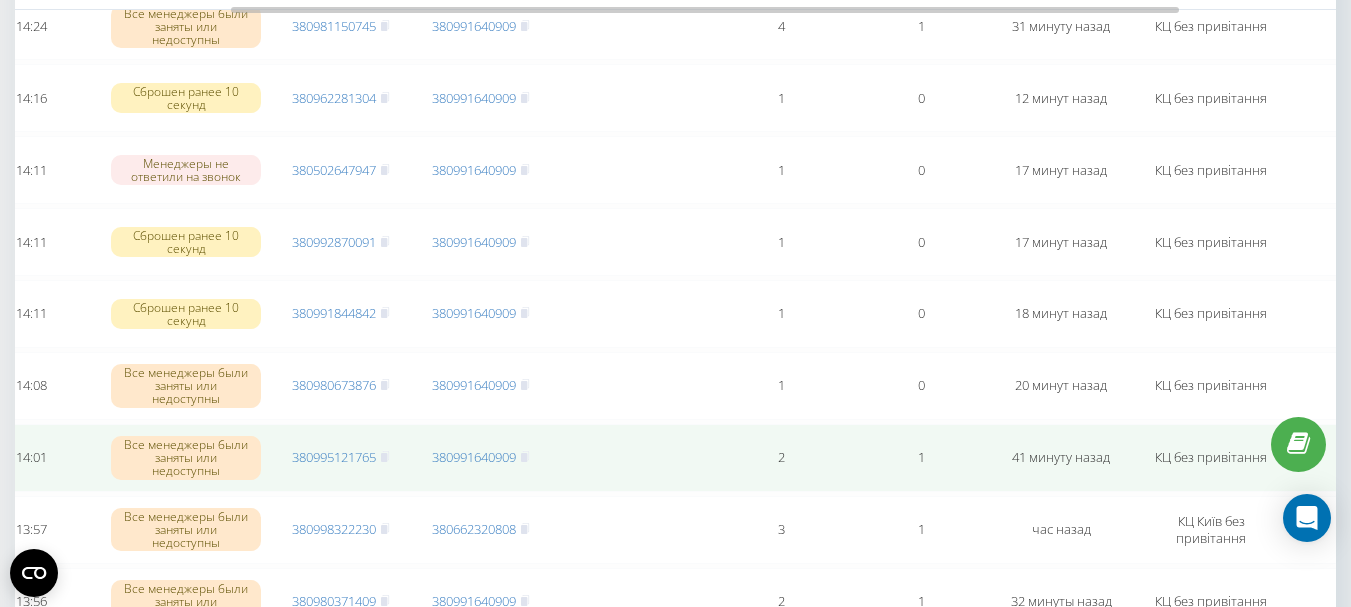 scroll, scrollTop: 0, scrollLeft: 0, axis: both 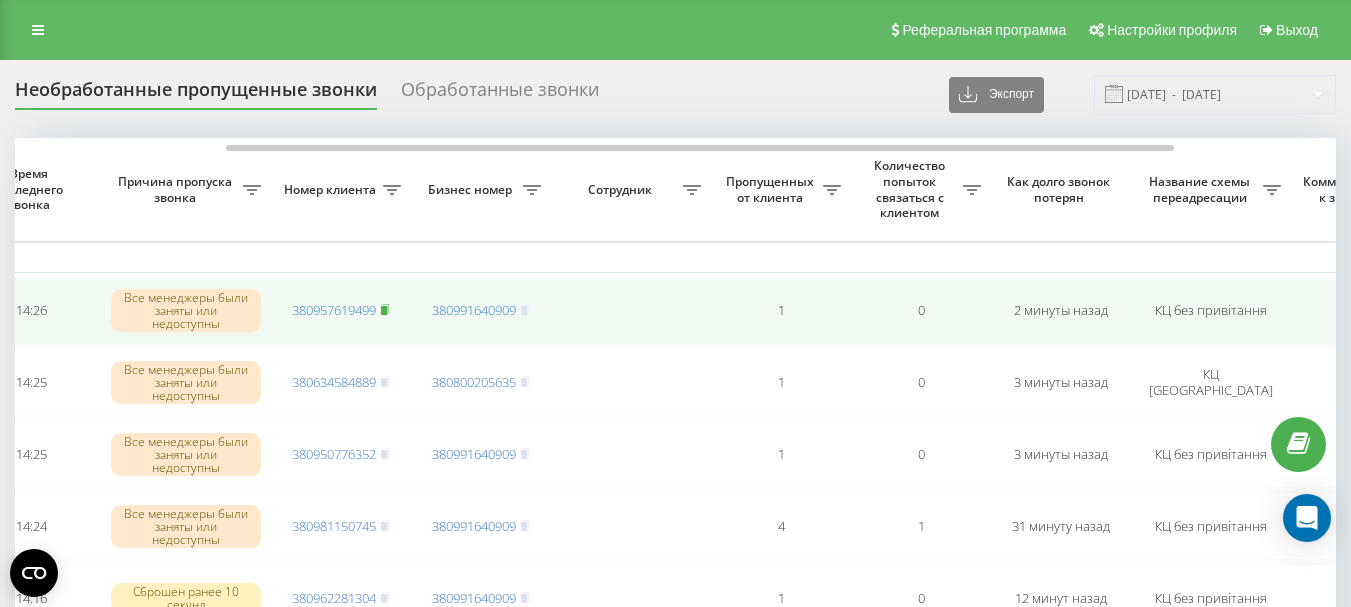 click 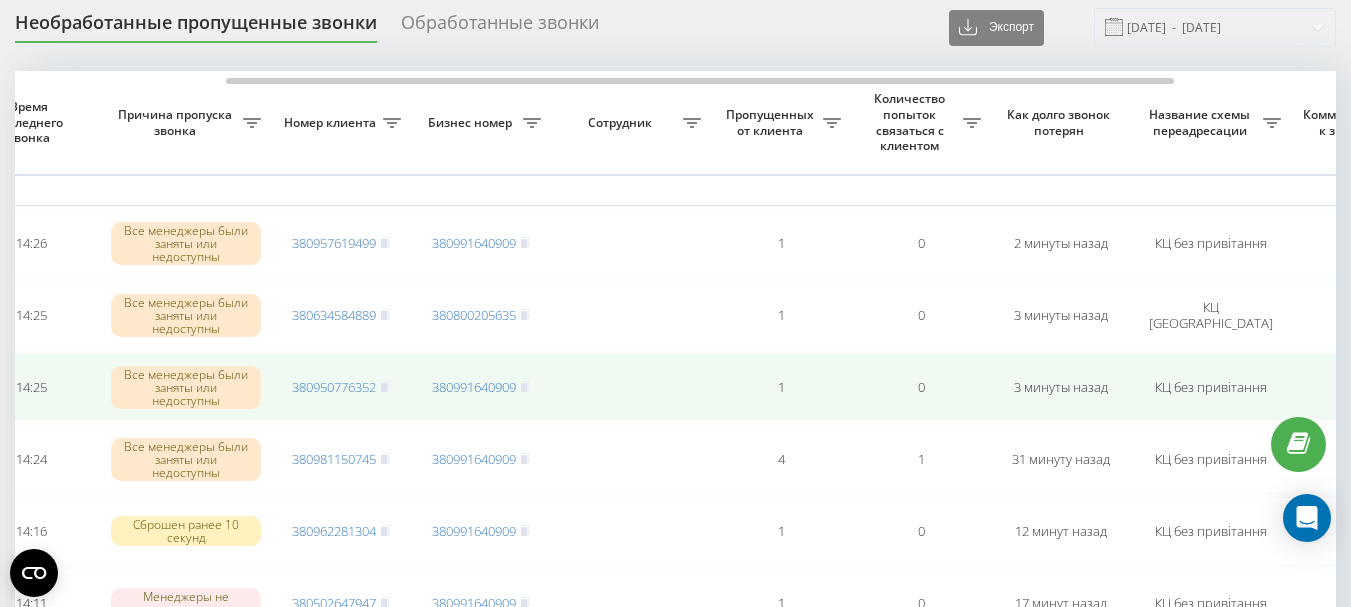 scroll, scrollTop: 100, scrollLeft: 0, axis: vertical 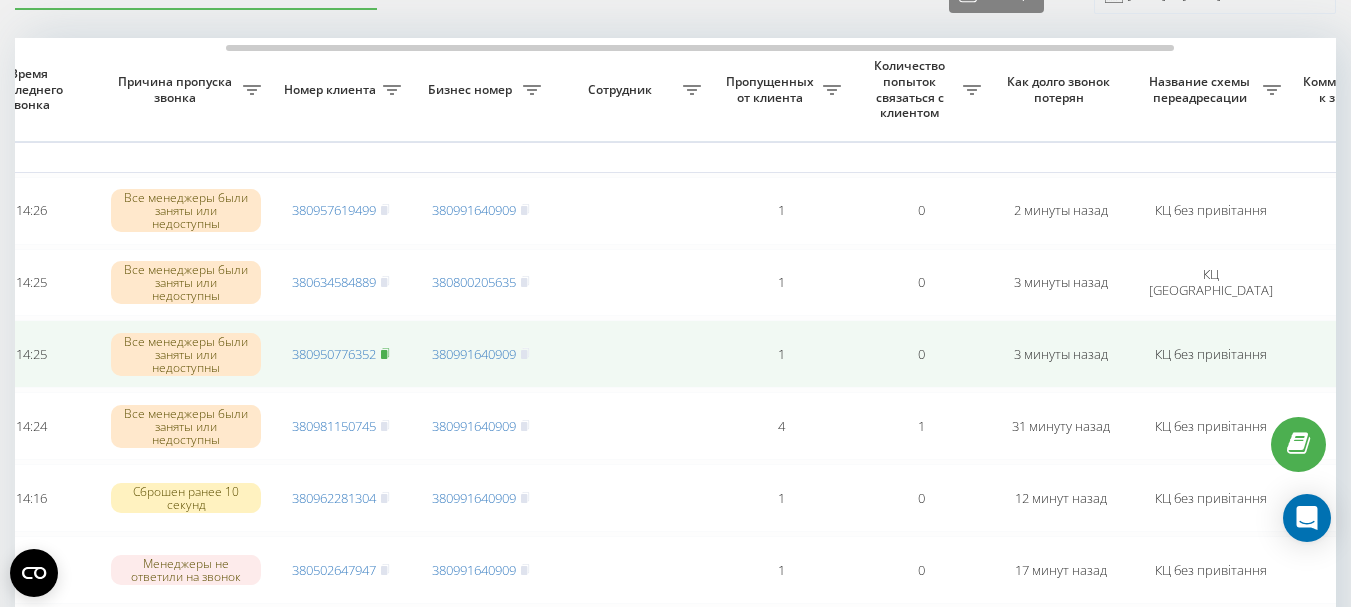 click 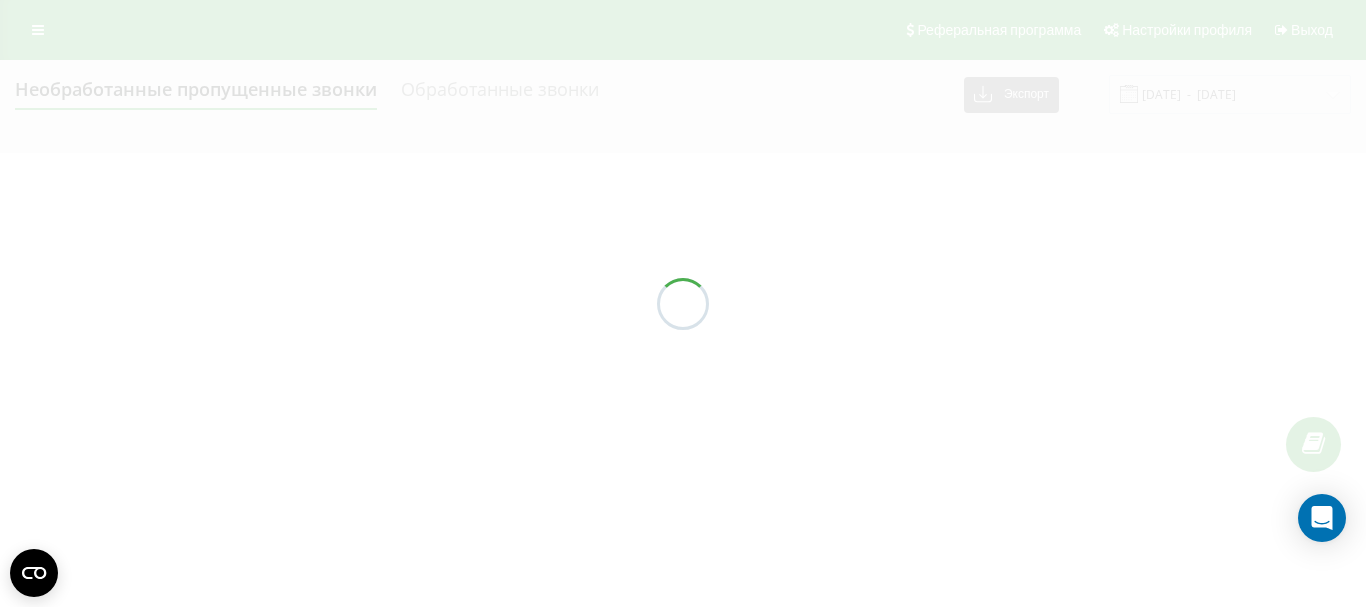 scroll, scrollTop: 0, scrollLeft: 0, axis: both 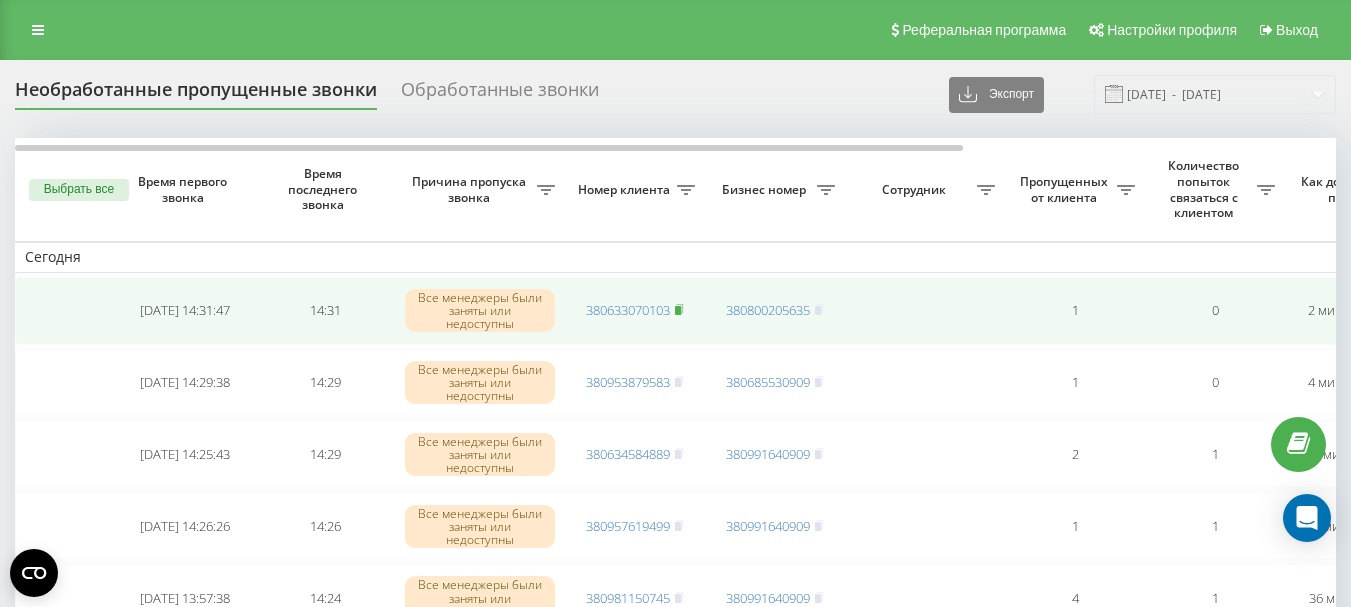 click 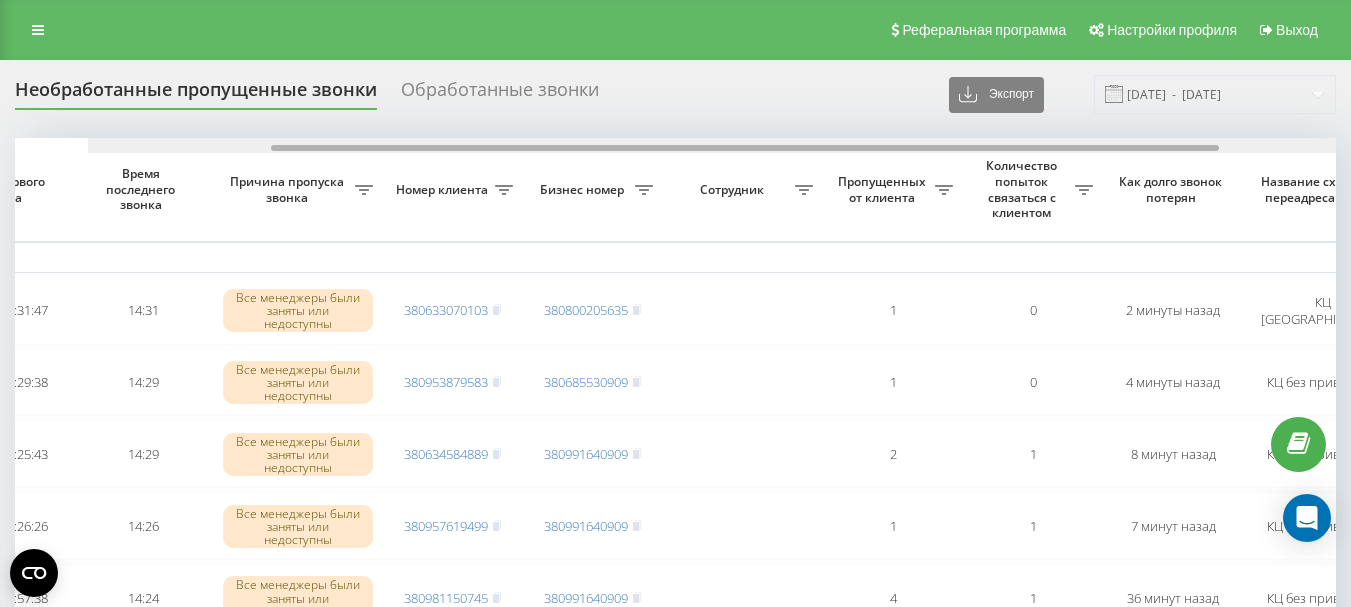 scroll, scrollTop: 0, scrollLeft: 257, axis: horizontal 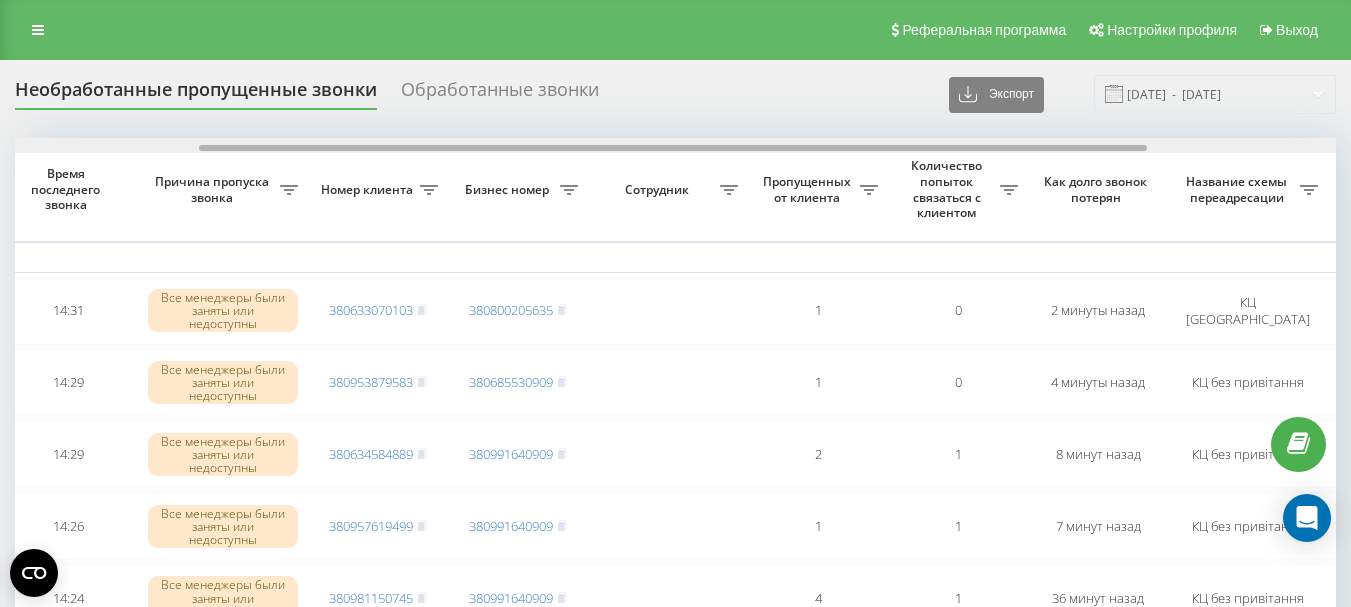 drag, startPoint x: 502, startPoint y: 147, endPoint x: 687, endPoint y: 172, distance: 186.68155 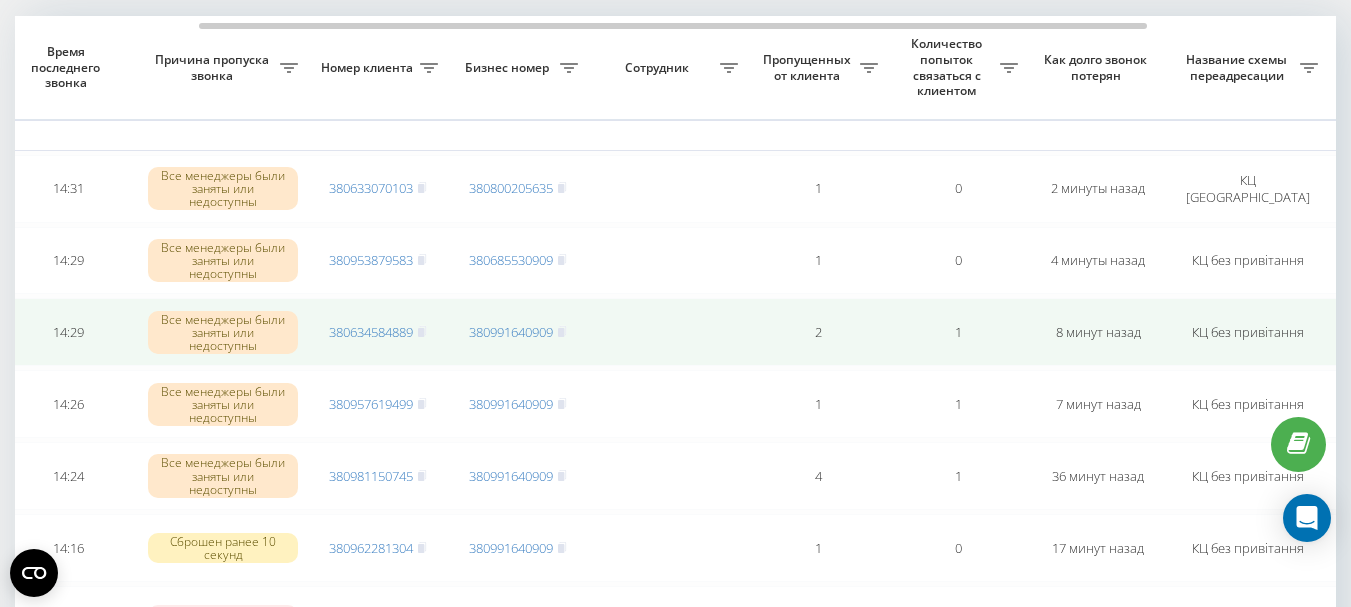 scroll, scrollTop: 100, scrollLeft: 0, axis: vertical 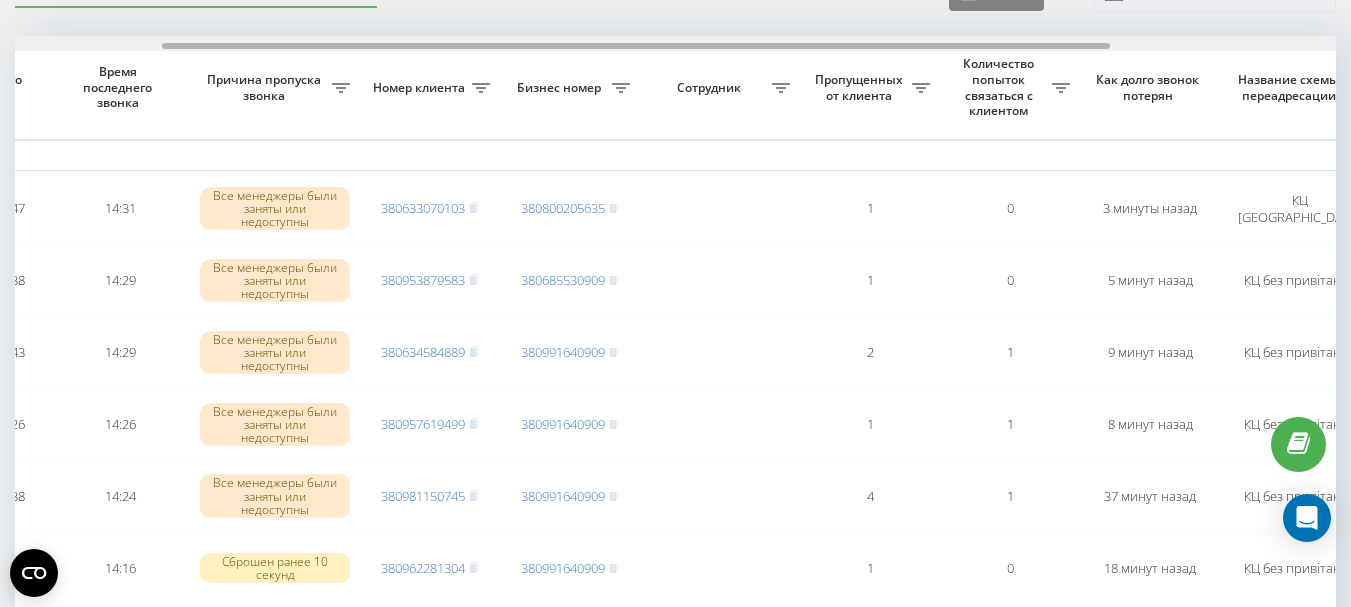 drag, startPoint x: 619, startPoint y: 47, endPoint x: 766, endPoint y: 45, distance: 147.01361 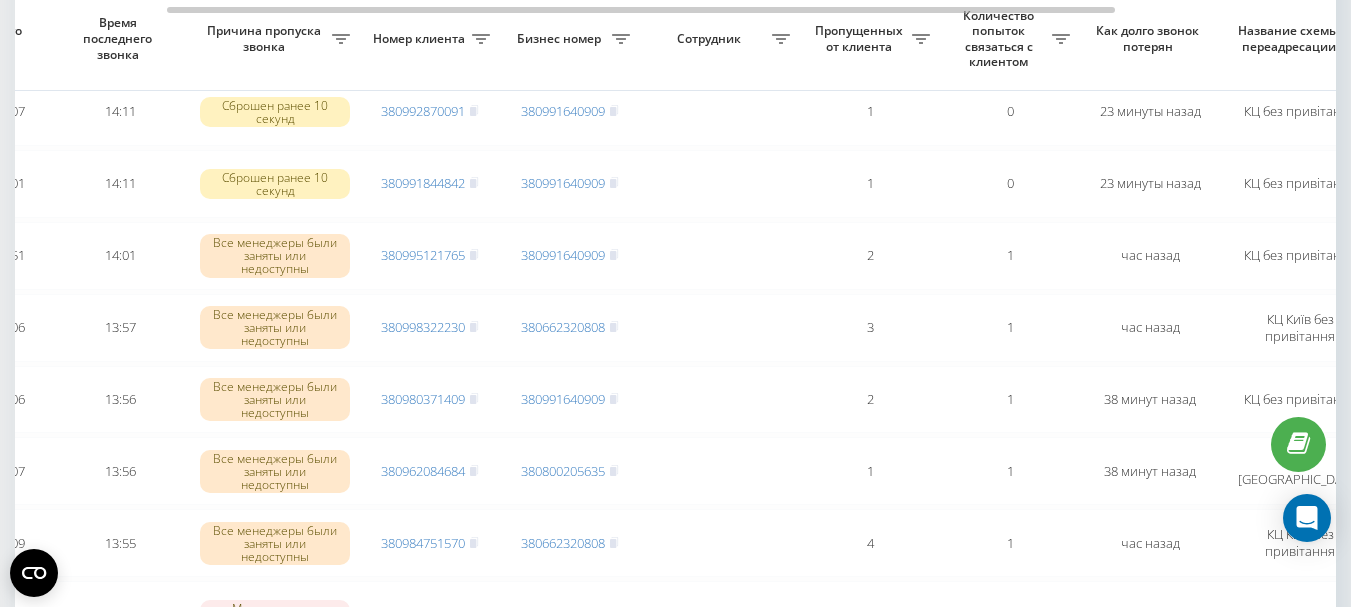 scroll, scrollTop: 802, scrollLeft: 0, axis: vertical 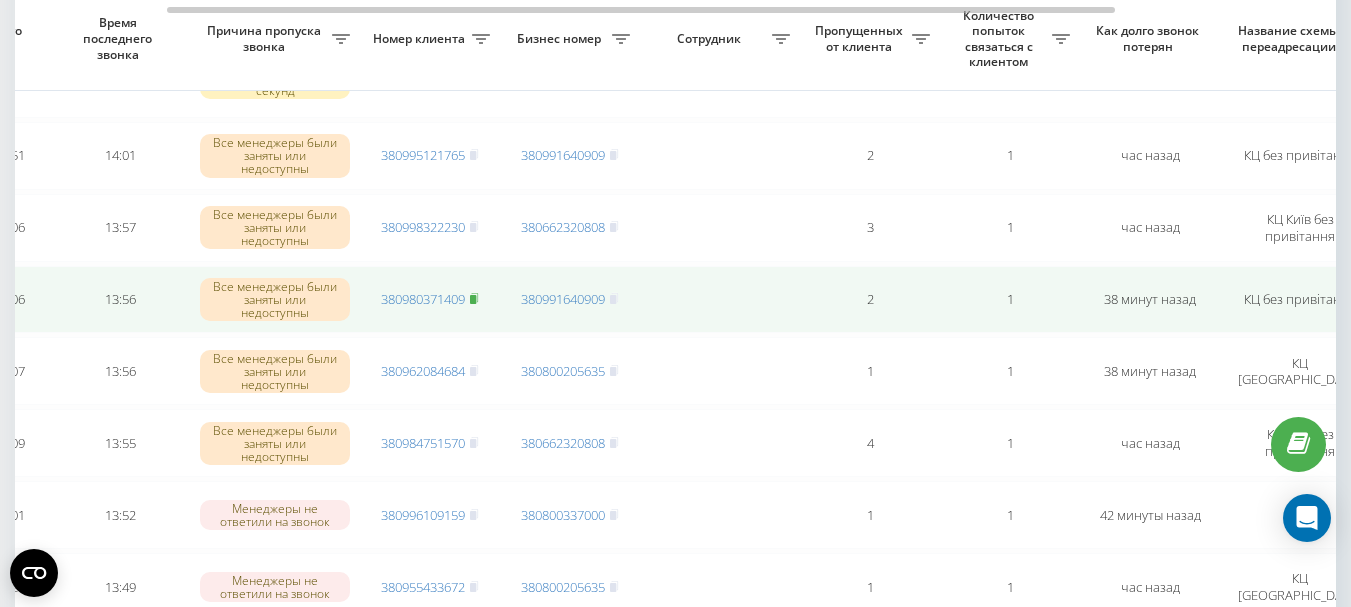 click 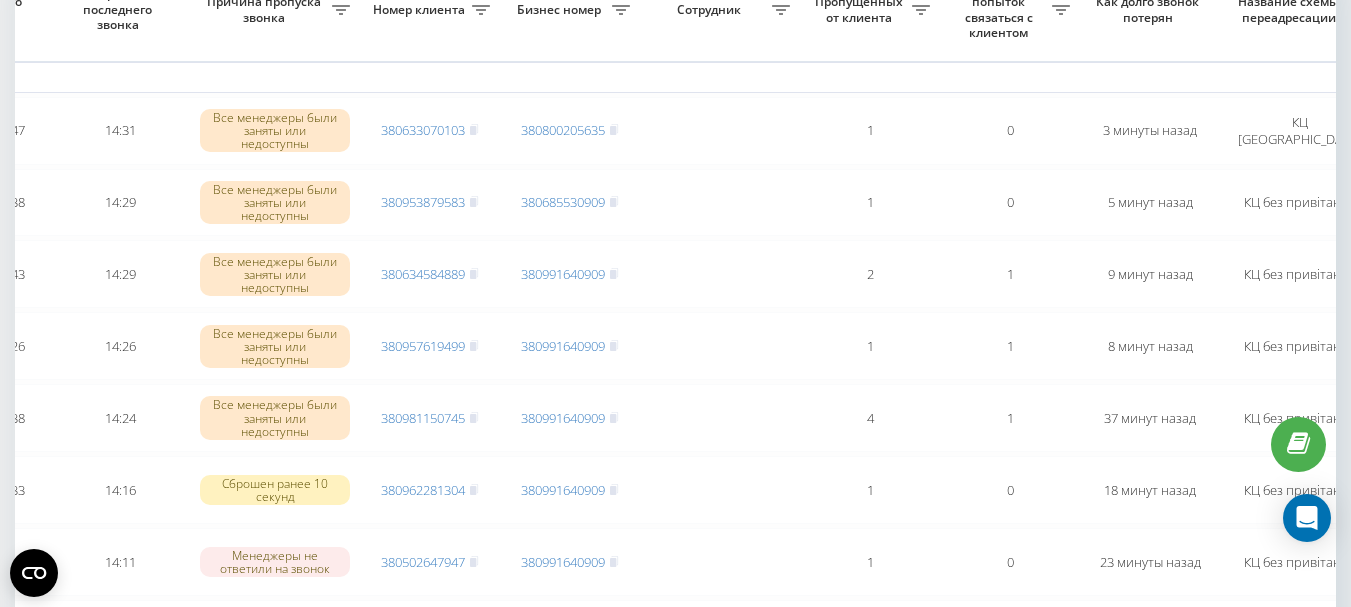 scroll, scrollTop: 0, scrollLeft: 0, axis: both 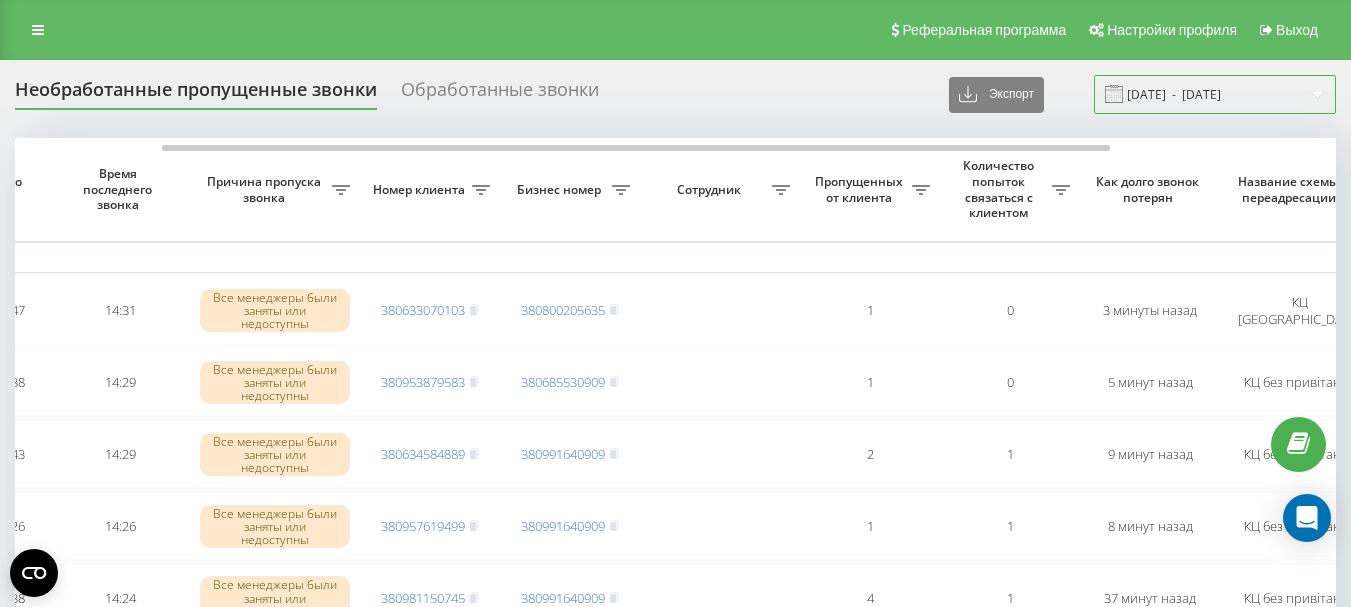 click on "10.06.2025  -  10.07.2025" at bounding box center (1215, 94) 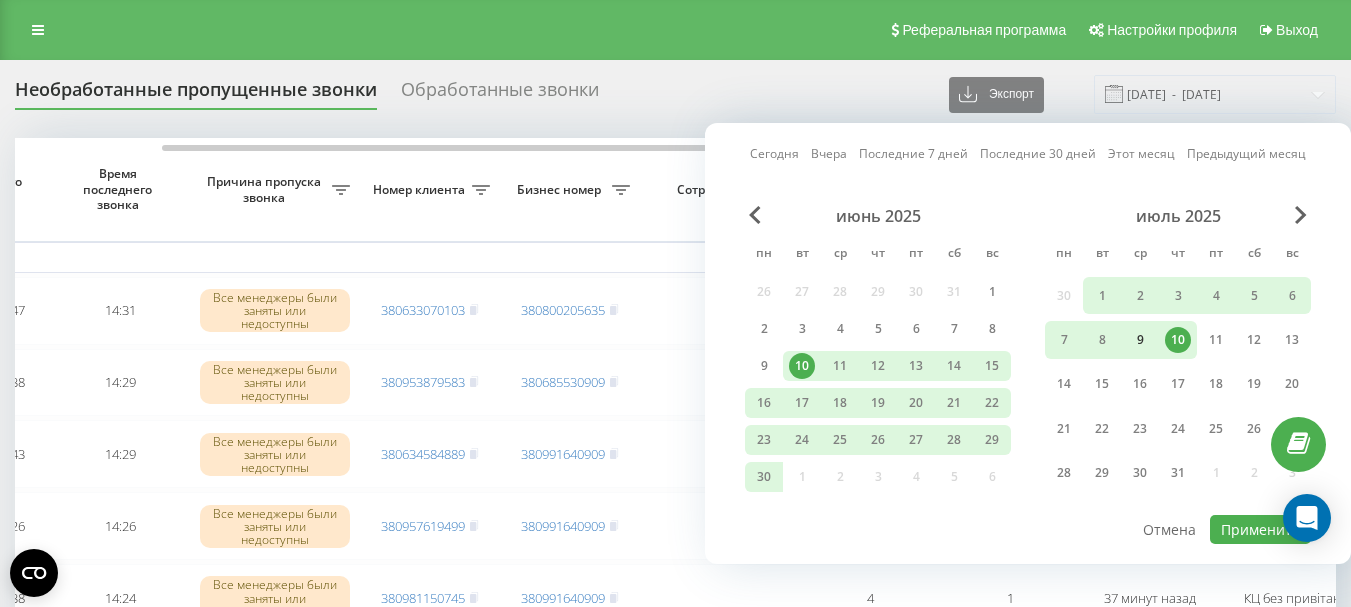 click on "9" at bounding box center (1140, 340) 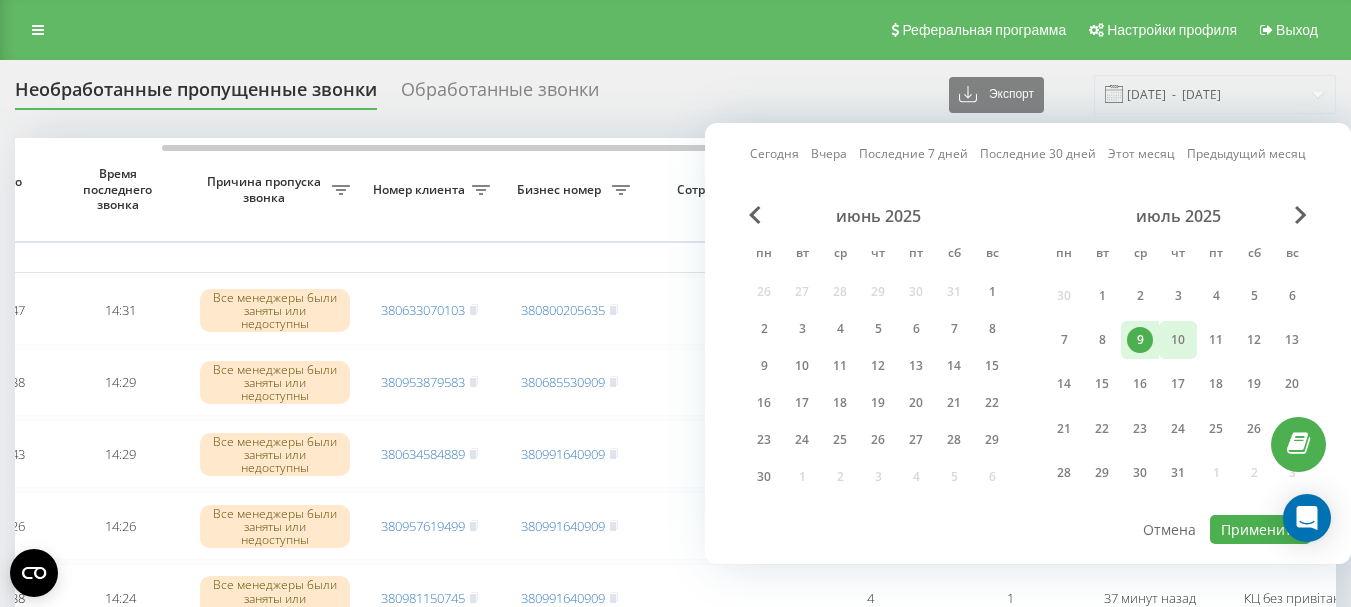 click on "10" at bounding box center [1178, 340] 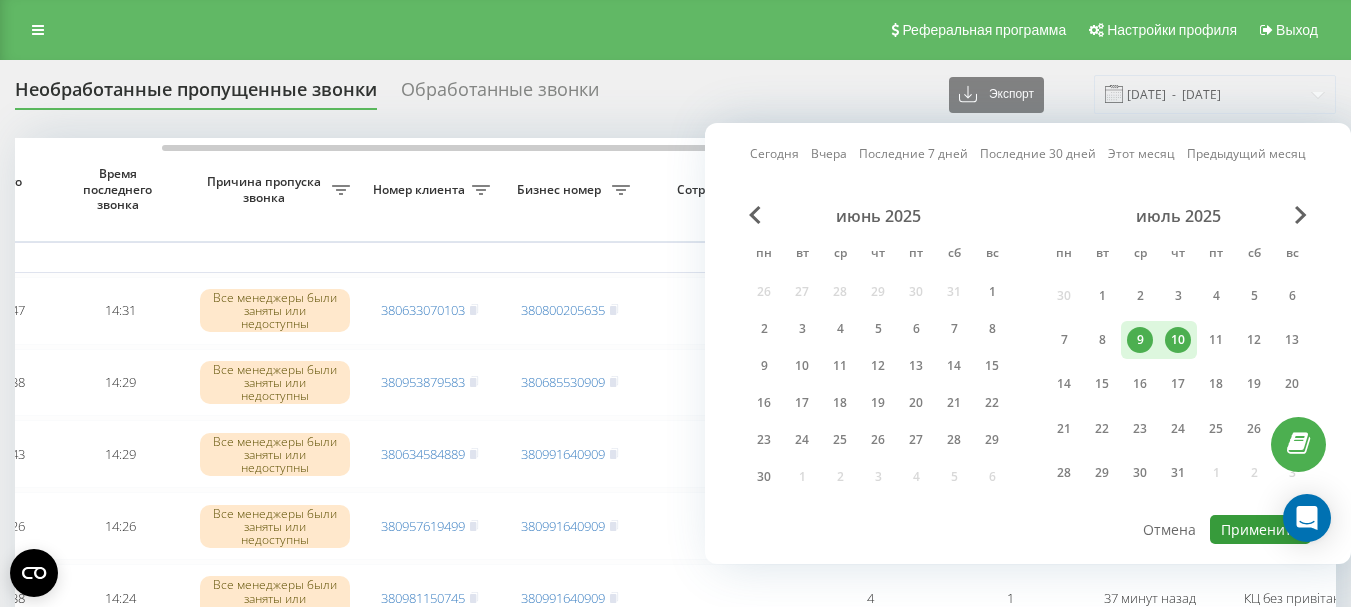 click on "Применить" at bounding box center [1260, 529] 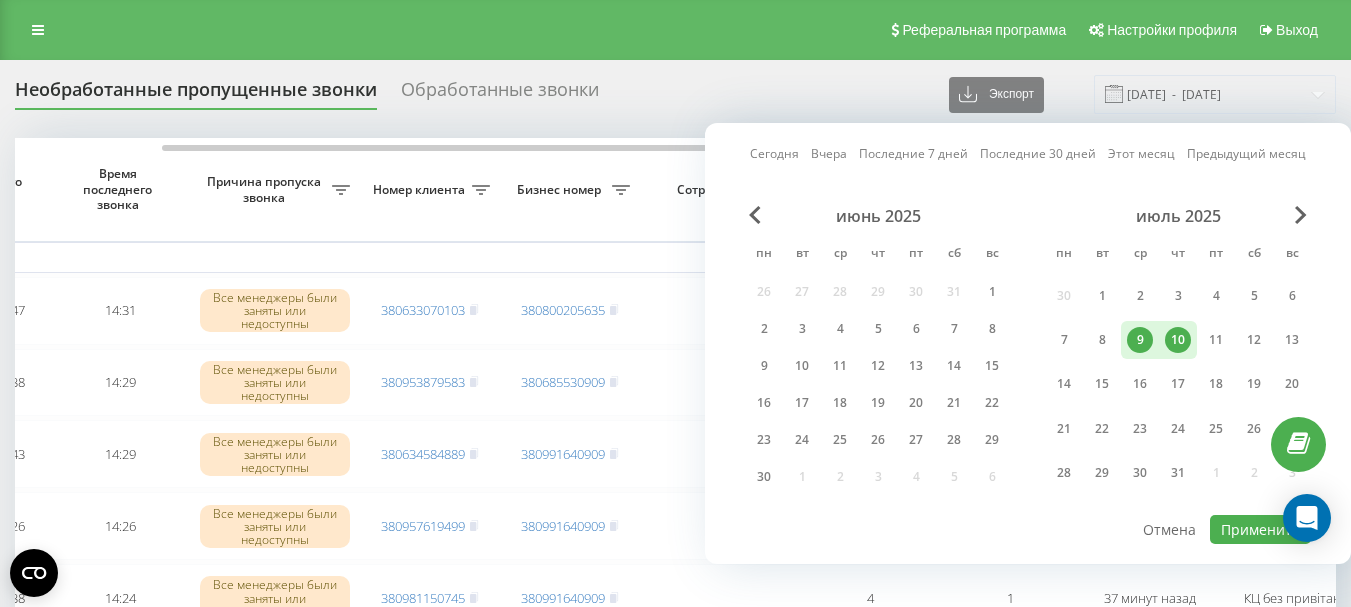 type on "09.07.2025  -  10.07.2025" 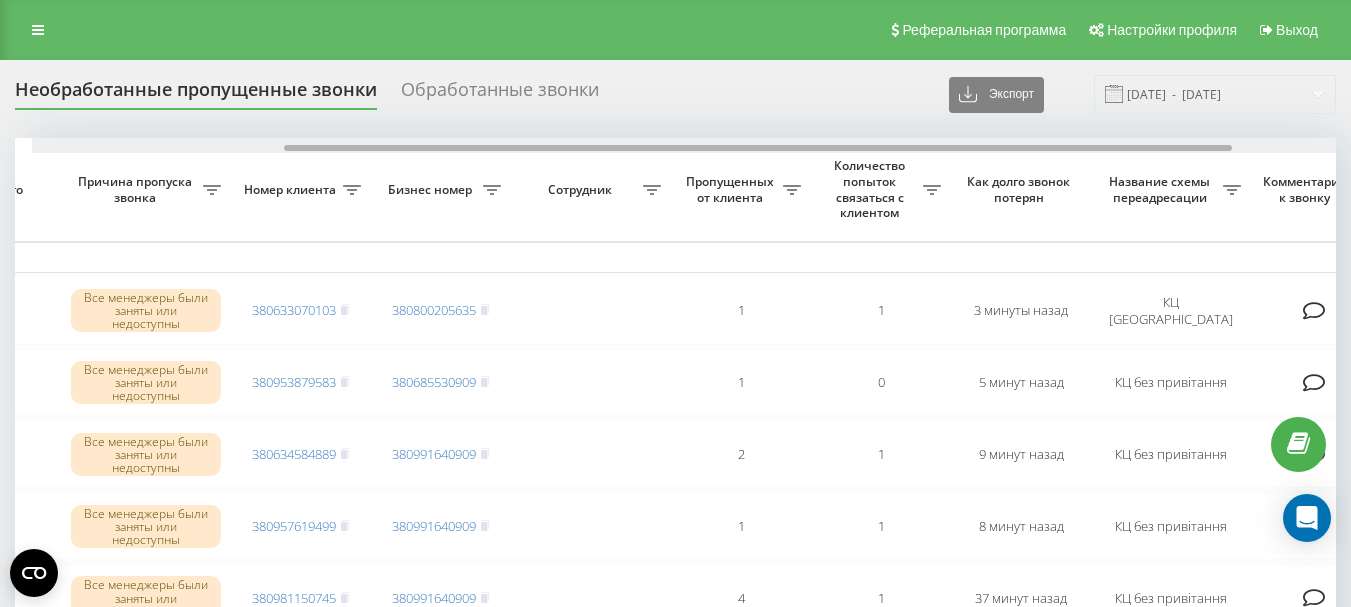 scroll, scrollTop: 0, scrollLeft: 356, axis: horizontal 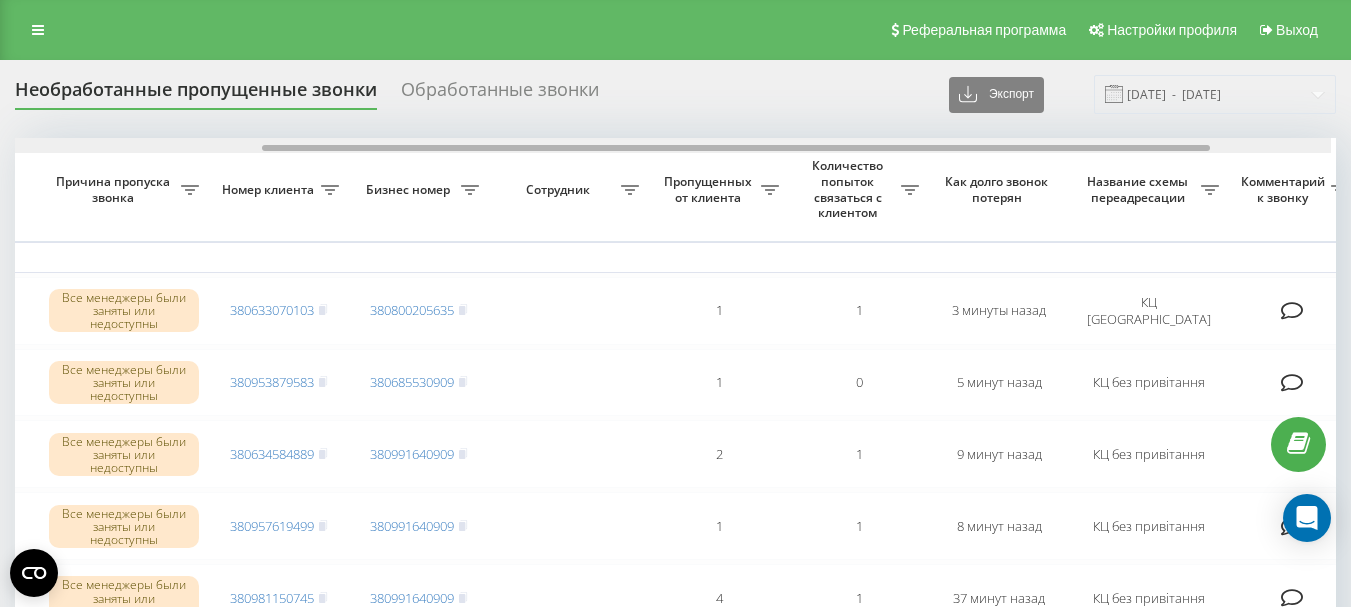 drag, startPoint x: 445, startPoint y: 147, endPoint x: 701, endPoint y: 170, distance: 257.03113 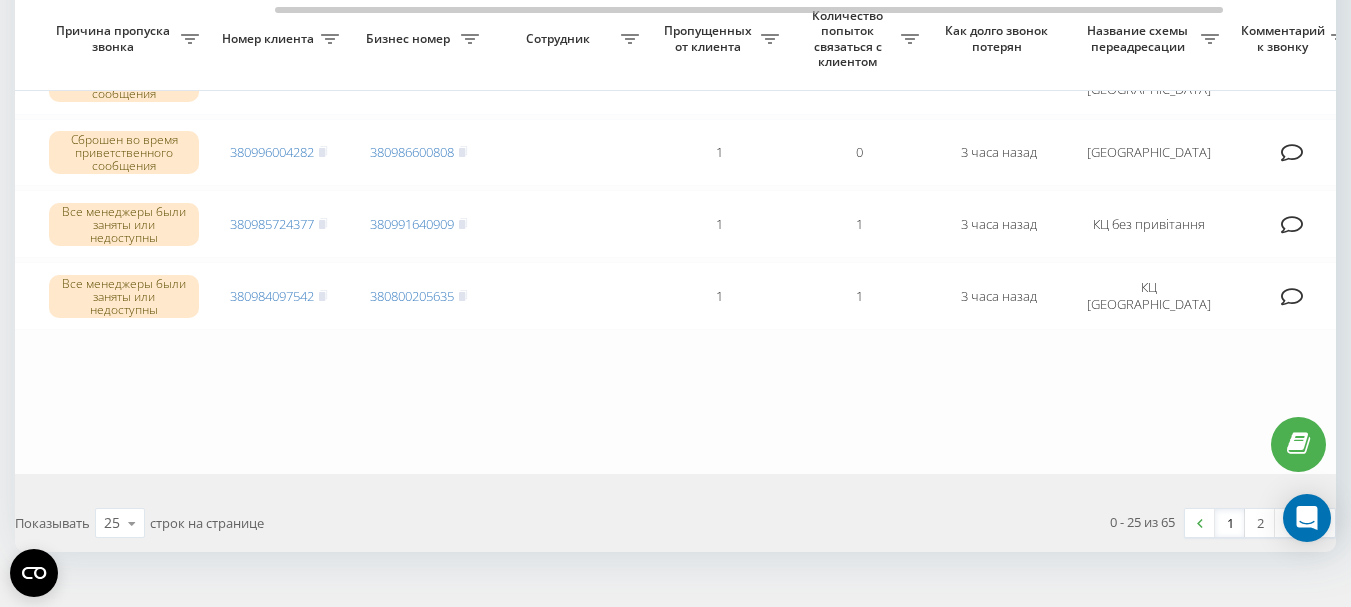 scroll, scrollTop: 1780, scrollLeft: 0, axis: vertical 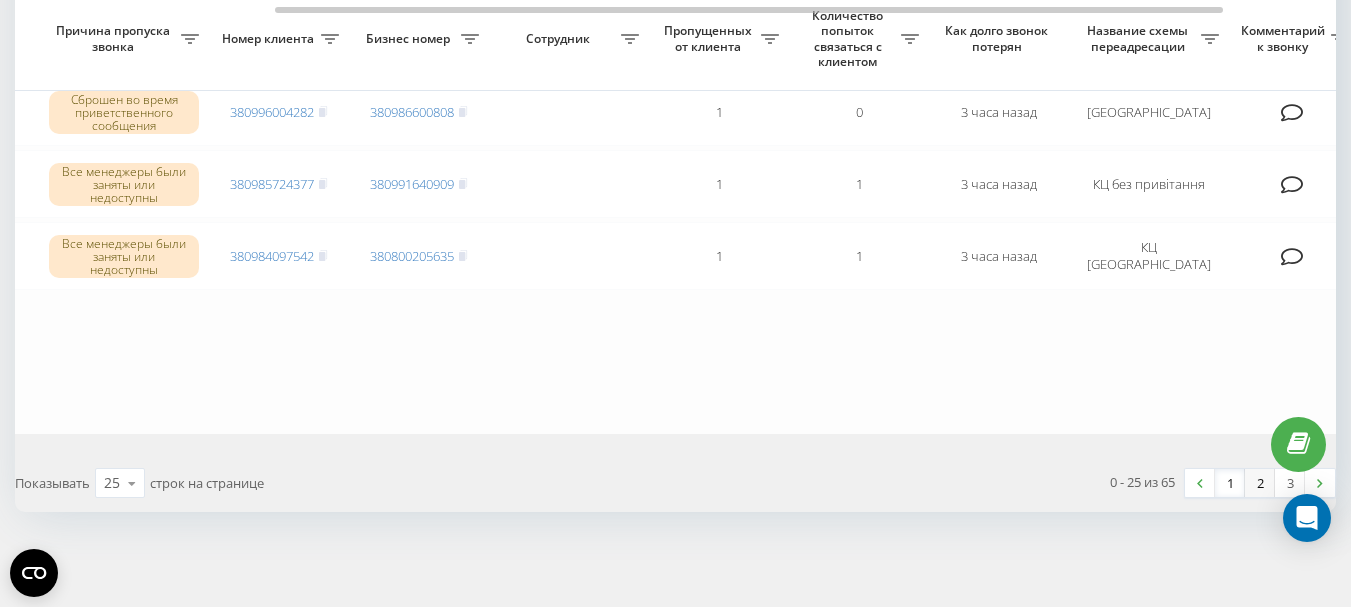 click on "2" at bounding box center [1260, 483] 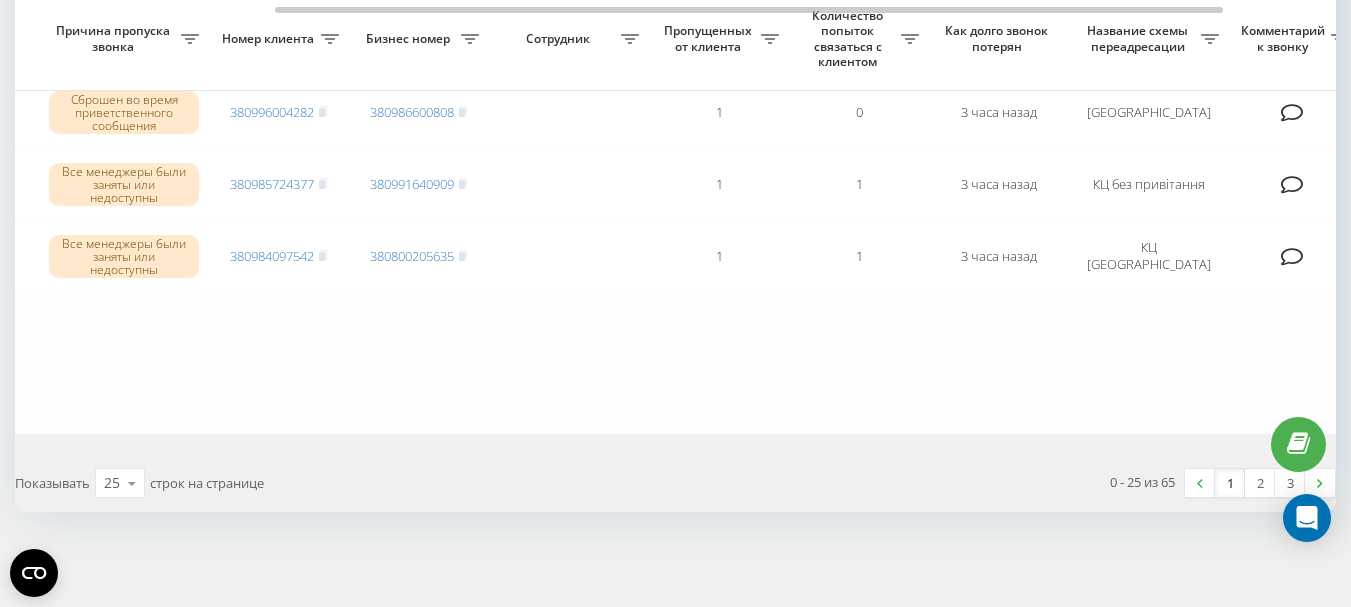 scroll, scrollTop: 0, scrollLeft: 0, axis: both 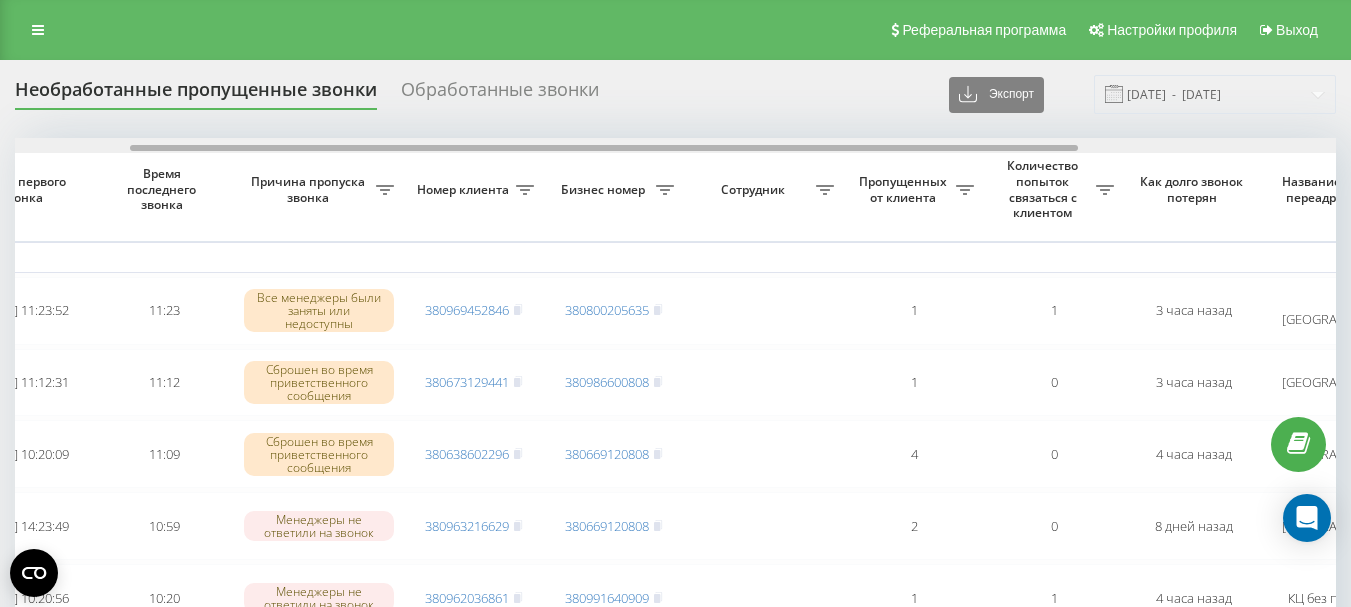 drag, startPoint x: 455, startPoint y: 146, endPoint x: 571, endPoint y: 158, distance: 116.61904 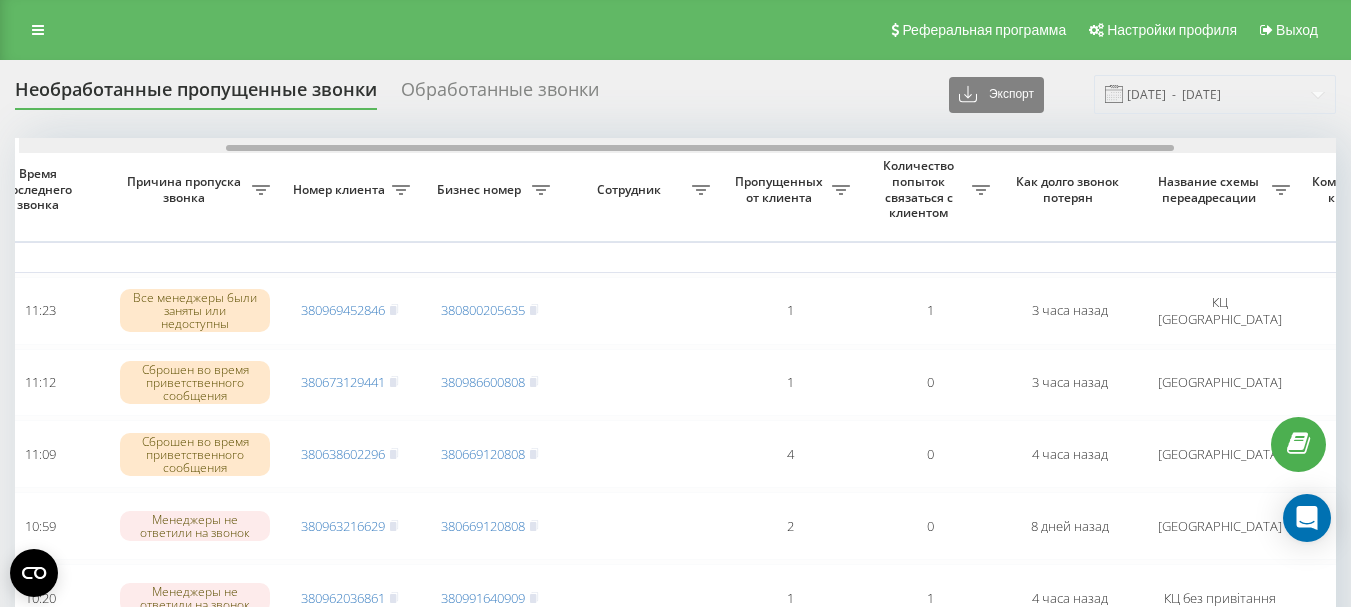 scroll, scrollTop: 0, scrollLeft: 289, axis: horizontal 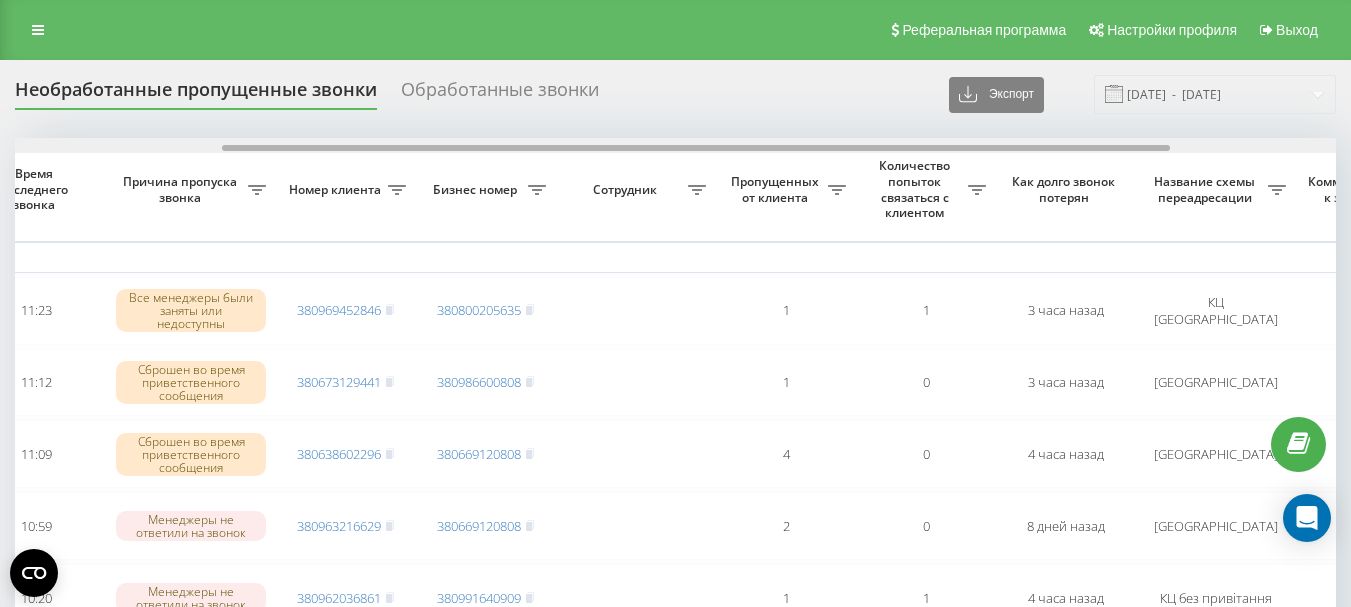 drag, startPoint x: 473, startPoint y: 148, endPoint x: 565, endPoint y: 147, distance: 92.00543 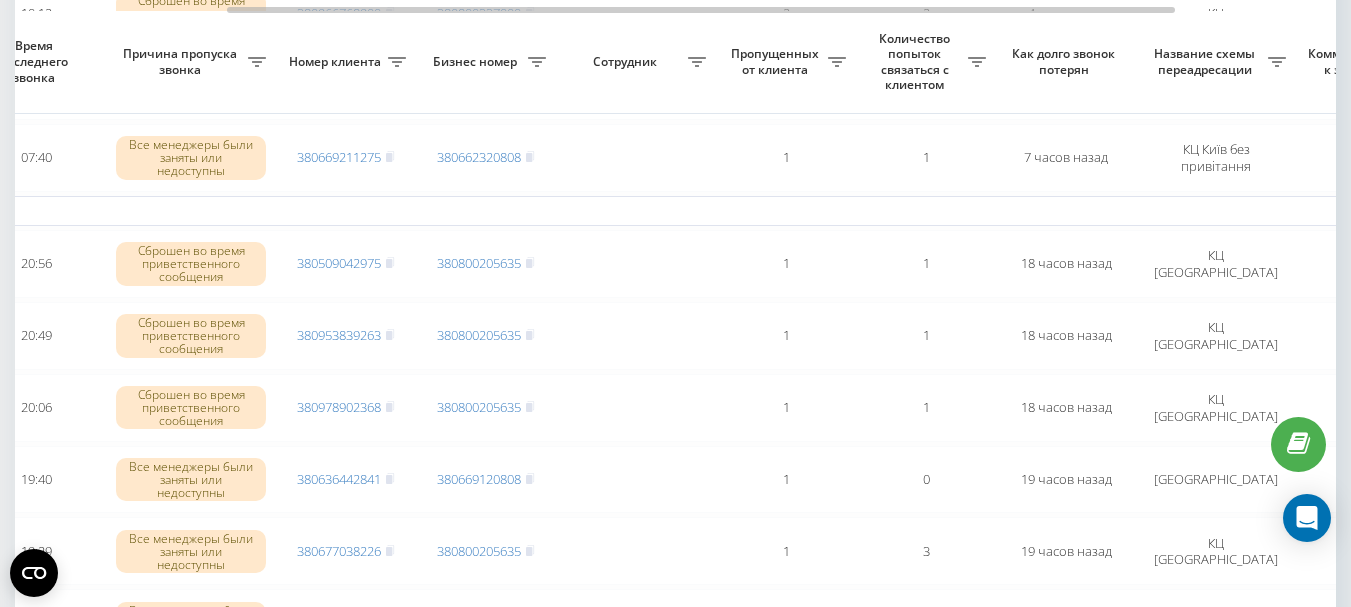 scroll, scrollTop: 900, scrollLeft: 0, axis: vertical 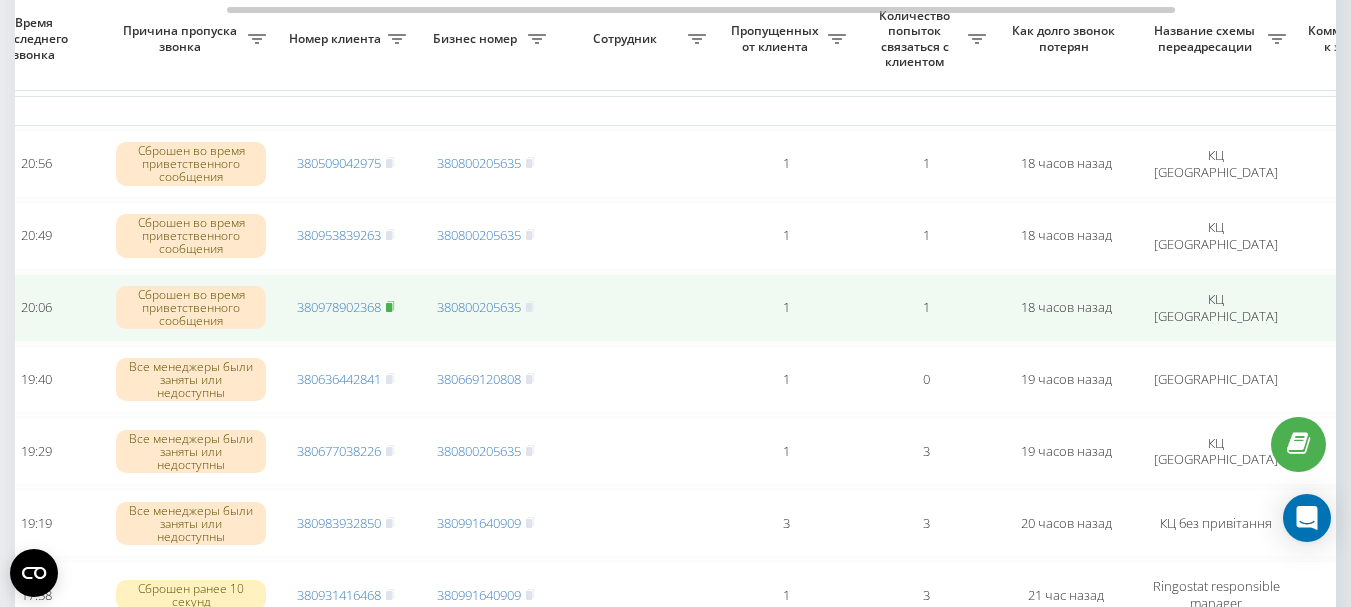 click 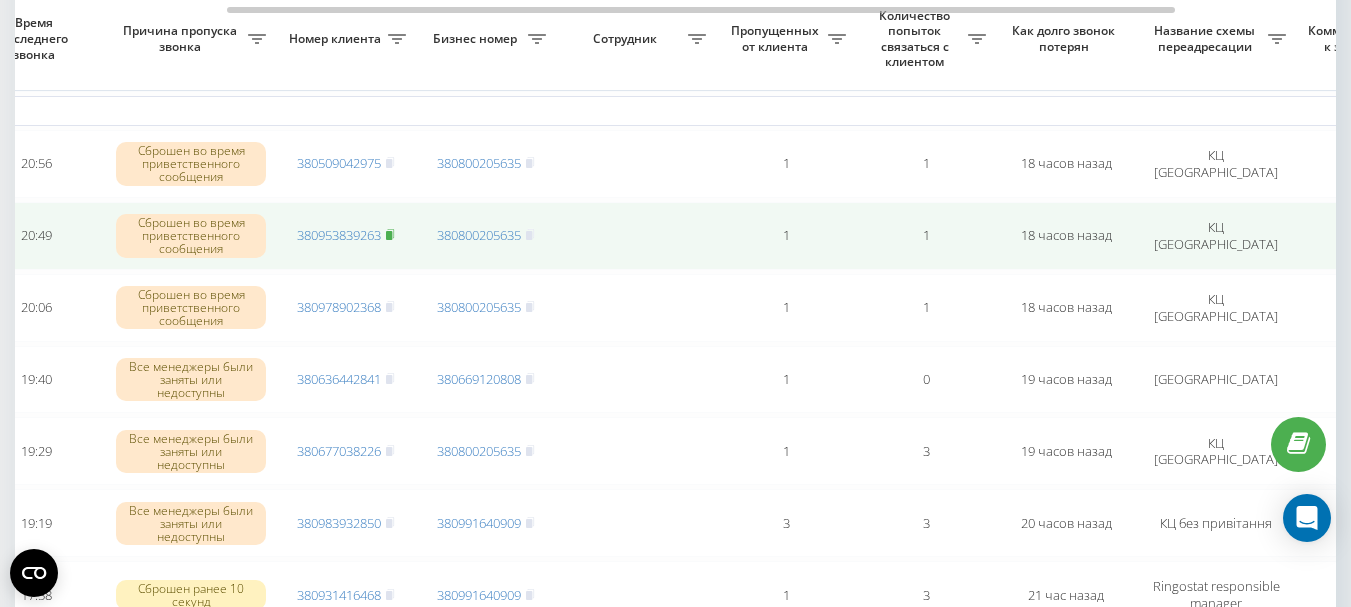 click 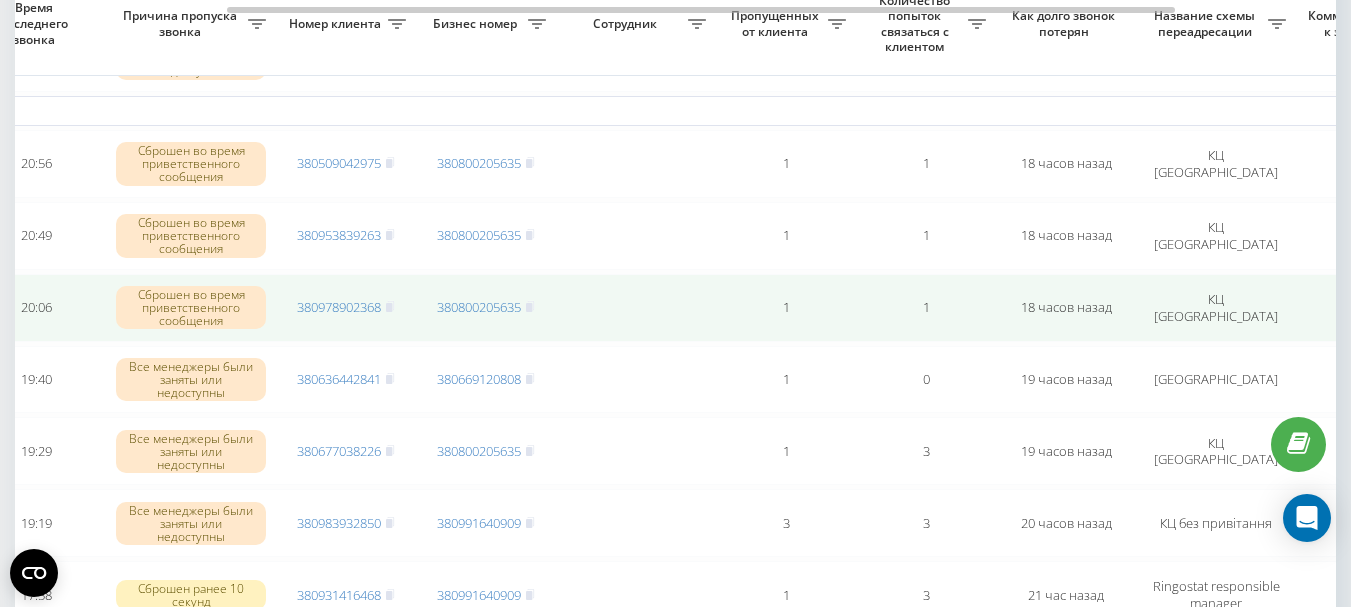 scroll, scrollTop: 700, scrollLeft: 0, axis: vertical 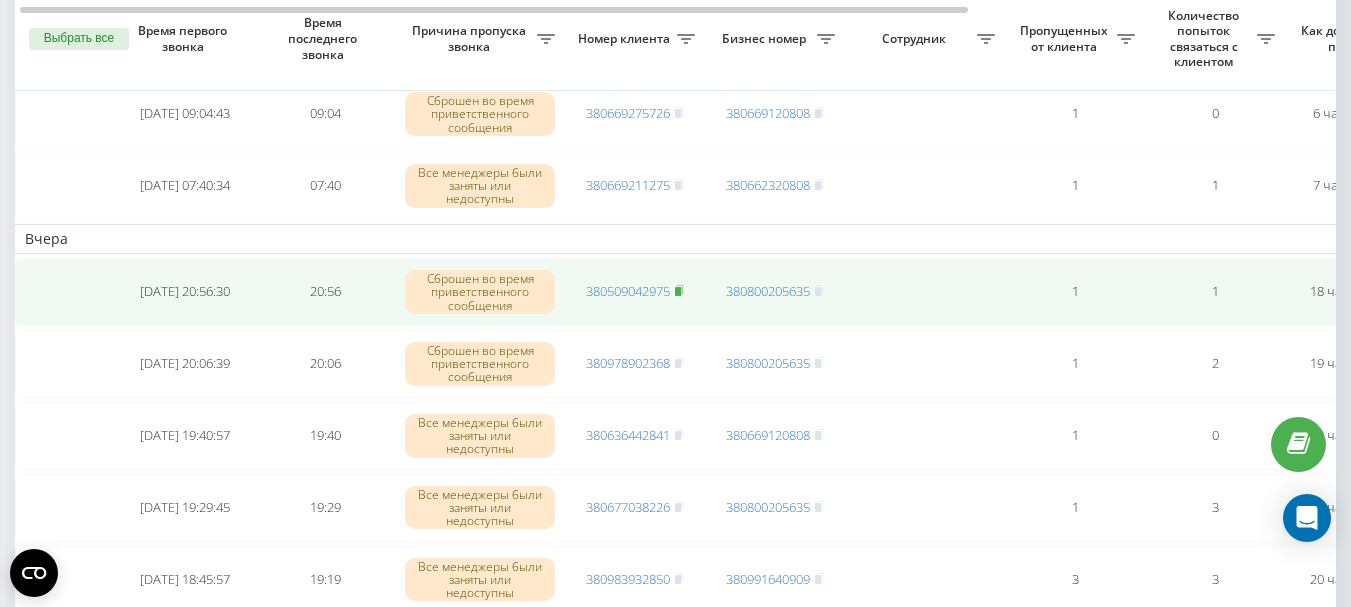 click 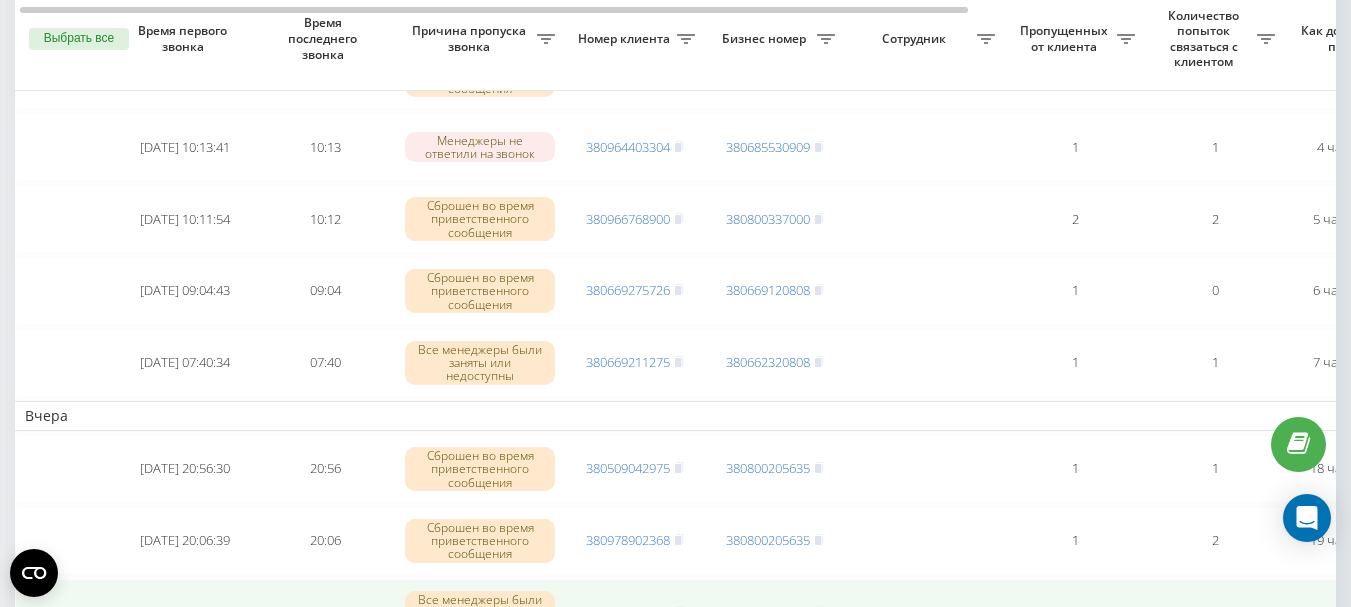 scroll, scrollTop: 500, scrollLeft: 0, axis: vertical 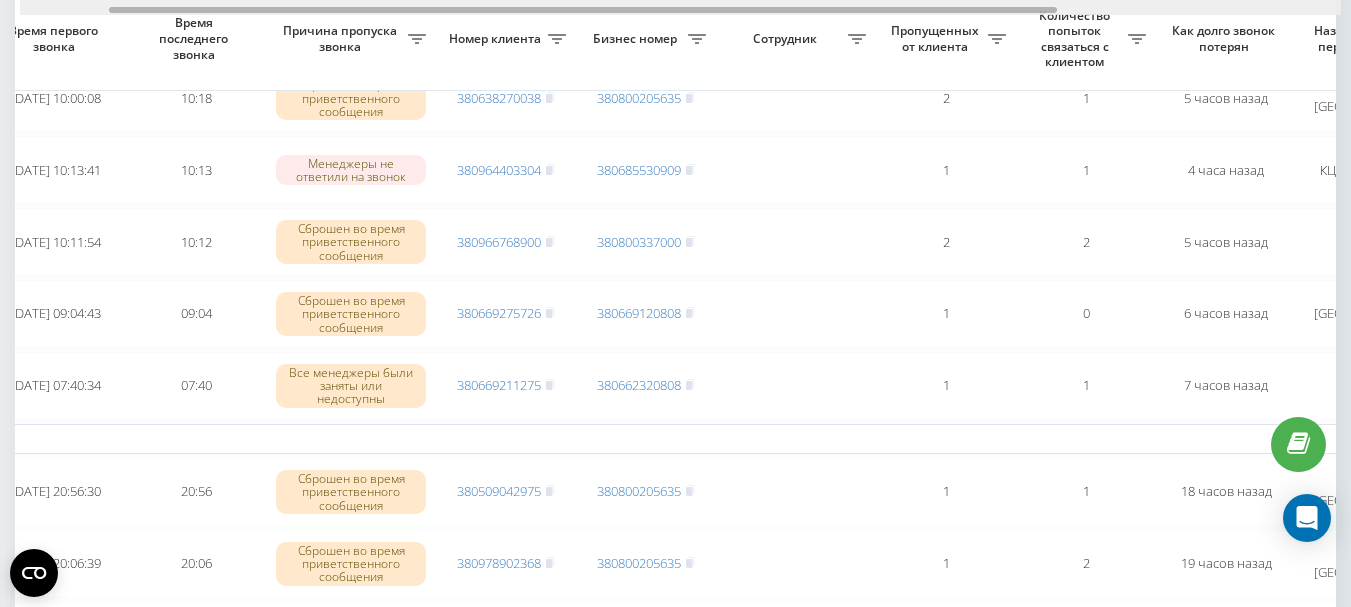 drag, startPoint x: 573, startPoint y: 10, endPoint x: 667, endPoint y: 4, distance: 94.19129 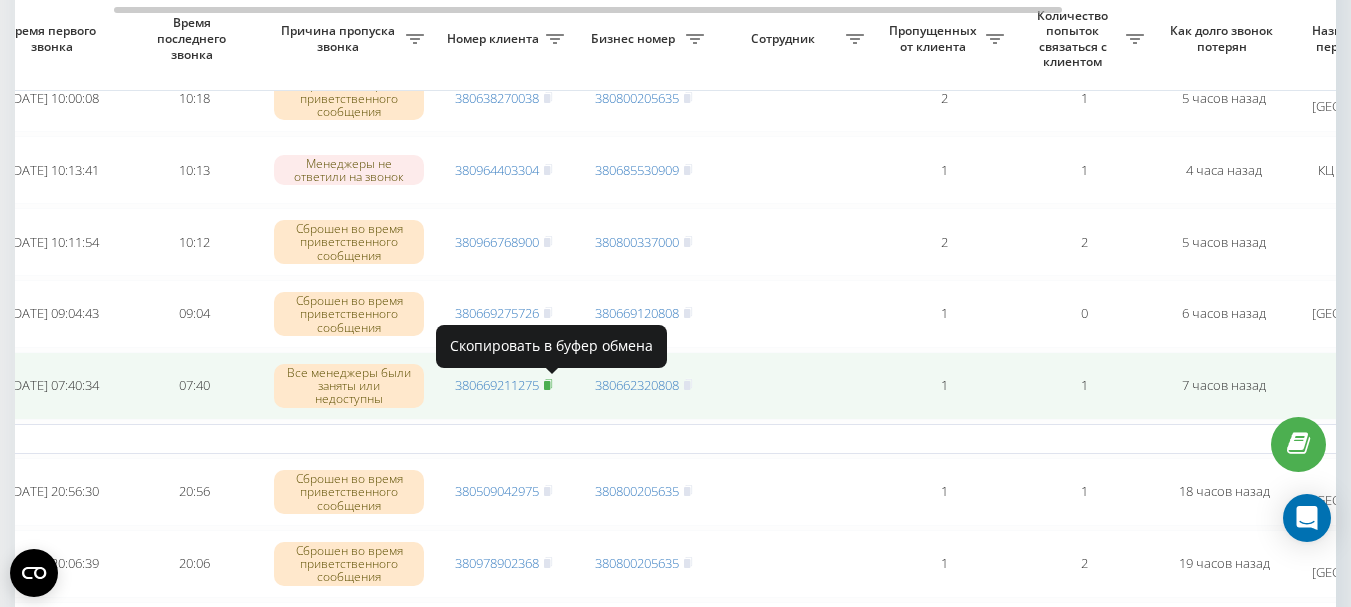 click 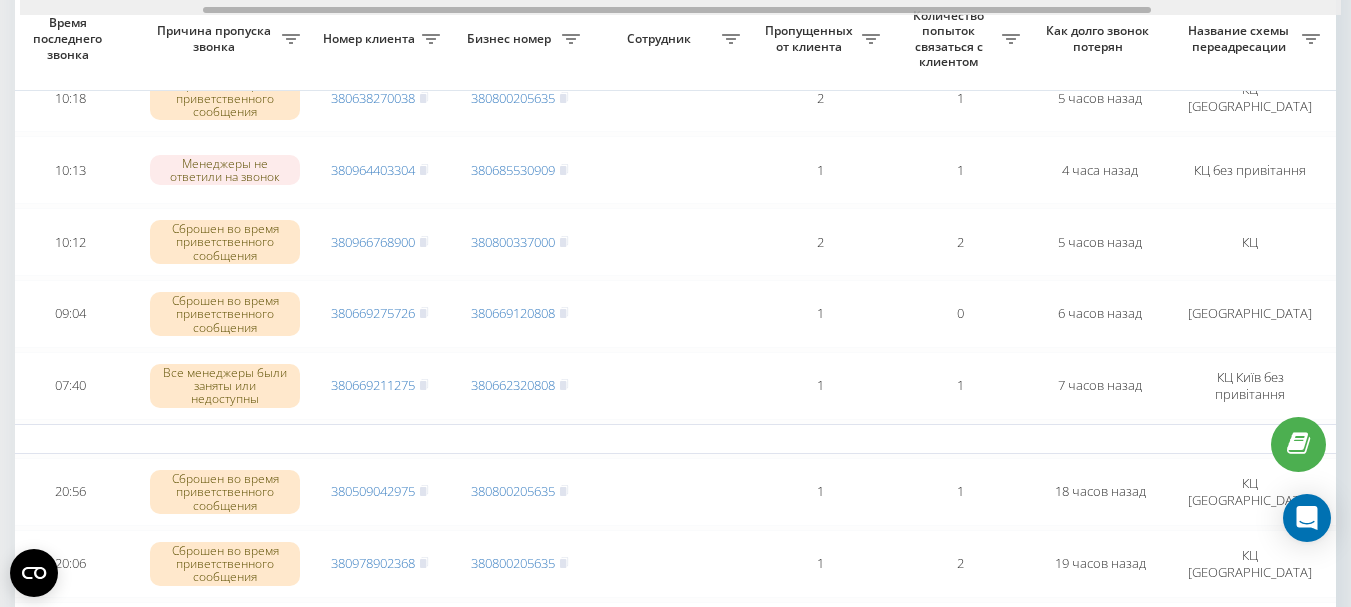 scroll, scrollTop: 0, scrollLeft: 256, axis: horizontal 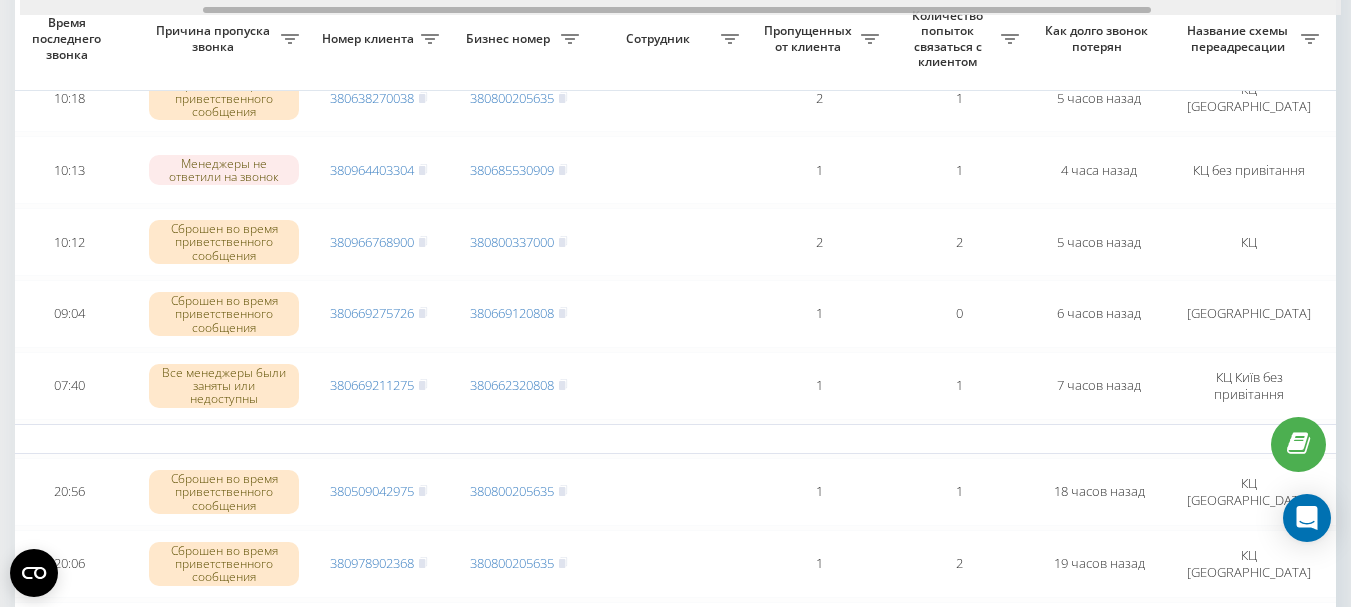 drag, startPoint x: 521, startPoint y: 8, endPoint x: 611, endPoint y: 14, distance: 90.199776 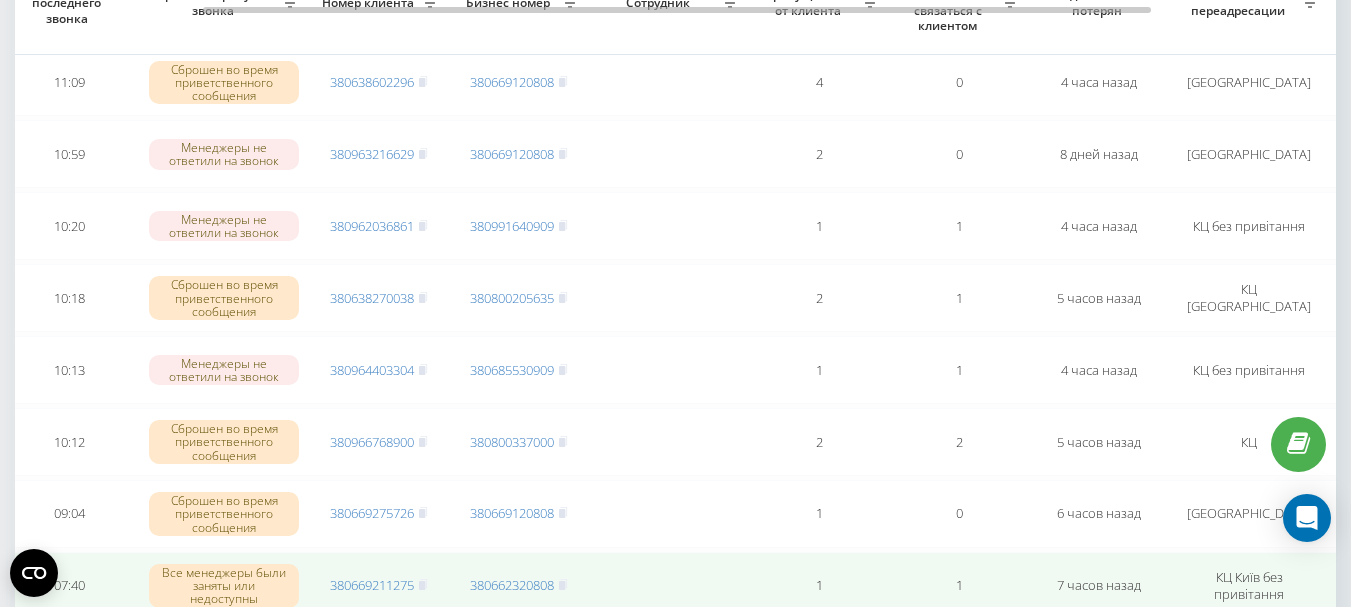 scroll, scrollTop: 200, scrollLeft: 0, axis: vertical 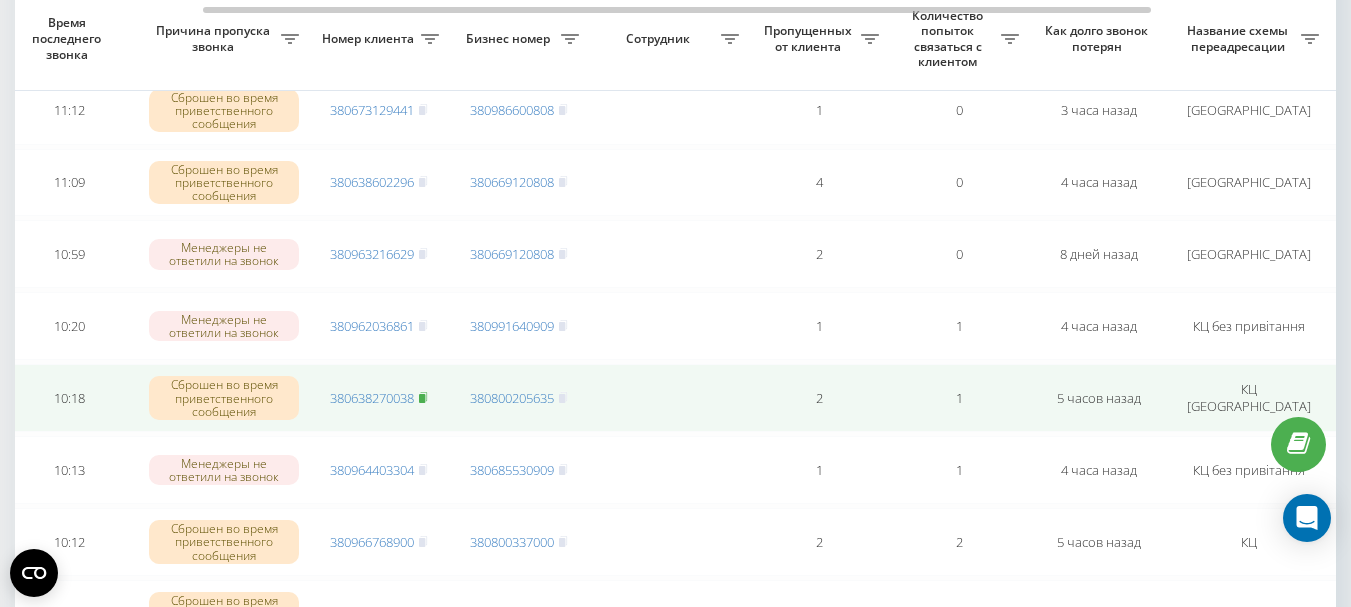 click 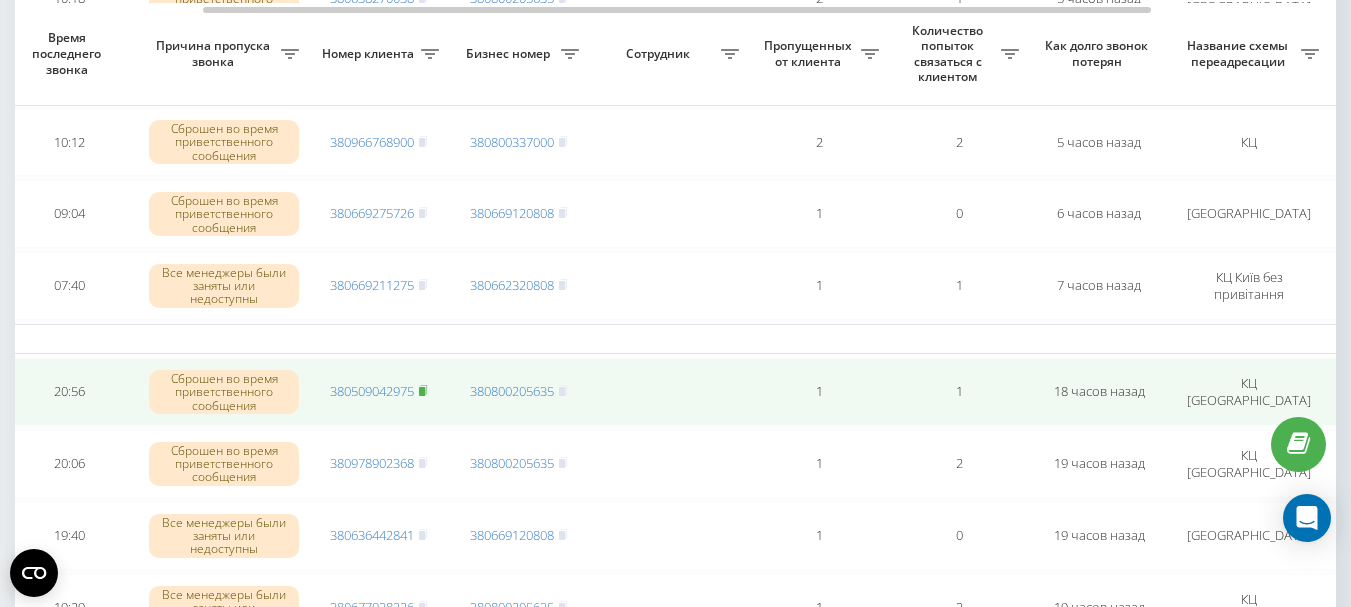 scroll, scrollTop: 700, scrollLeft: 0, axis: vertical 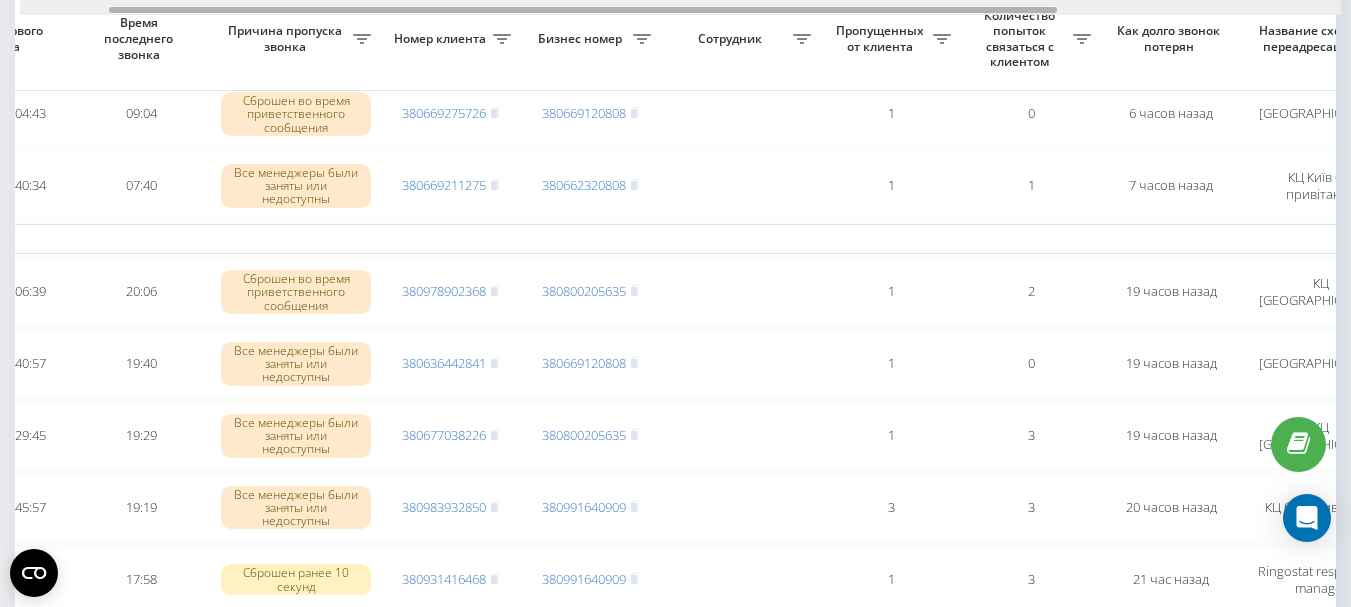 drag, startPoint x: 460, startPoint y: 8, endPoint x: 593, endPoint y: 17, distance: 133.30417 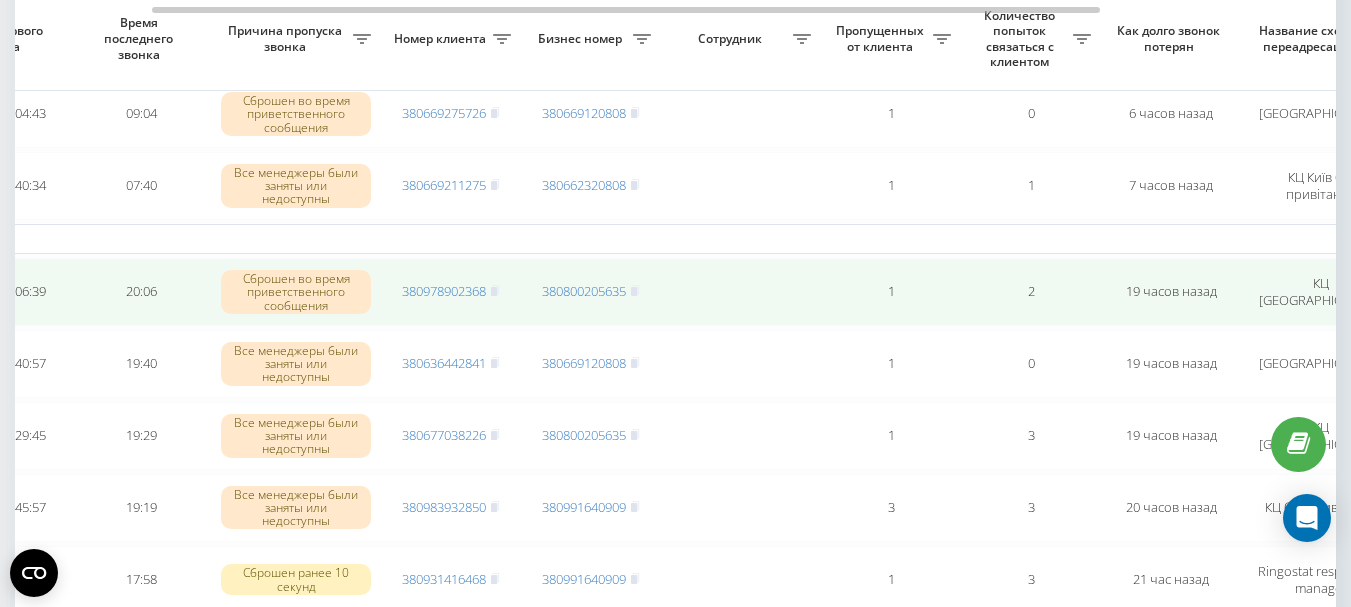 scroll, scrollTop: 0, scrollLeft: 185, axis: horizontal 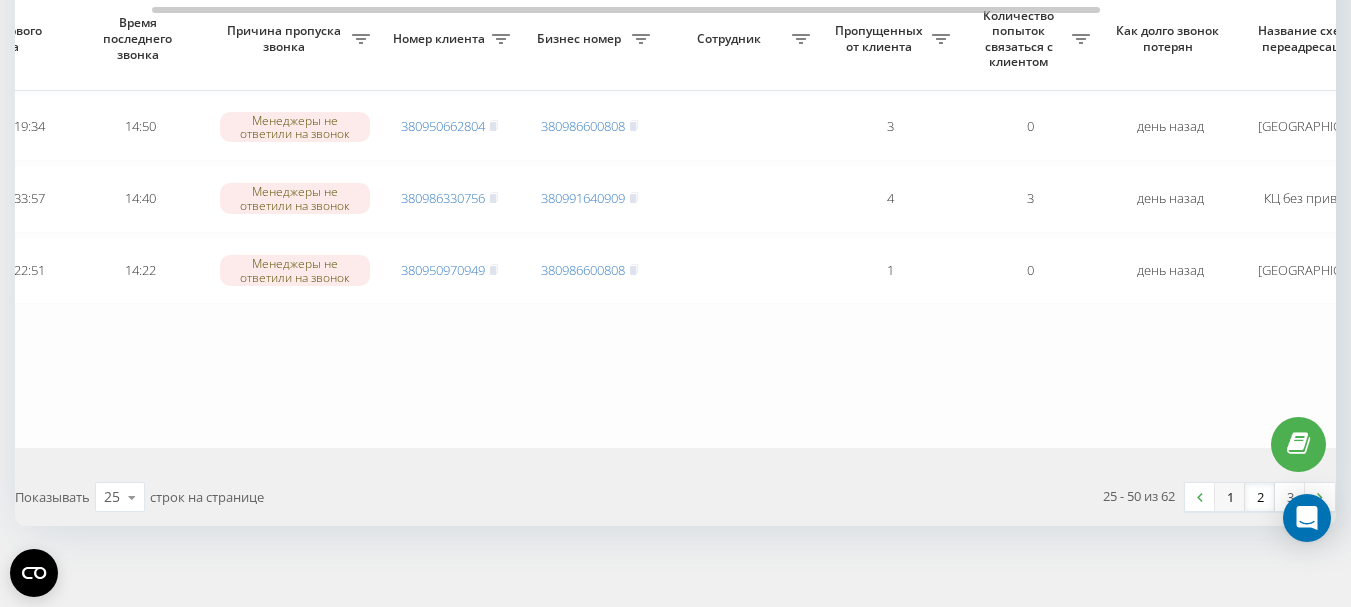 click on "1" at bounding box center [1230, 497] 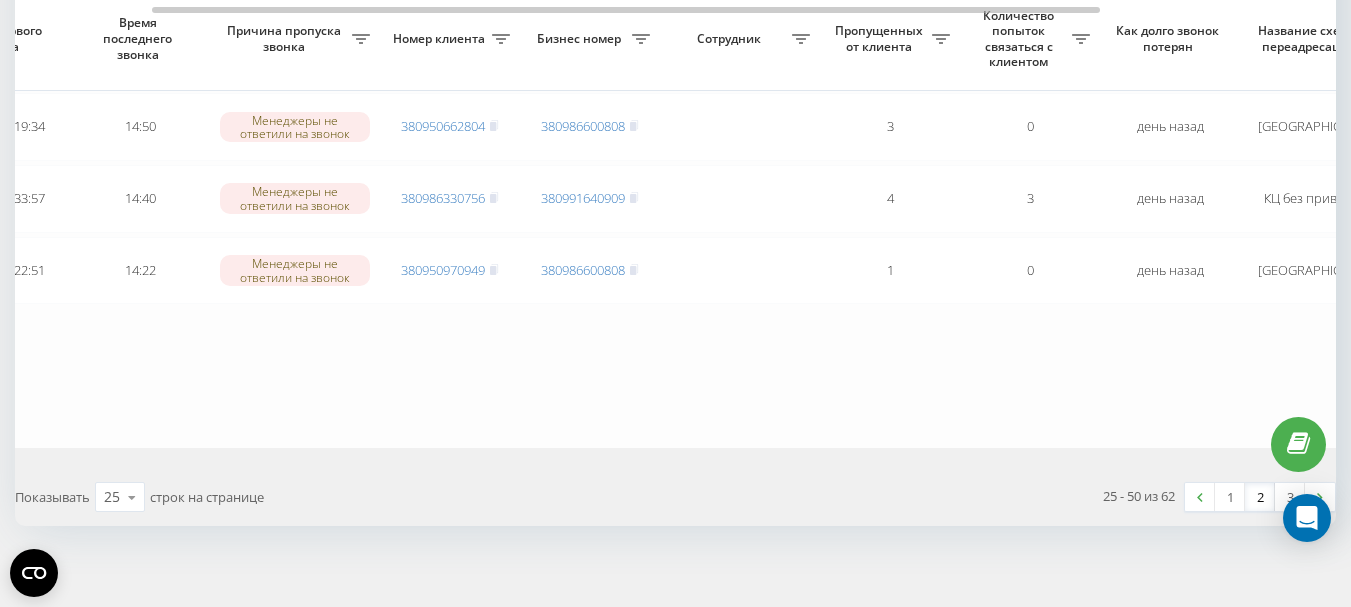 scroll, scrollTop: 0, scrollLeft: 0, axis: both 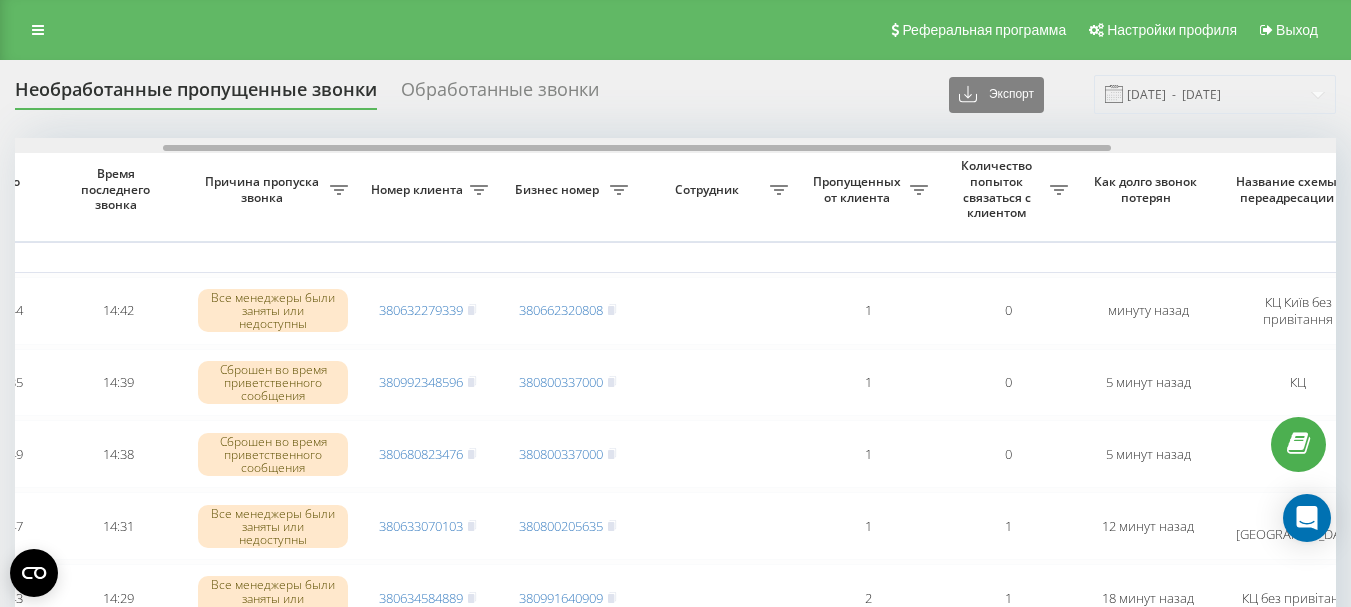 drag, startPoint x: 521, startPoint y: 146, endPoint x: 670, endPoint y: 151, distance: 149.08386 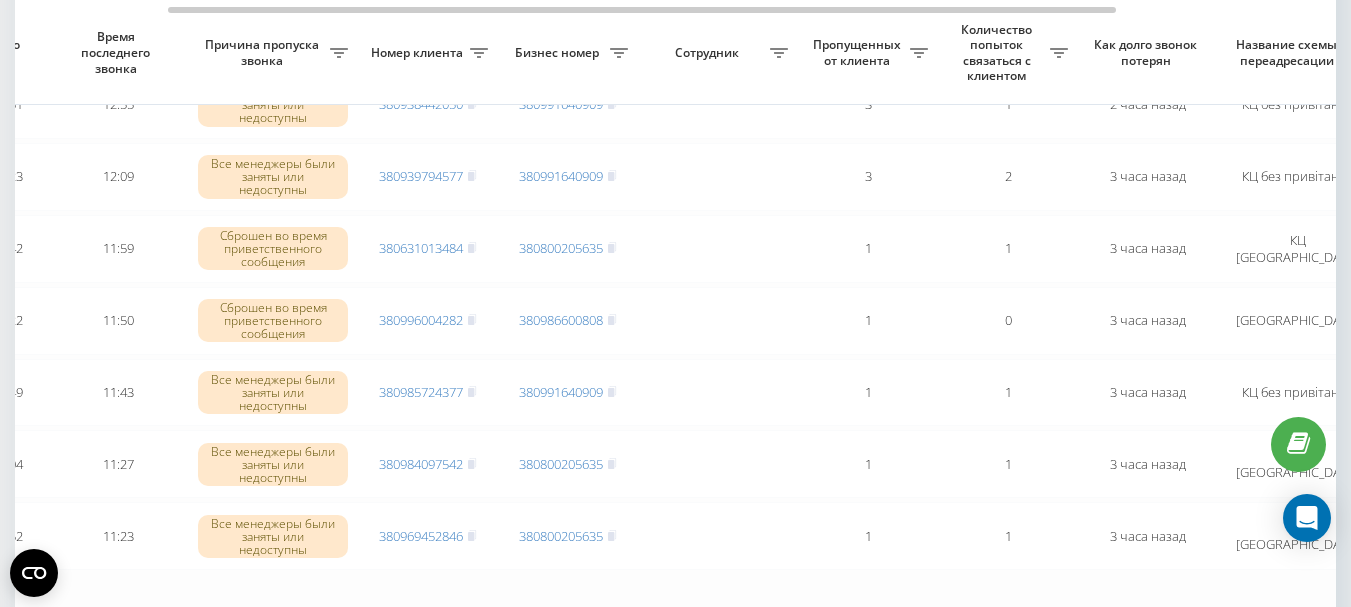 scroll, scrollTop: 1780, scrollLeft: 0, axis: vertical 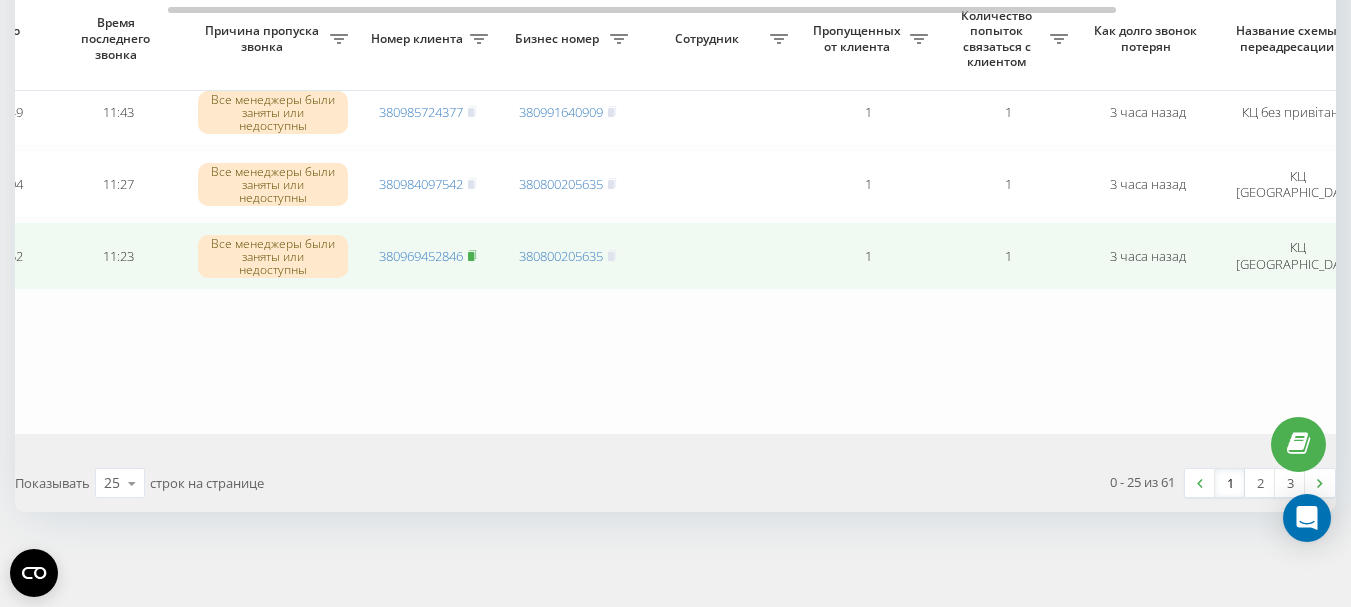 click 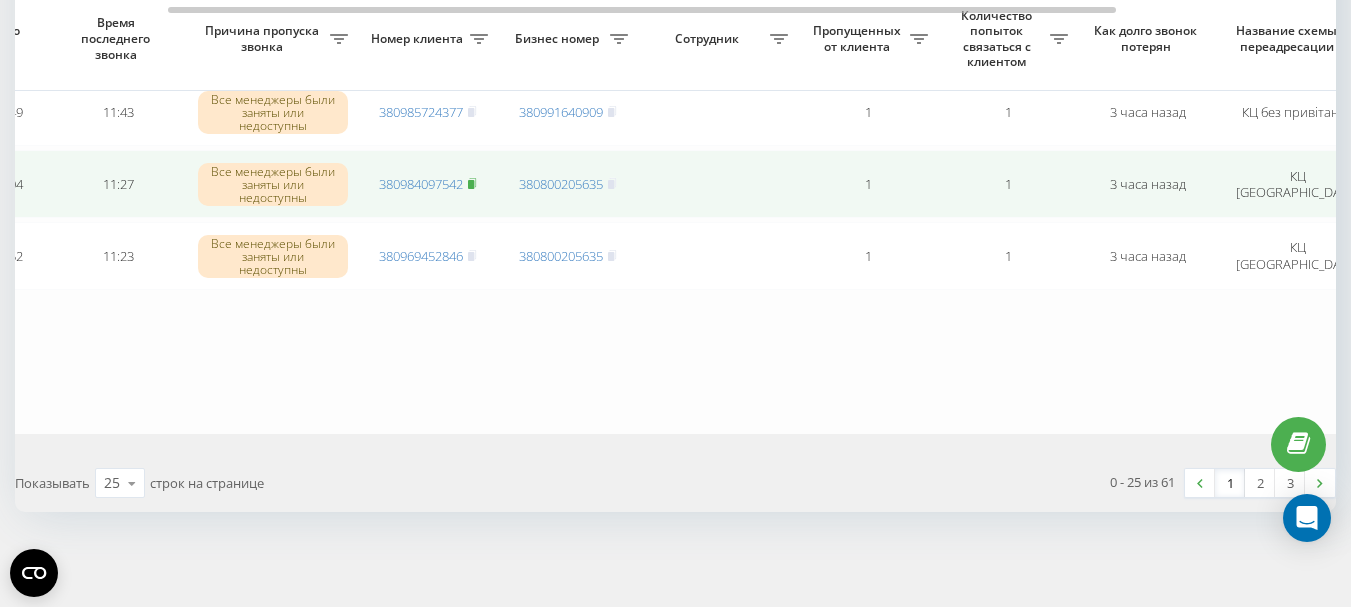click 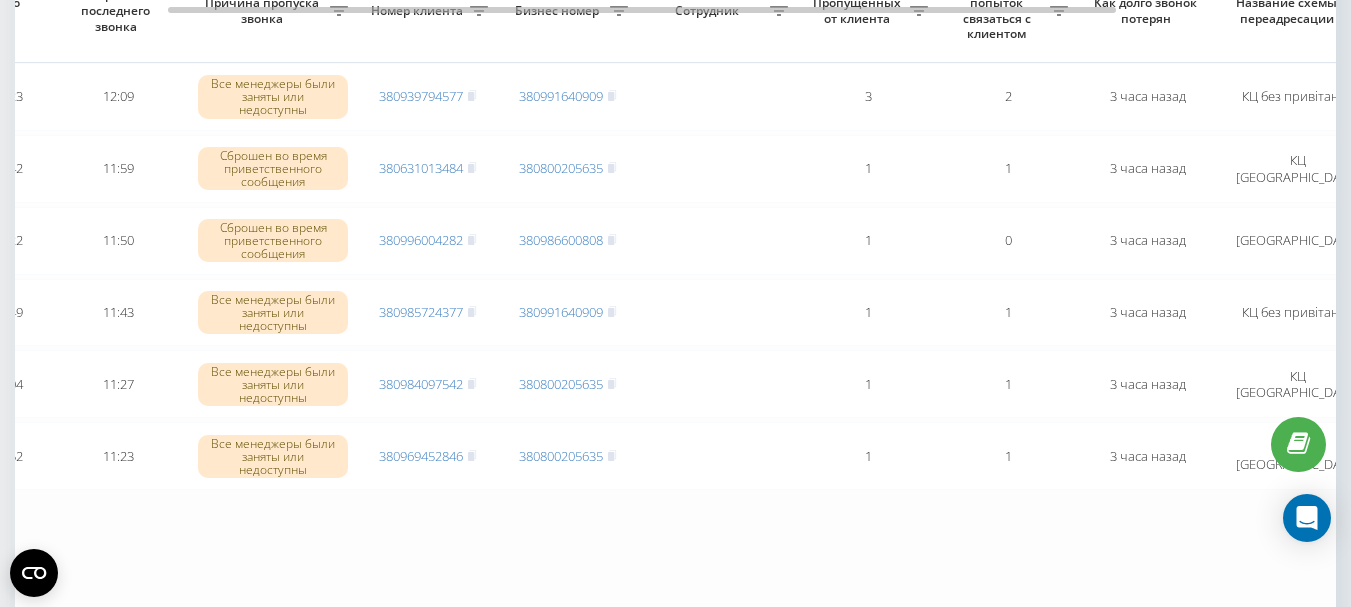 scroll, scrollTop: 1480, scrollLeft: 0, axis: vertical 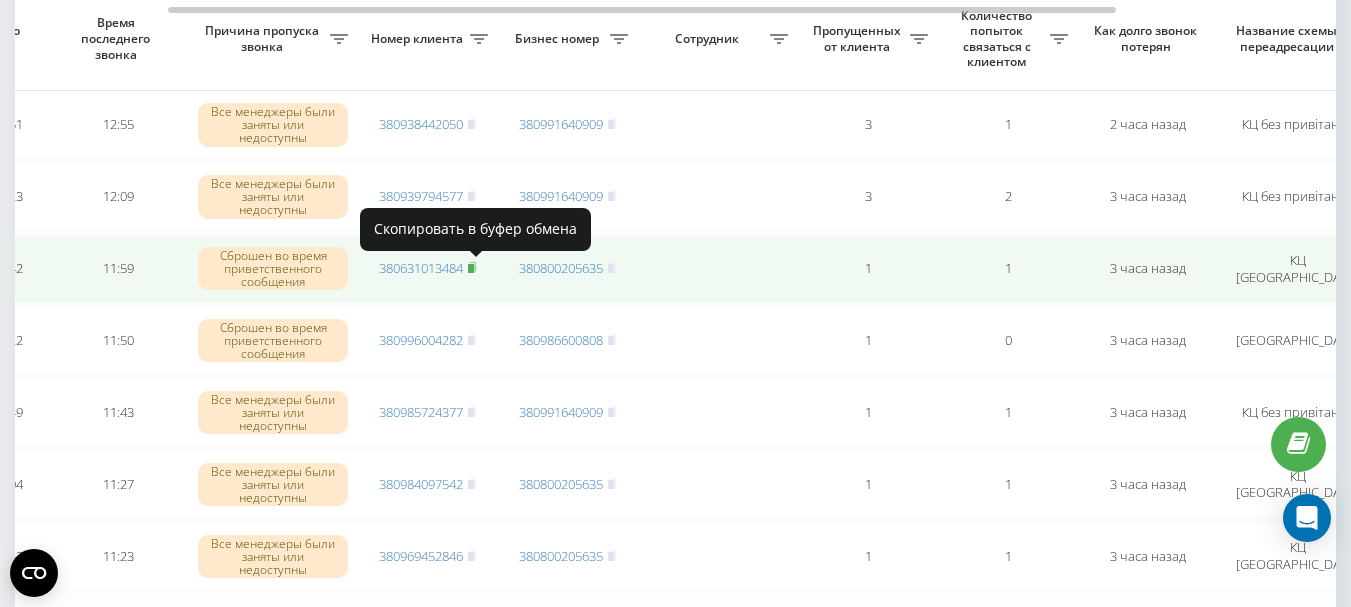 click 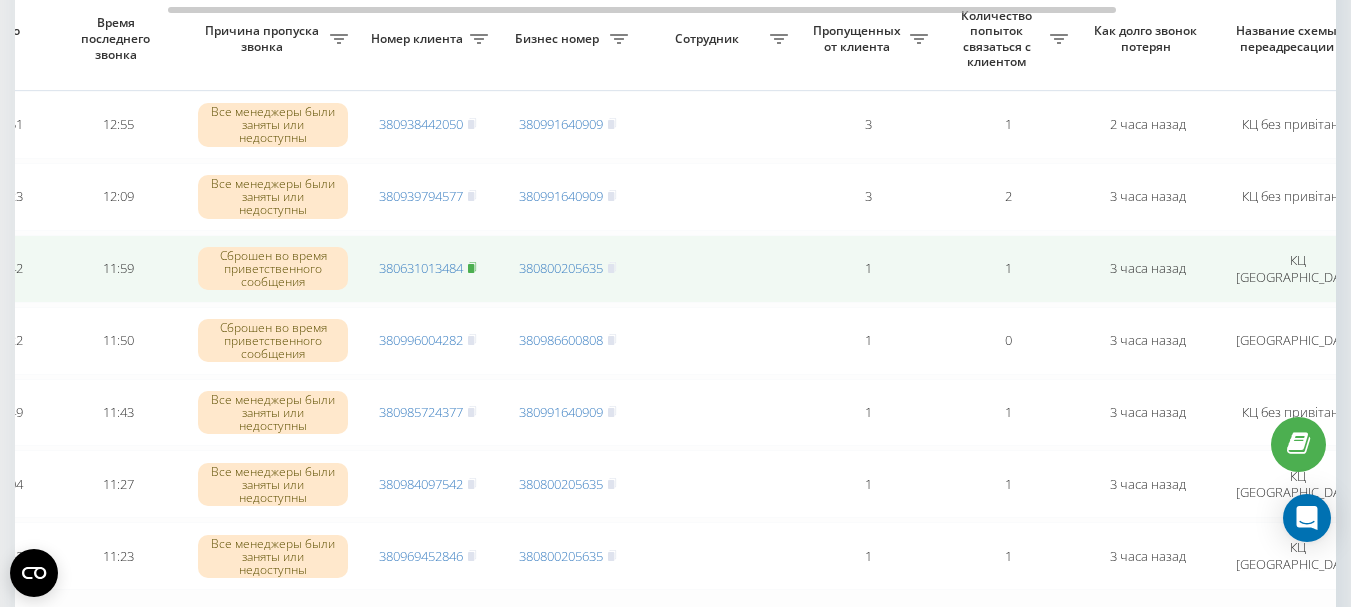 click 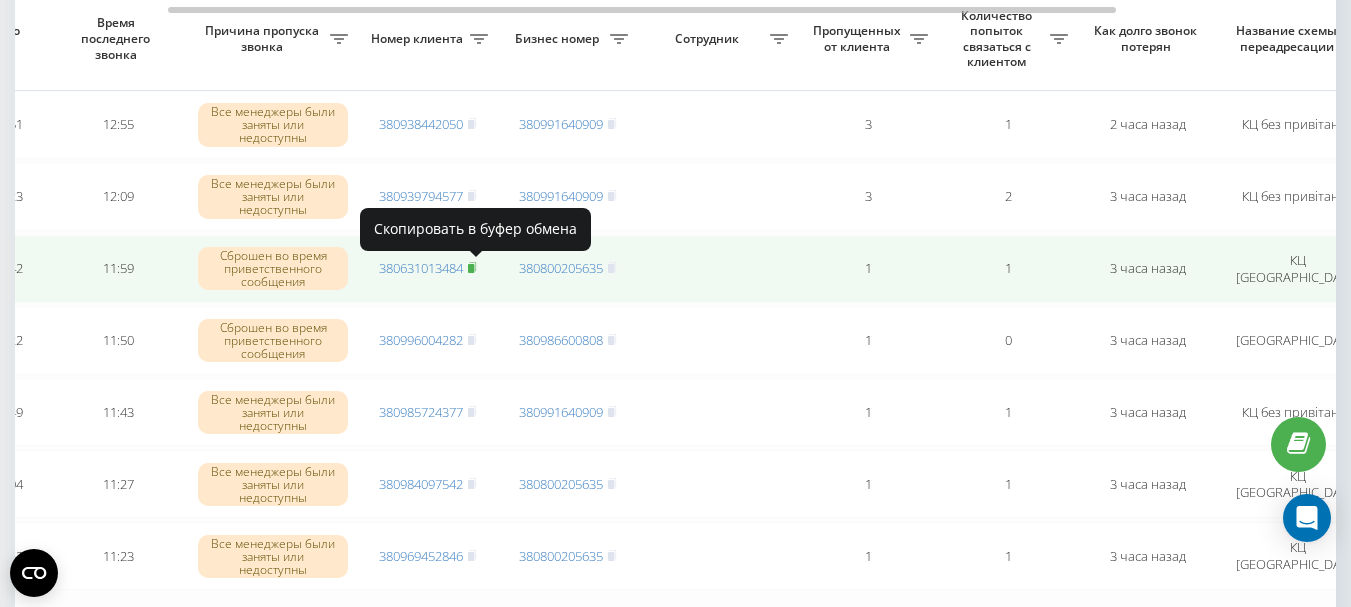 click 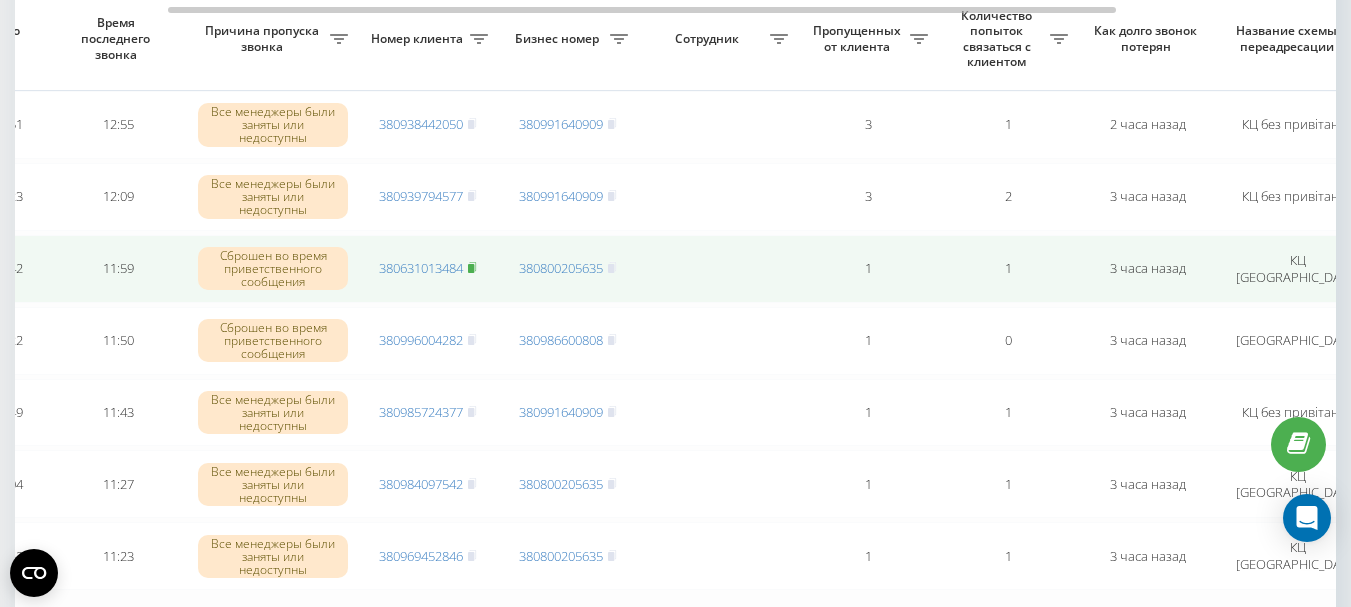 click 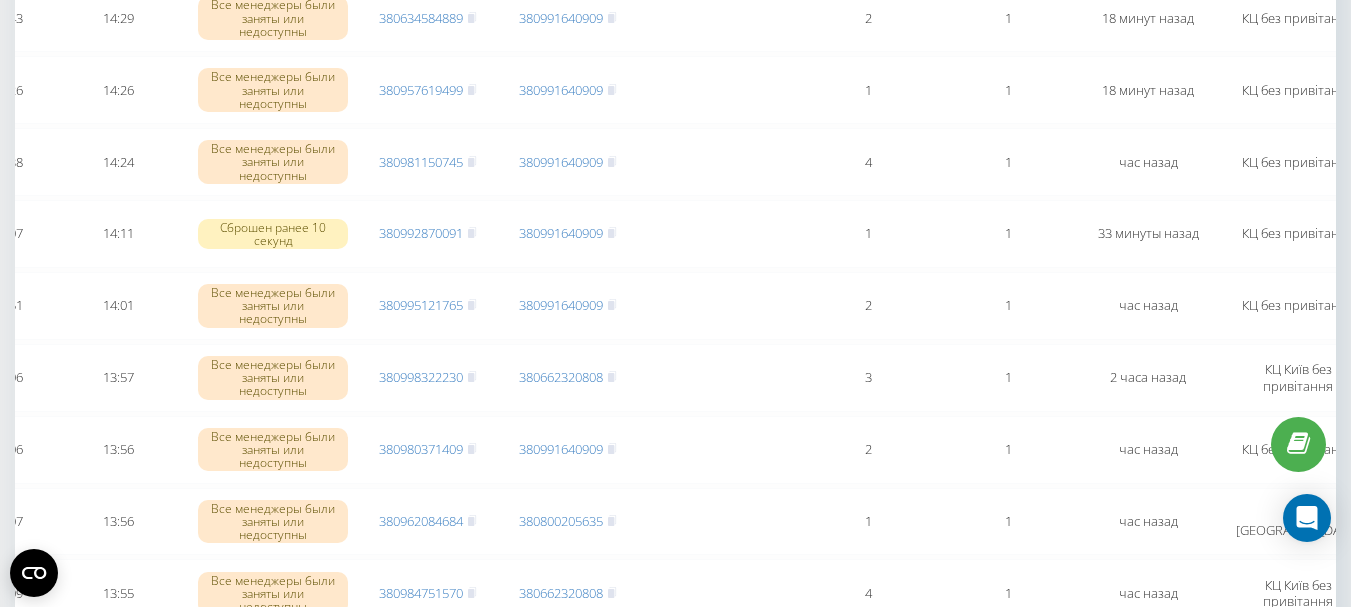 scroll, scrollTop: 0, scrollLeft: 0, axis: both 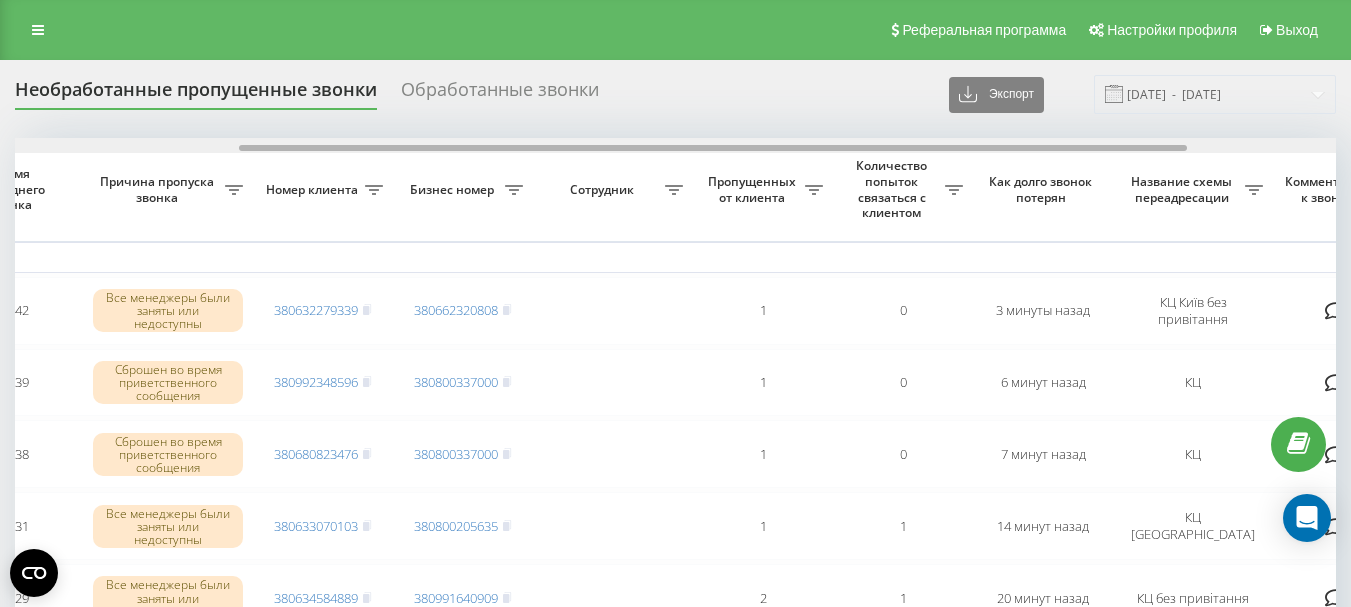 drag, startPoint x: 450, startPoint y: 150, endPoint x: 674, endPoint y: 158, distance: 224.1428 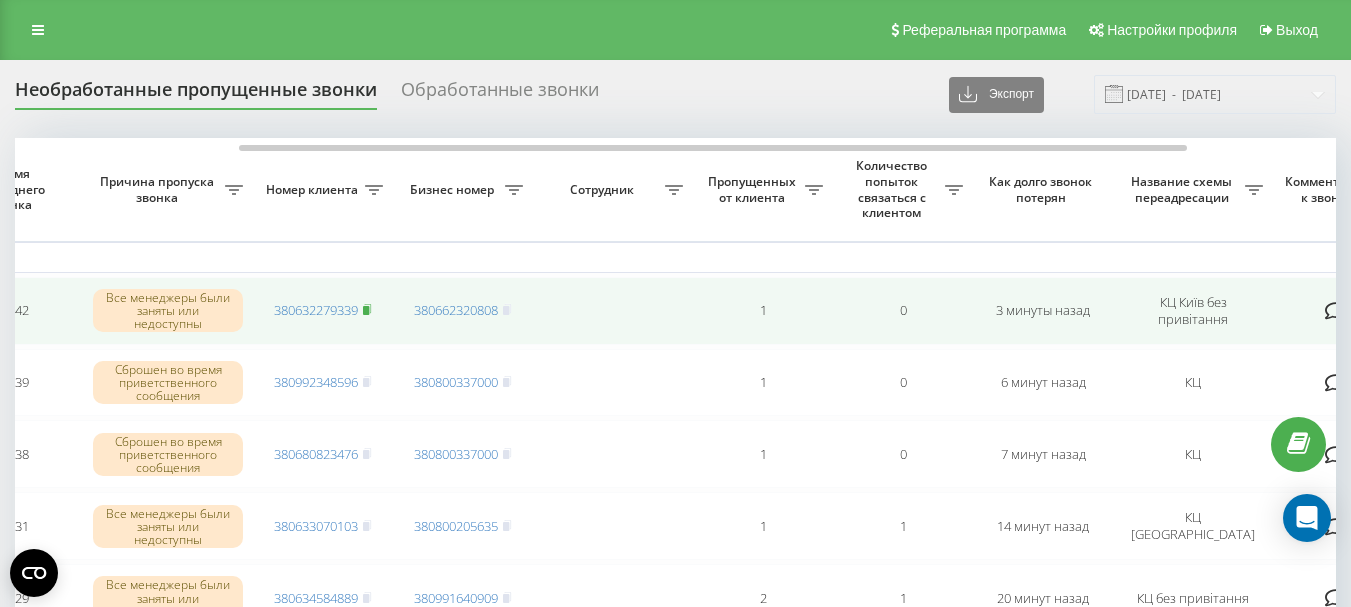 click 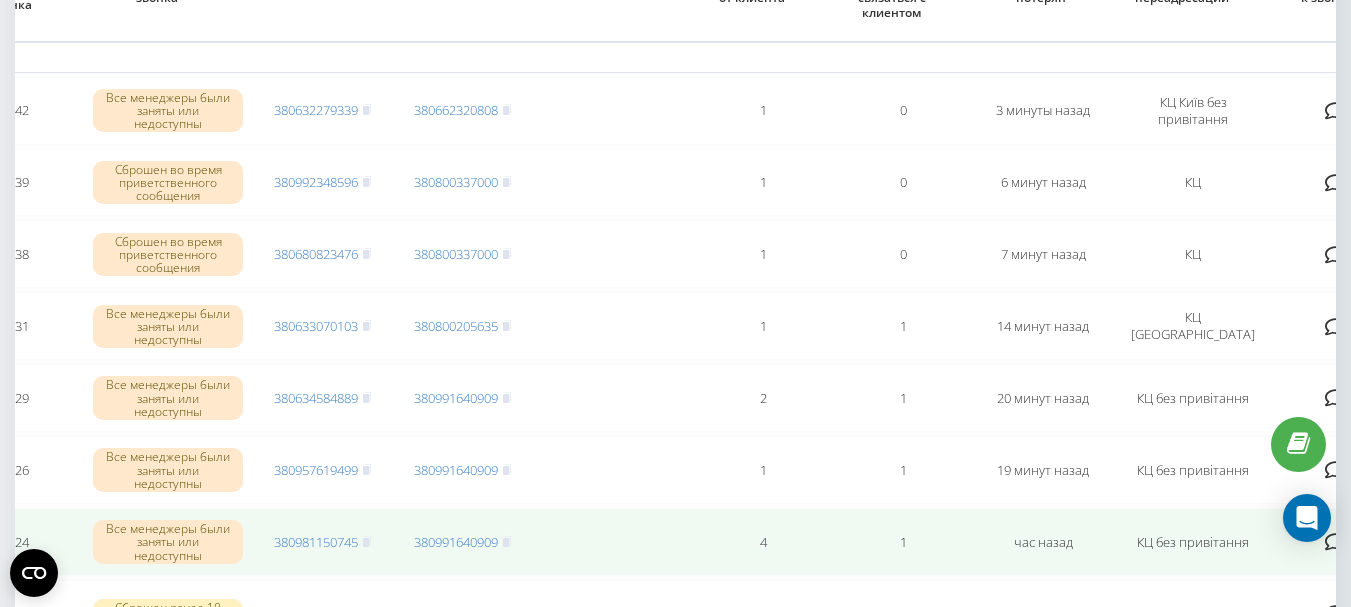 scroll, scrollTop: 0, scrollLeft: 0, axis: both 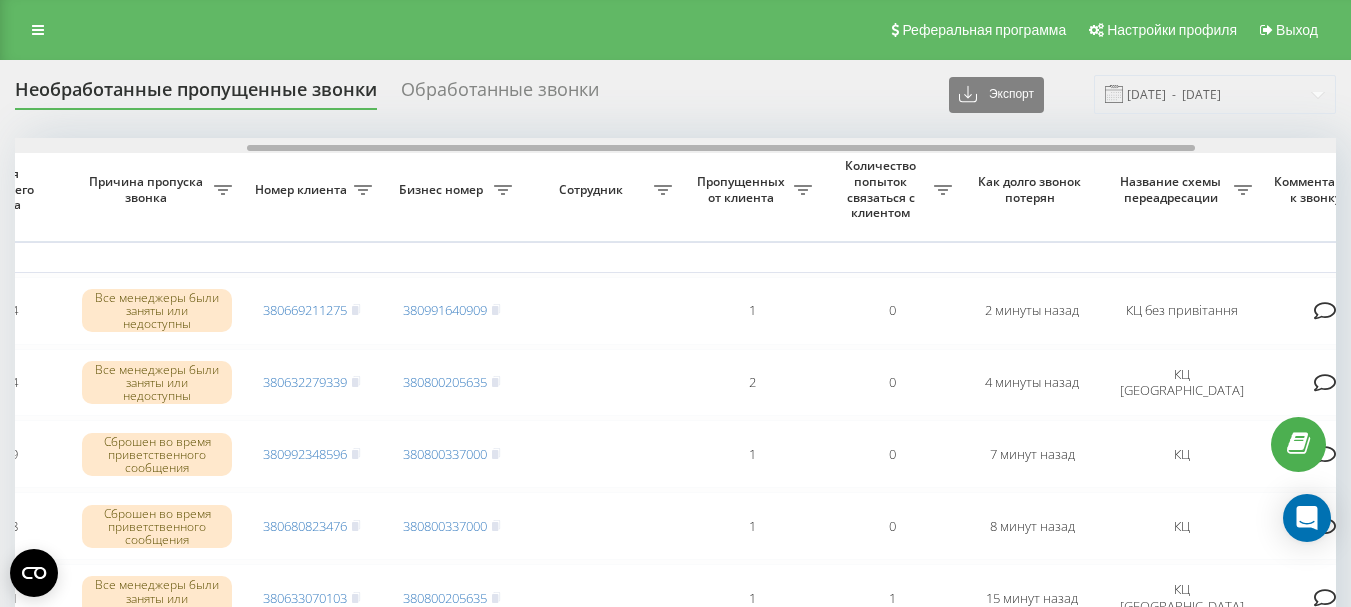 drag, startPoint x: 460, startPoint y: 145, endPoint x: 692, endPoint y: 142, distance: 232.0194 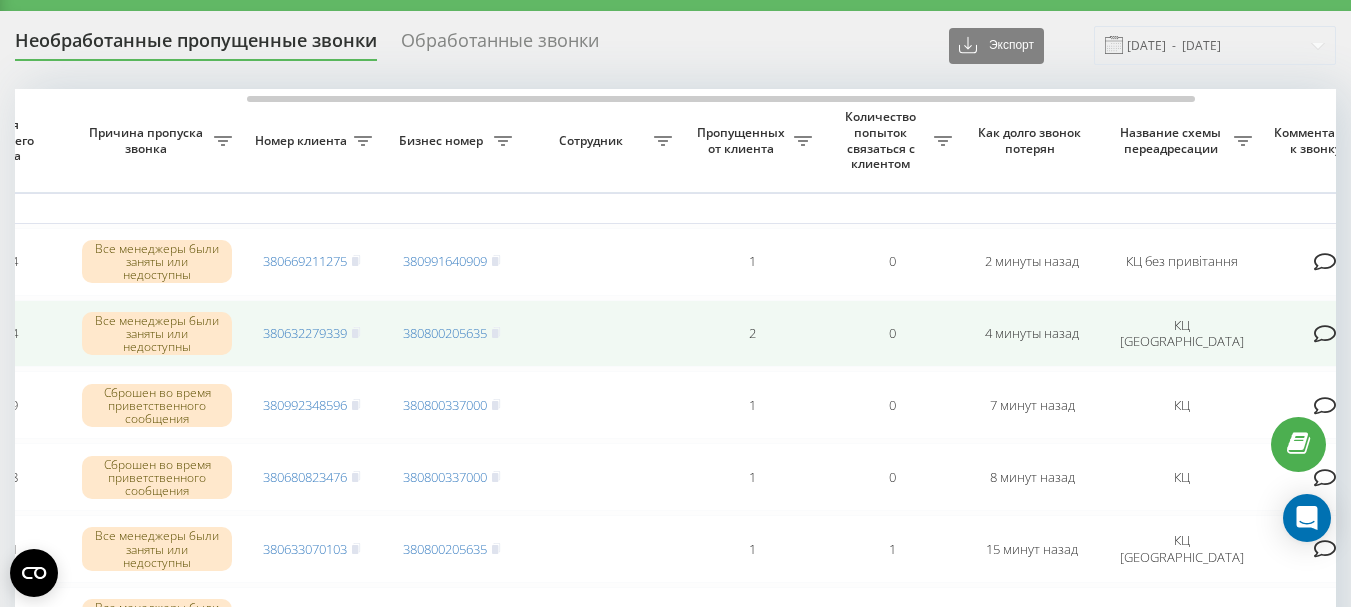 scroll, scrollTop: 0, scrollLeft: 0, axis: both 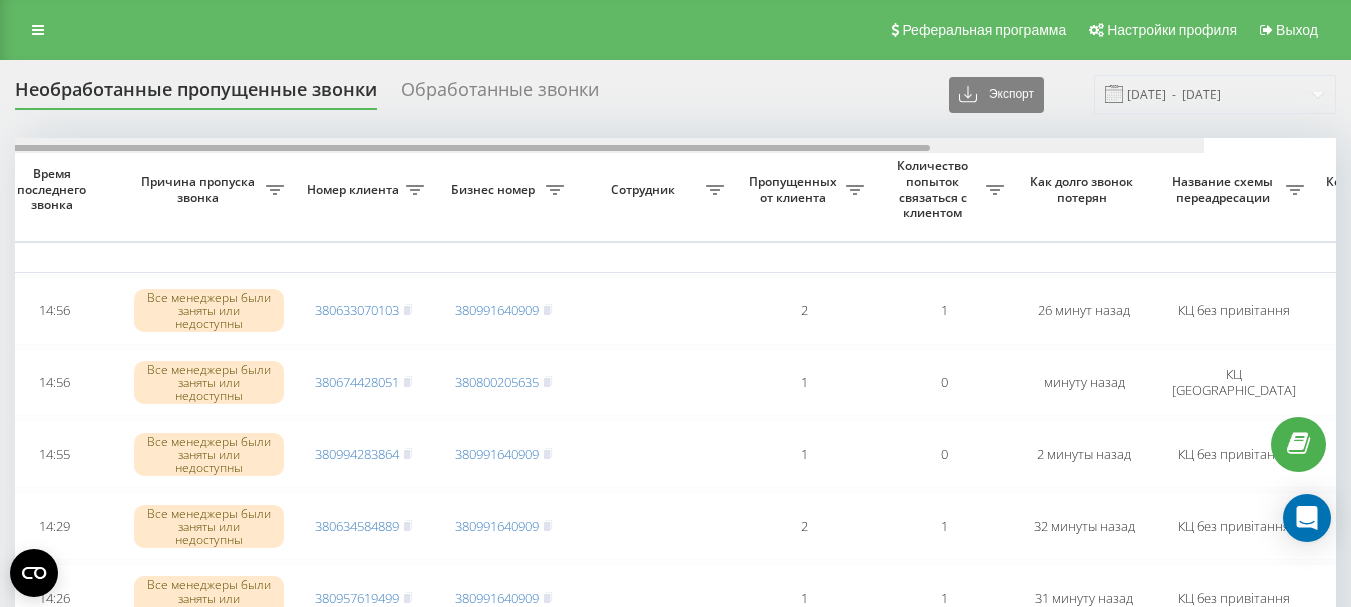 drag, startPoint x: 598, startPoint y: 147, endPoint x: 817, endPoint y: 153, distance: 219.08218 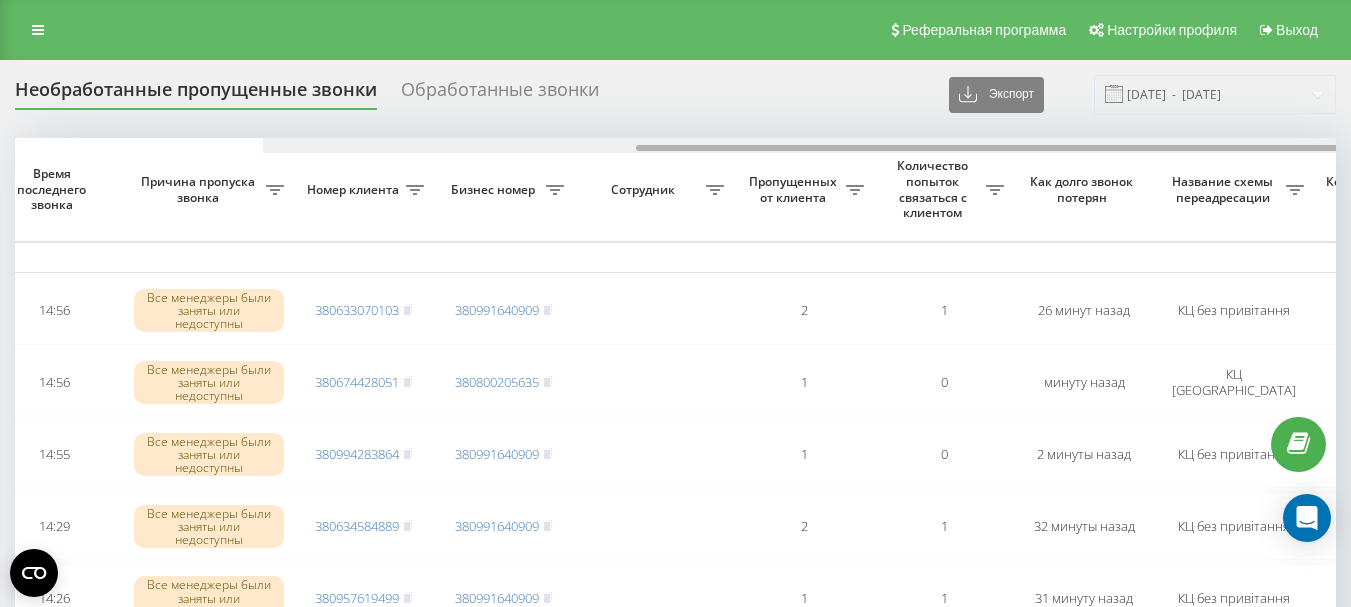 scroll, scrollTop: 0, scrollLeft: 519, axis: horizontal 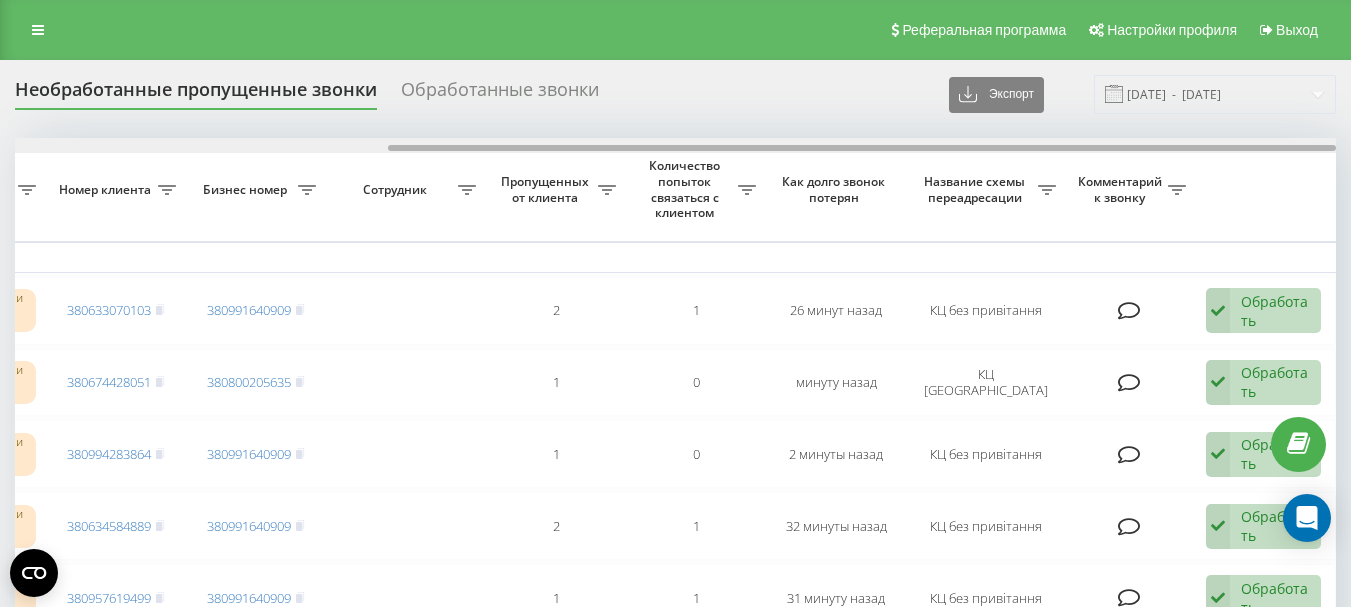 click at bounding box center [675, 145] 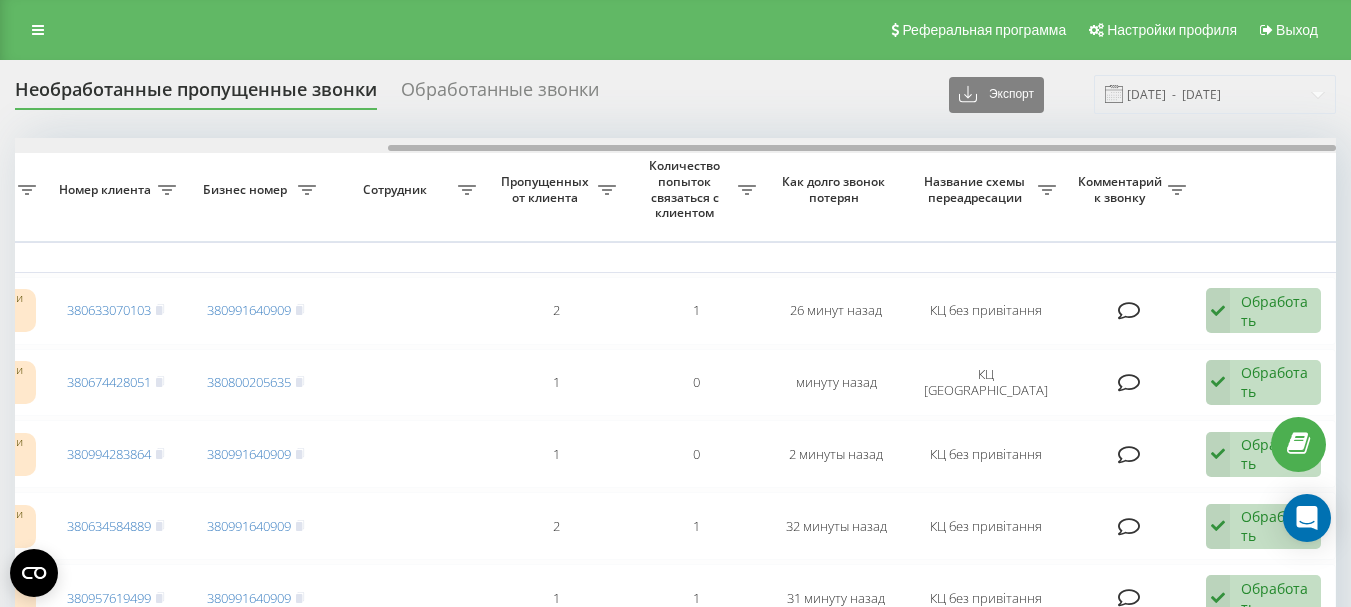 scroll, scrollTop: 0, scrollLeft: 25, axis: horizontal 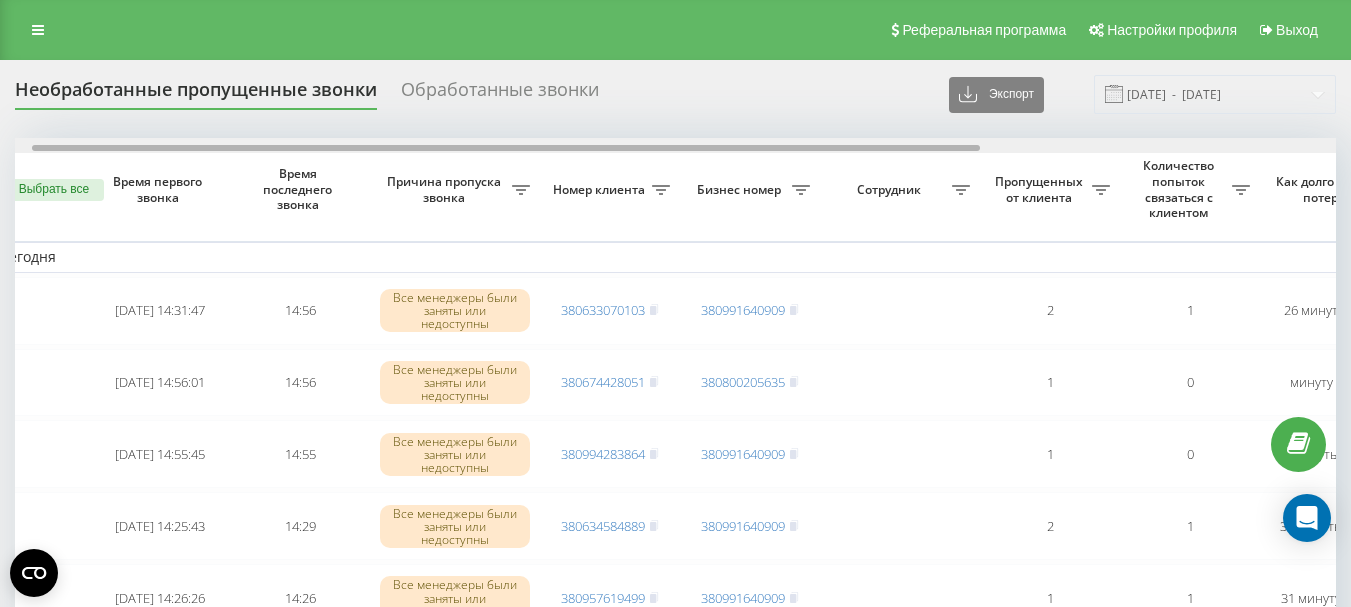 drag, startPoint x: 540, startPoint y: 145, endPoint x: 185, endPoint y: 164, distance: 355.5081 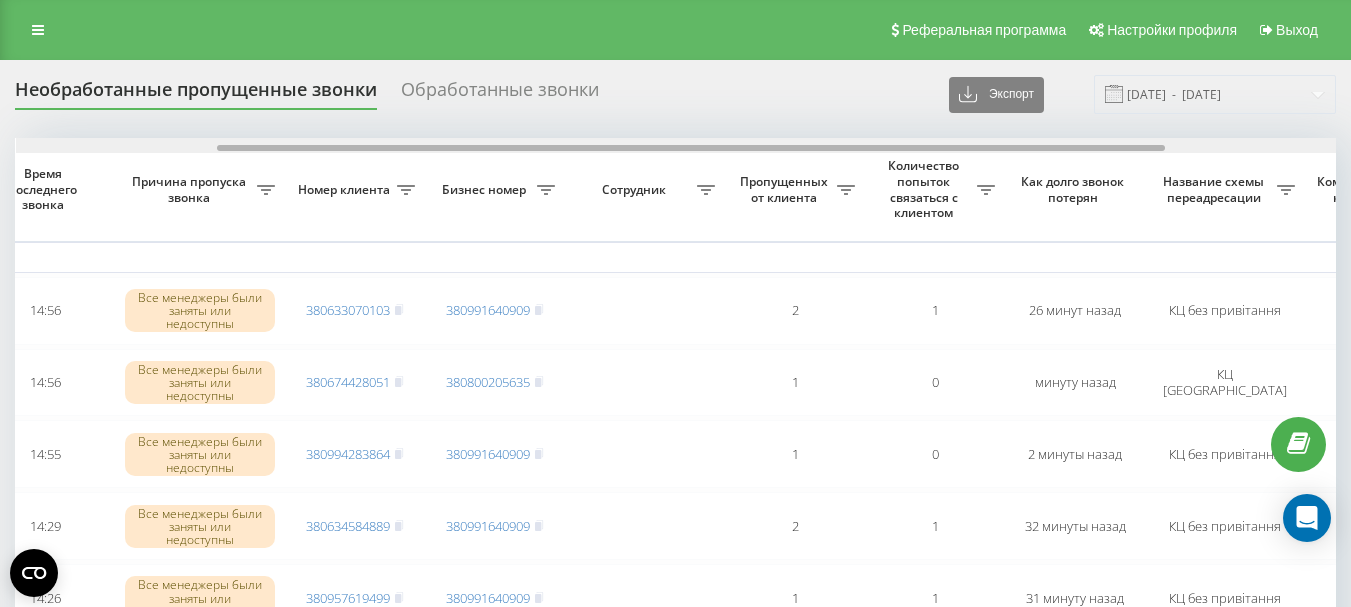 scroll, scrollTop: 0, scrollLeft: 284, axis: horizontal 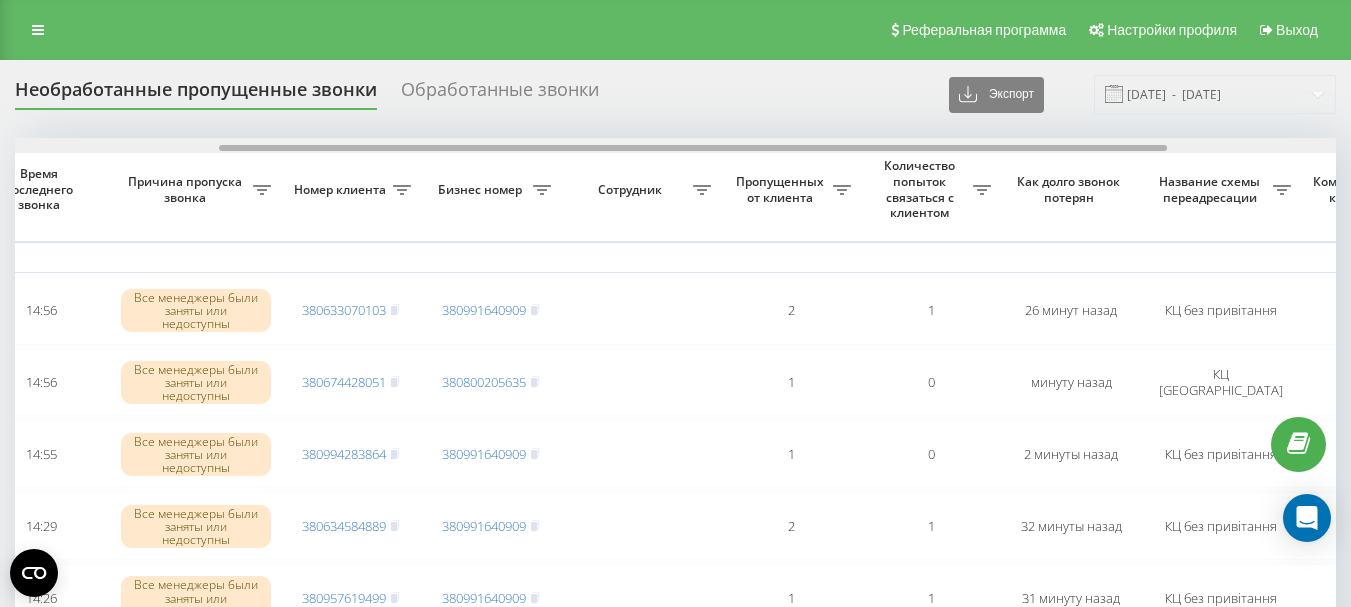 drag, startPoint x: 374, startPoint y: 145, endPoint x: 560, endPoint y: 161, distance: 186.6869 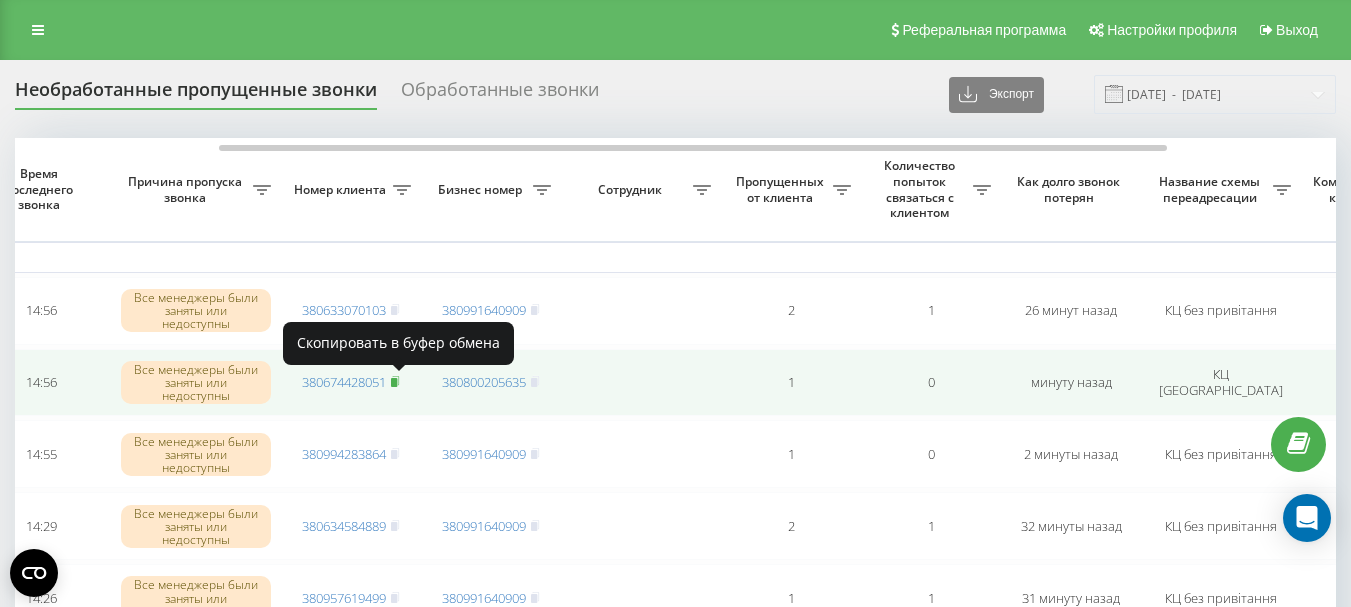 click 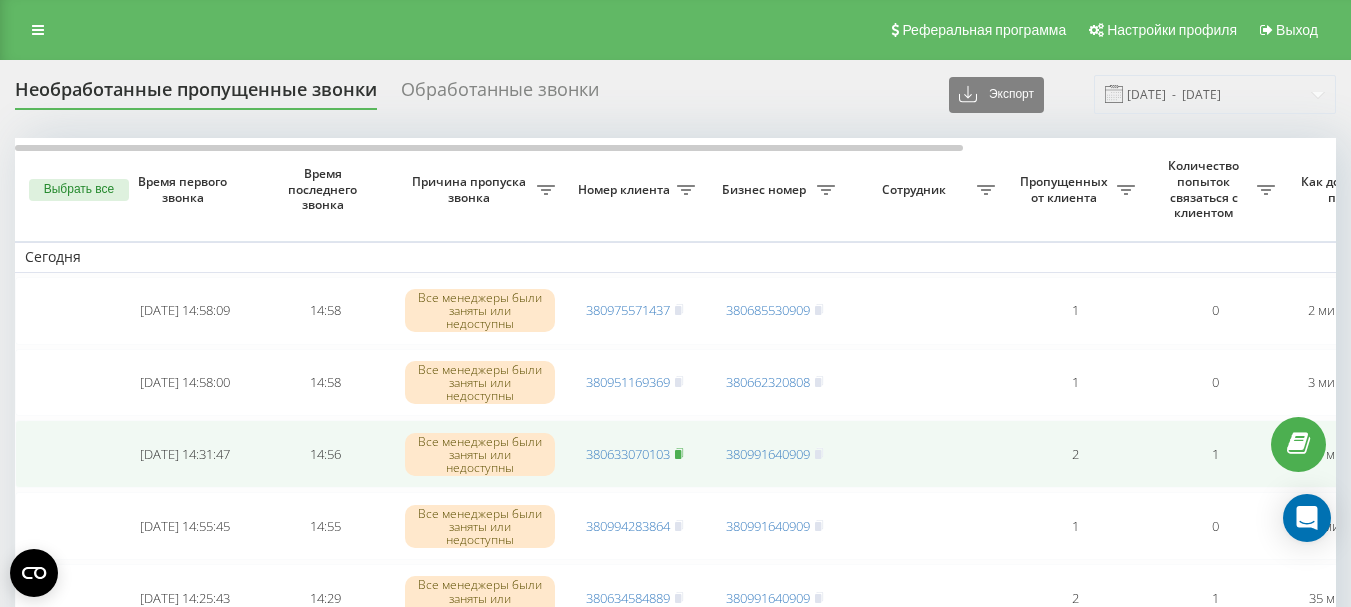 scroll, scrollTop: 0, scrollLeft: 0, axis: both 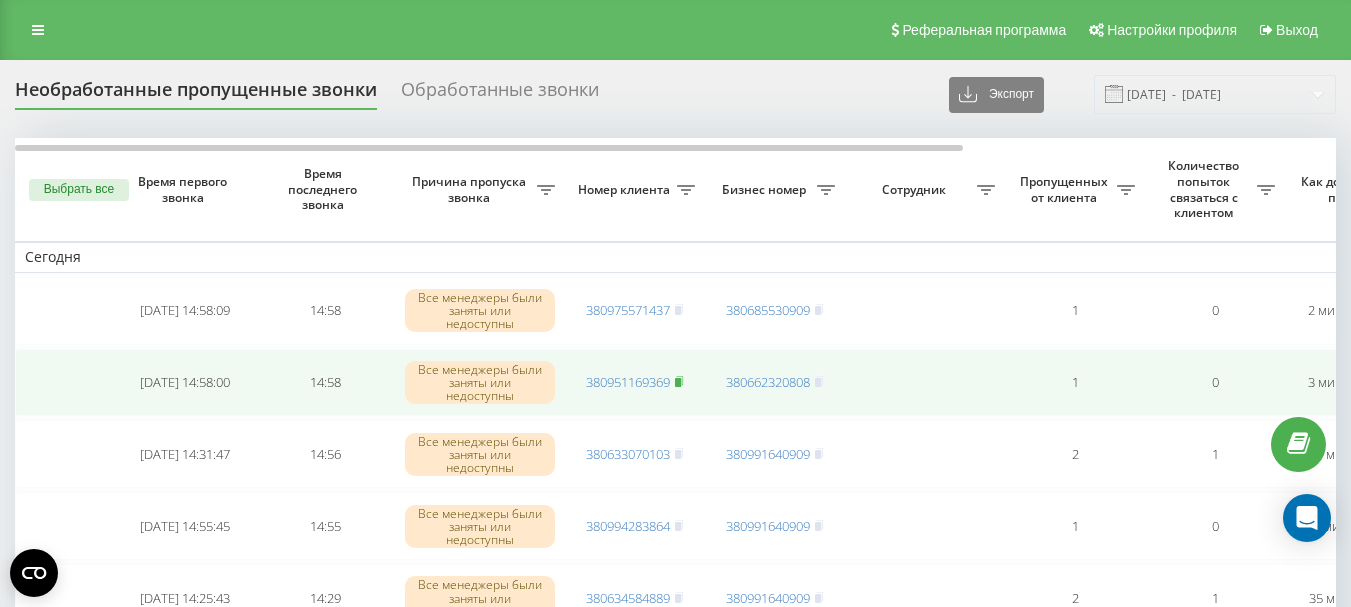 click 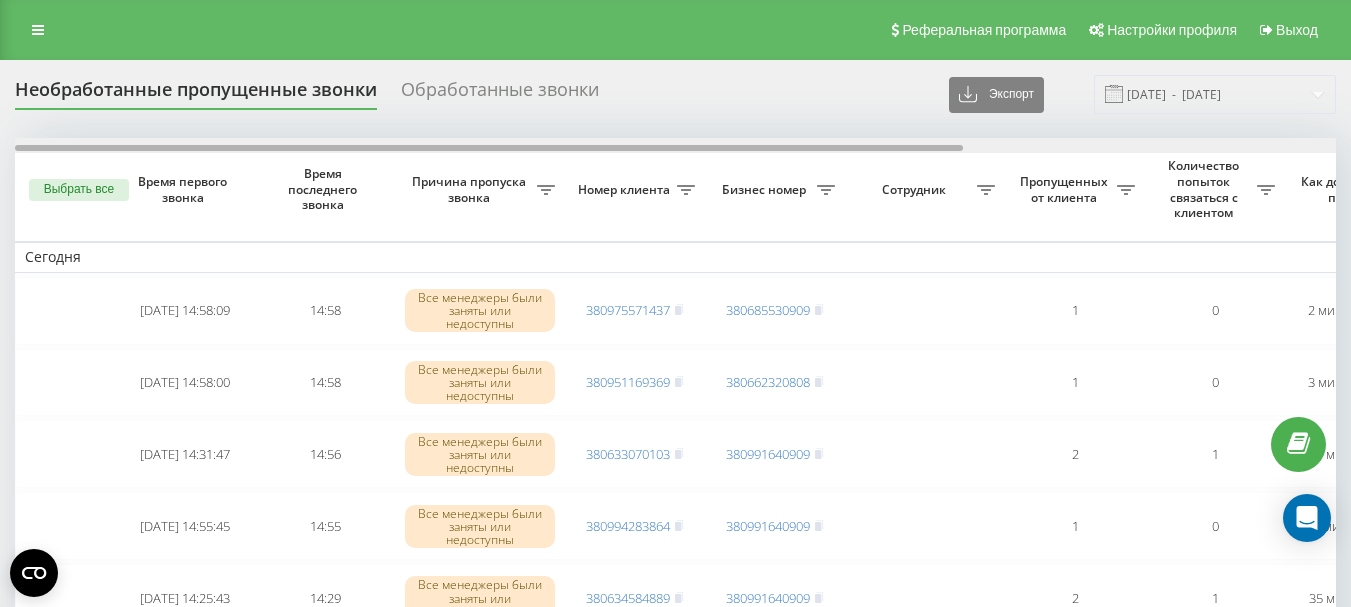 scroll, scrollTop: 0, scrollLeft: 189, axis: horizontal 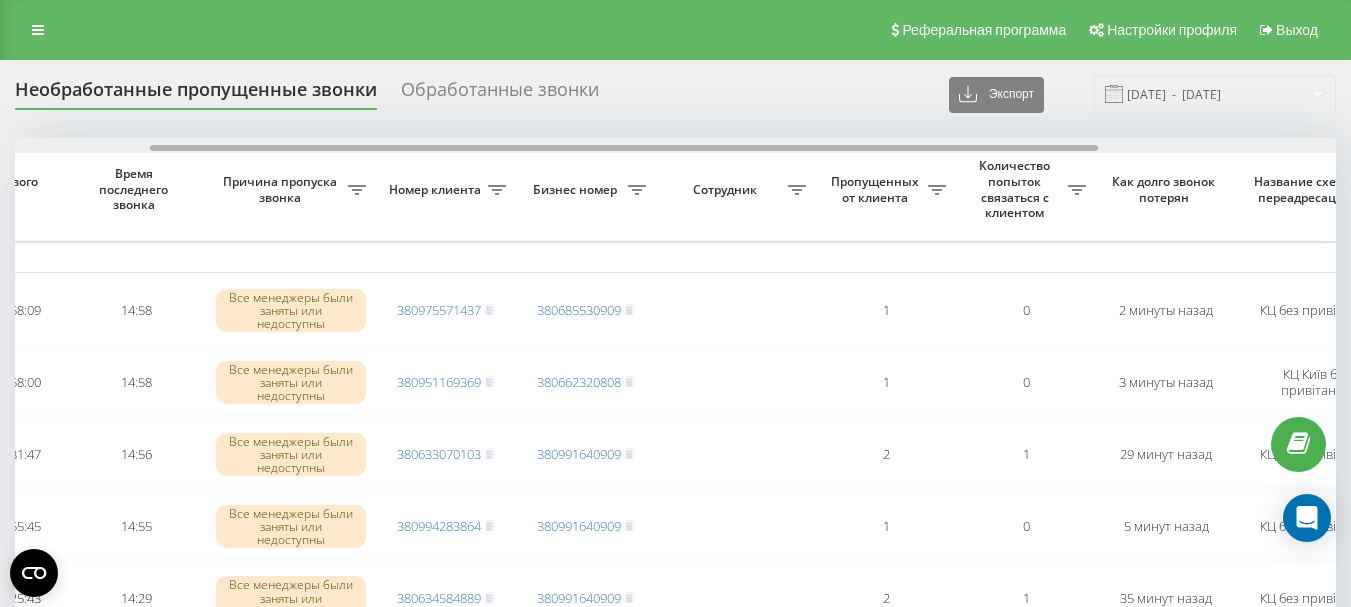 drag, startPoint x: 539, startPoint y: 147, endPoint x: 675, endPoint y: 164, distance: 137.05838 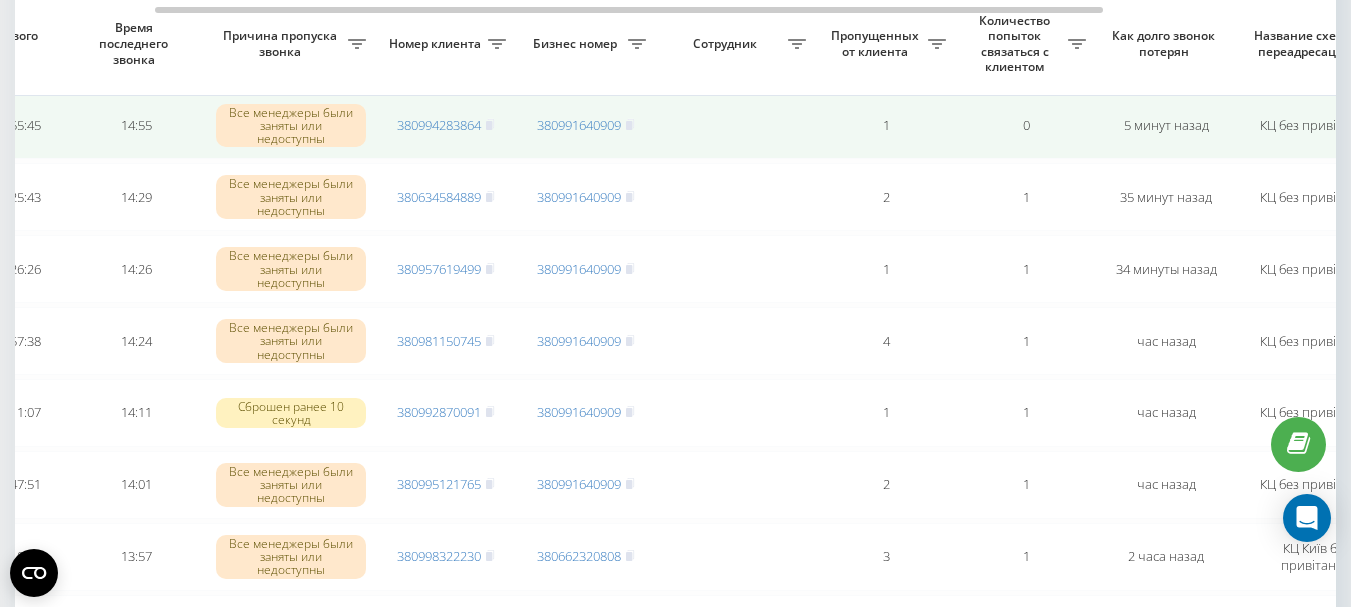 scroll, scrollTop: 500, scrollLeft: 0, axis: vertical 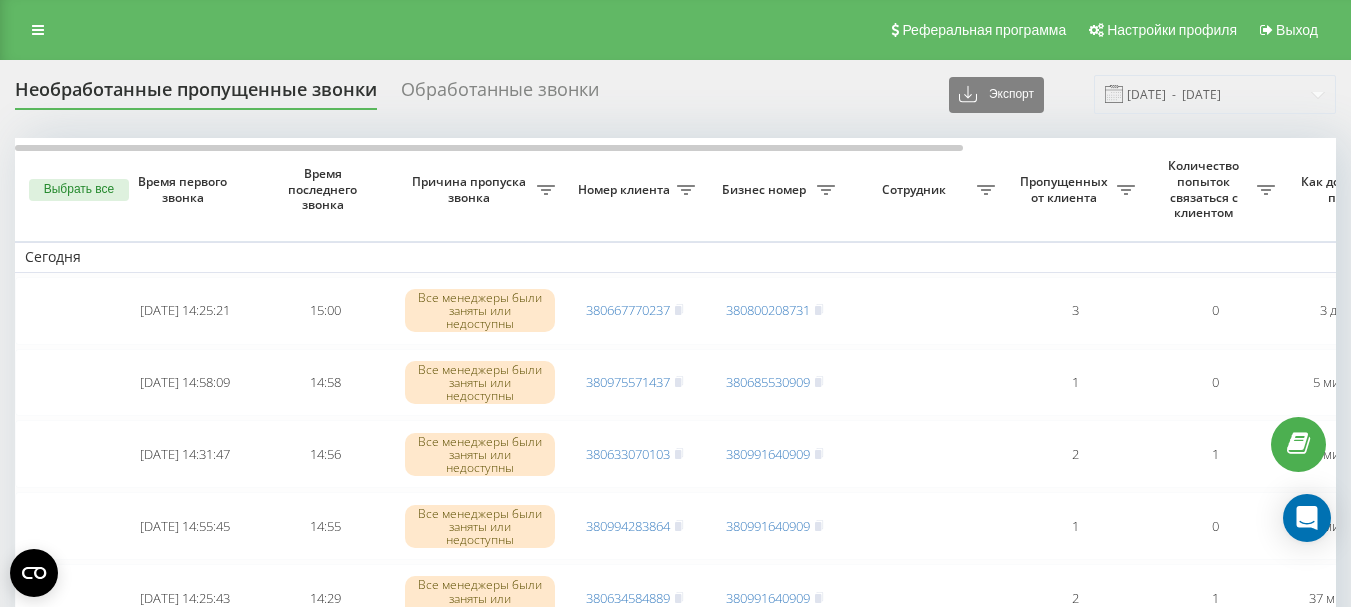 click on "[DATE] [DATE] 14:25:21 15:00 Все менеджеры были заняты или недоступны 380667770237 380800208731 3 0 [DATE] КЦ Обработать Не удалось связаться Связался с клиентом с помощью другого канала Клиент перезвонил сам с другого номера Другой вариант [DATE] 14:58:09 14:58 Все менеджеры были заняты или недоступны 380975571437 380685530909 1 0 5 минут назад КЦ без привітання Обработать Не удалось связаться Связался с клиентом с помощью другого канала Клиент перезвонил сам с другого номера Другой вариант [DATE] 14:31:47 14:56 Все менеджеры были заняты или недоступны 380633070103 [CREDIT_CARD_NUMBER] минуту назад 14:55 380994283864" at bounding box center [935, 1176] 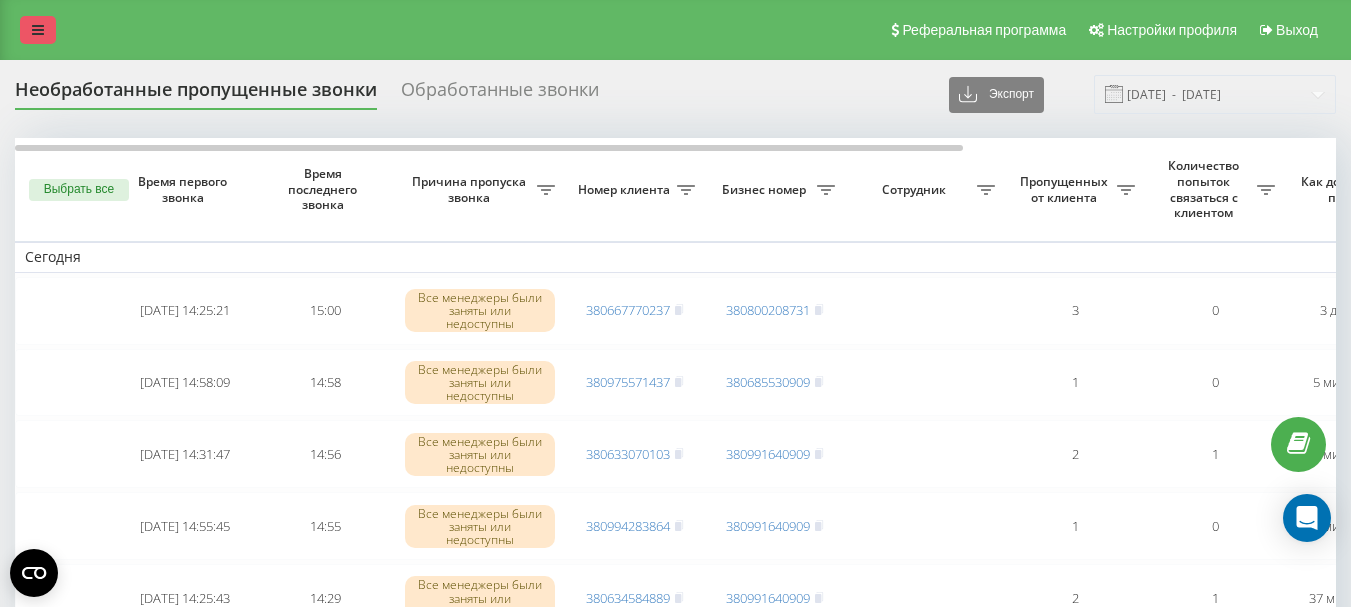 click at bounding box center (38, 30) 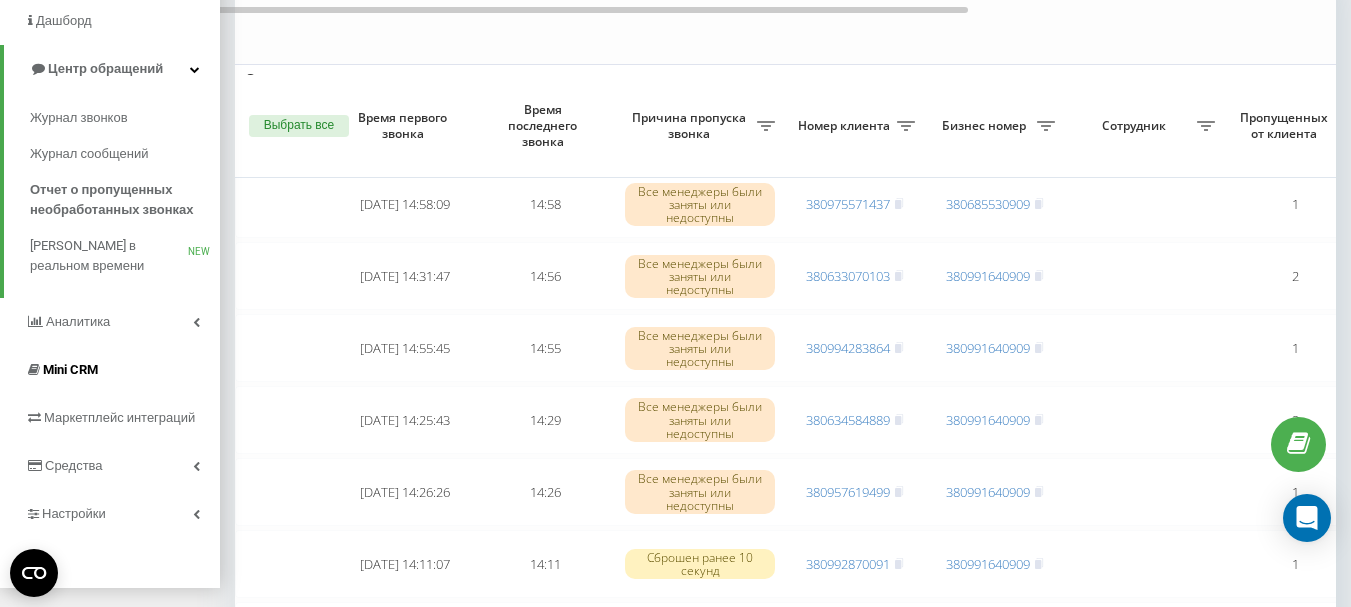 scroll, scrollTop: 300, scrollLeft: 0, axis: vertical 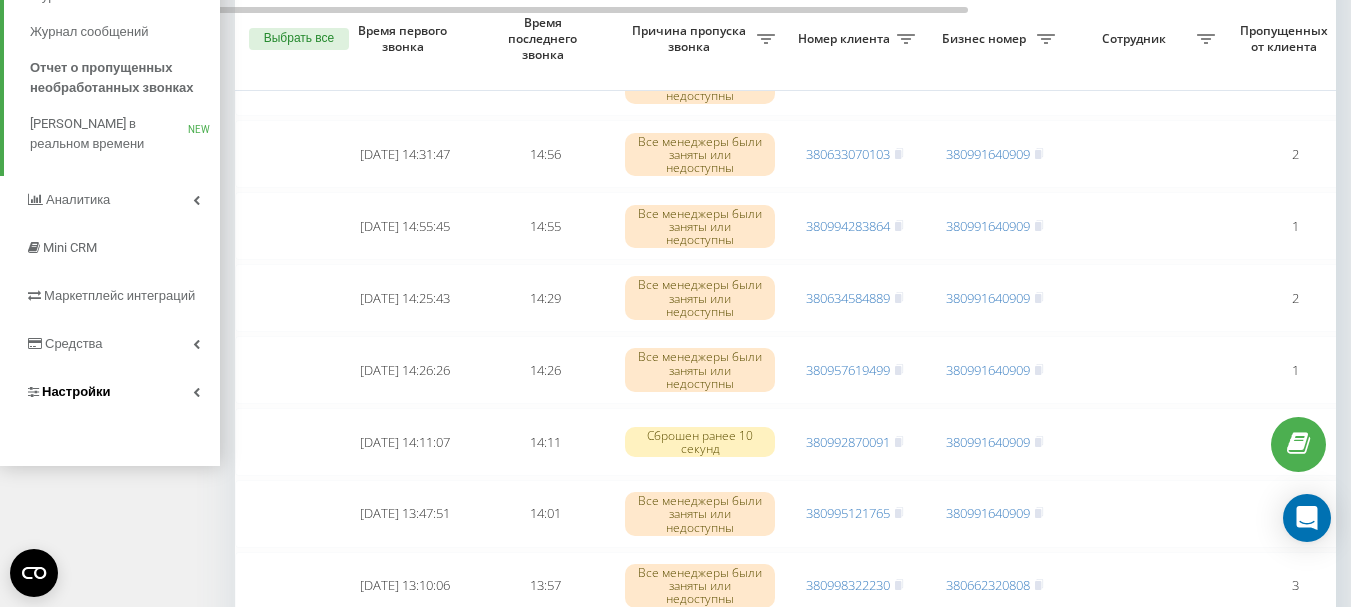 click on "Настройки" at bounding box center (76, 391) 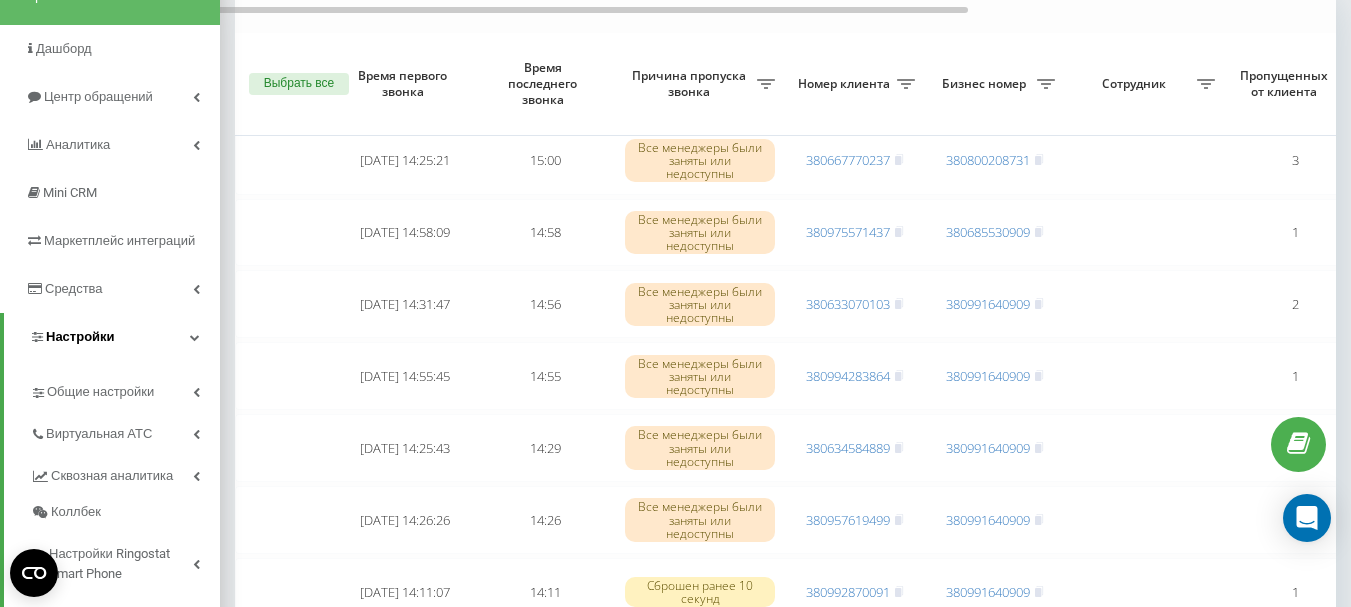 scroll, scrollTop: 195, scrollLeft: 0, axis: vertical 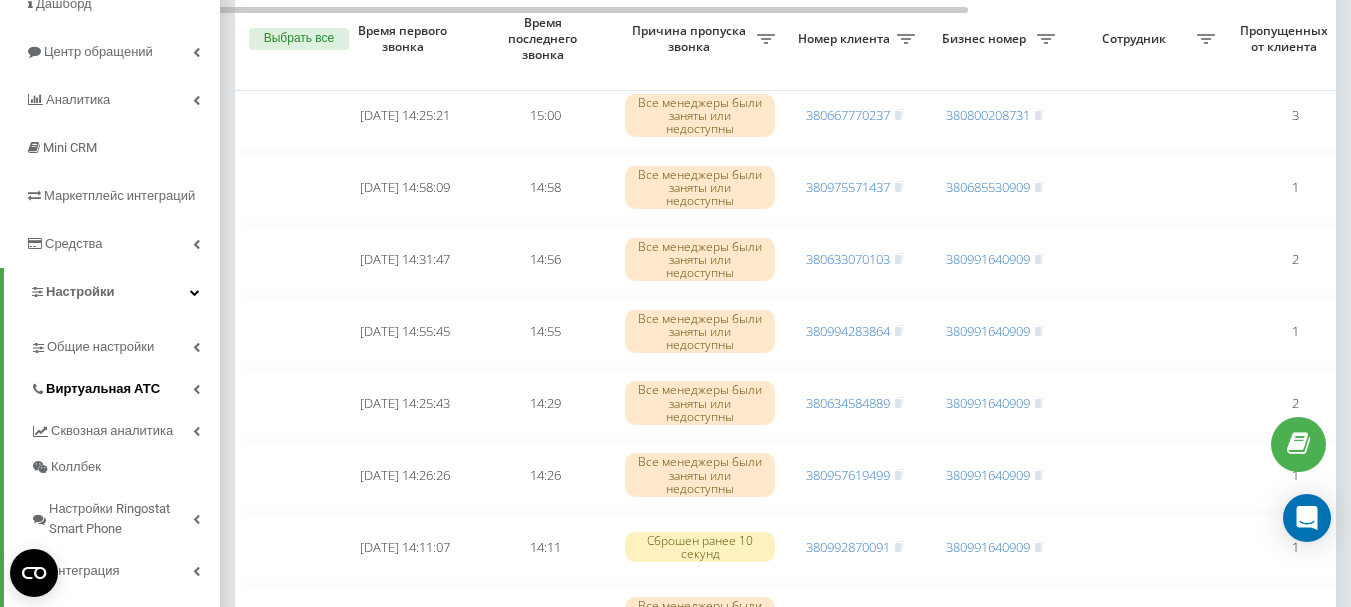 click on "Виртуальная АТС" at bounding box center [103, 389] 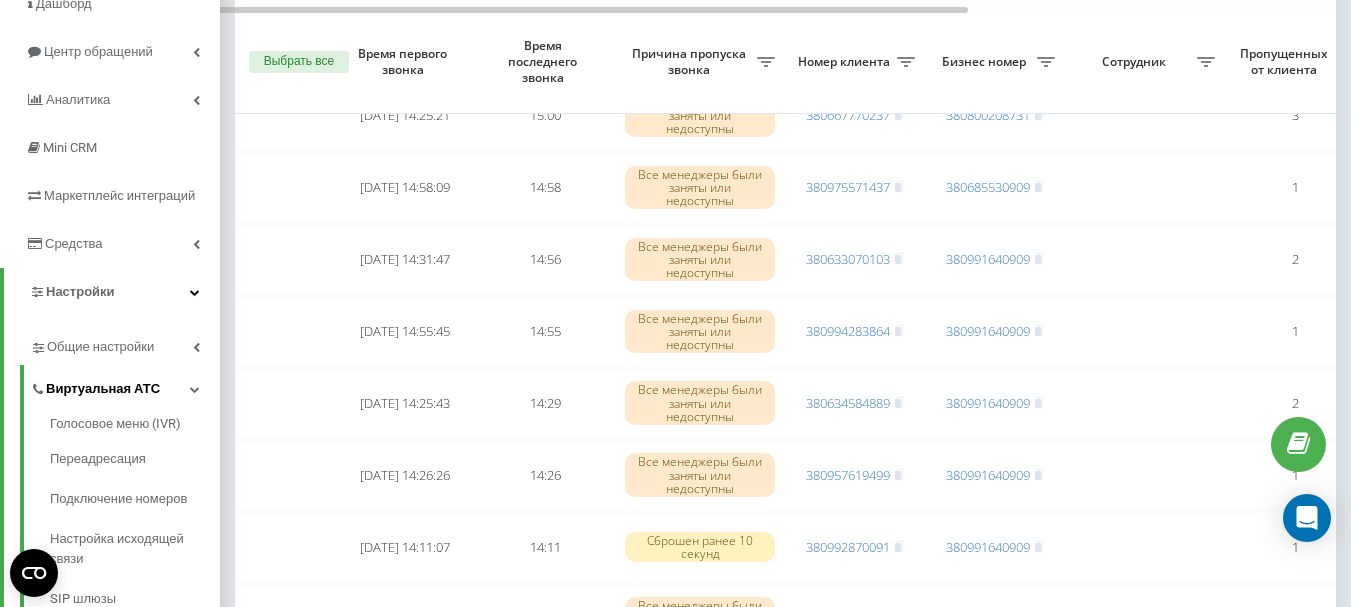 scroll, scrollTop: 295, scrollLeft: 0, axis: vertical 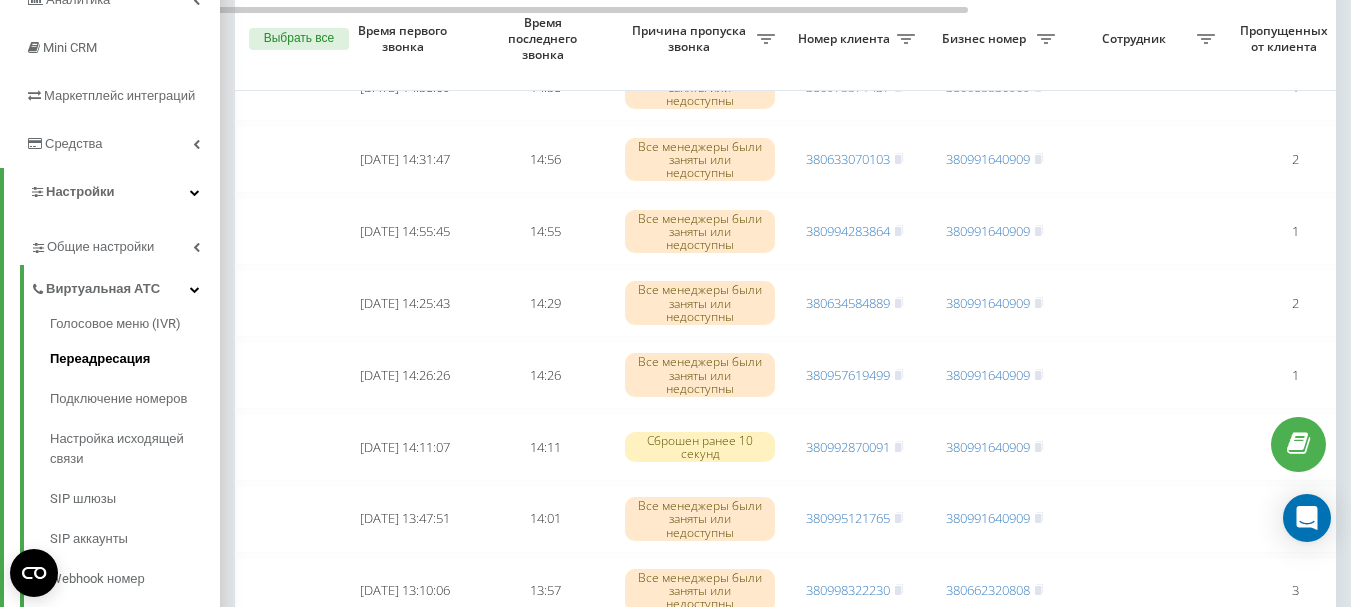 click on "Переадресация" at bounding box center (135, 359) 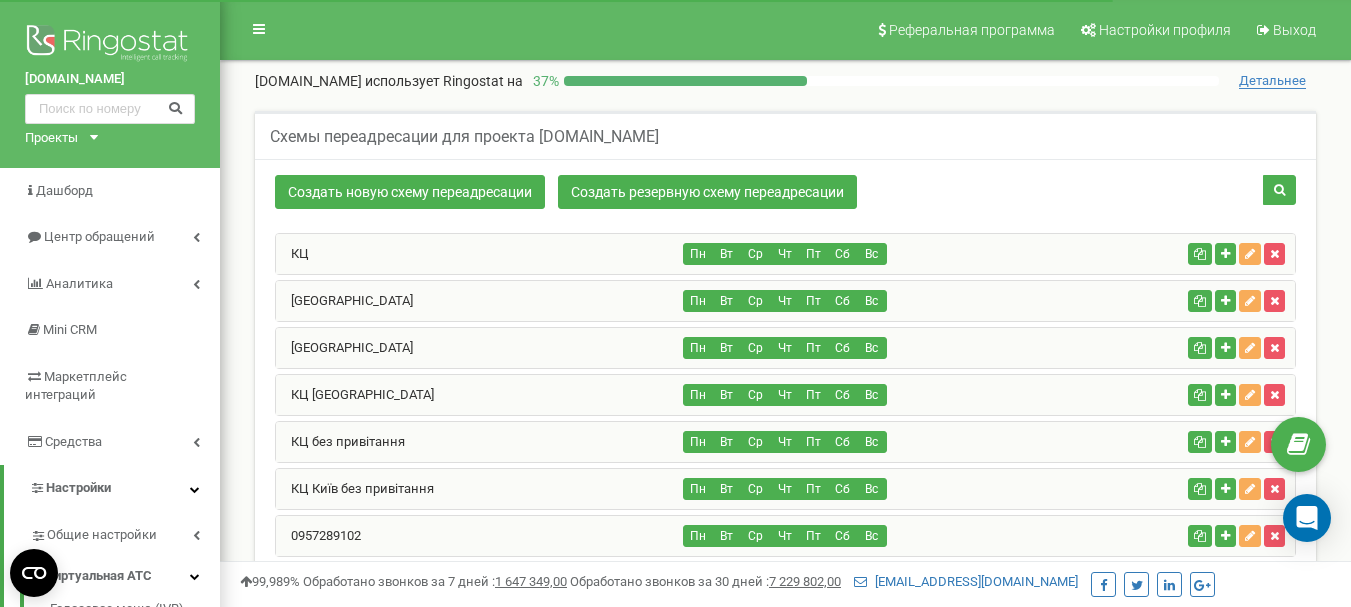 scroll, scrollTop: 0, scrollLeft: 0, axis: both 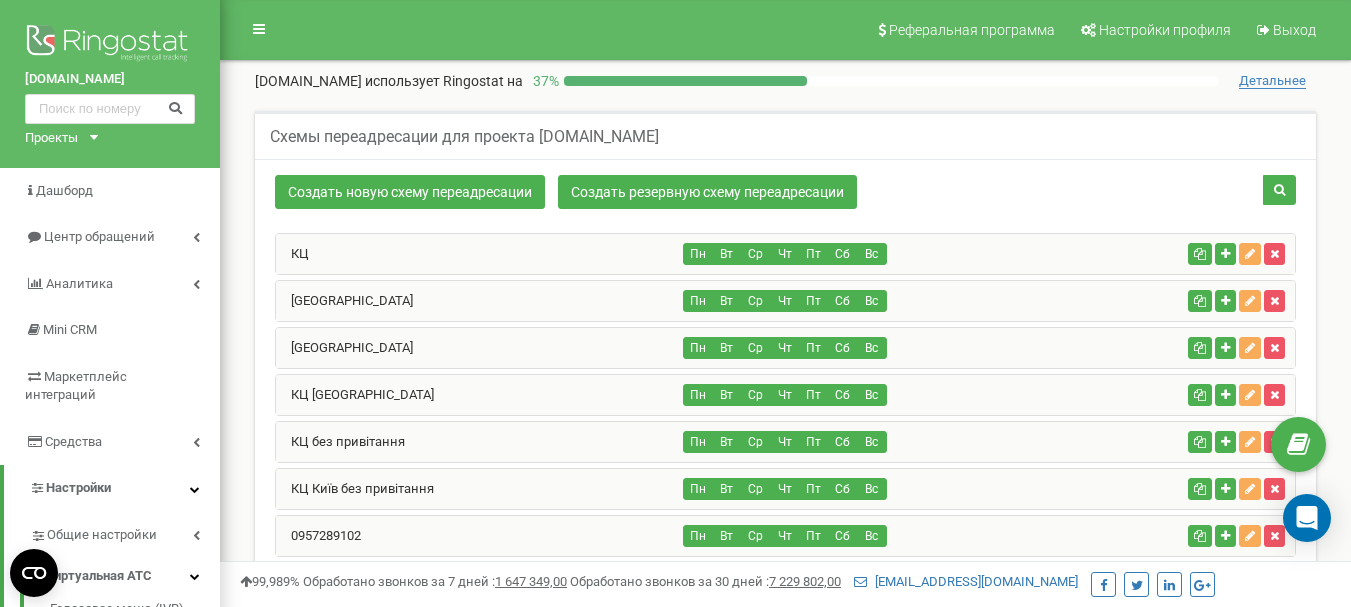 click on "КЦ Київ" at bounding box center (480, 395) 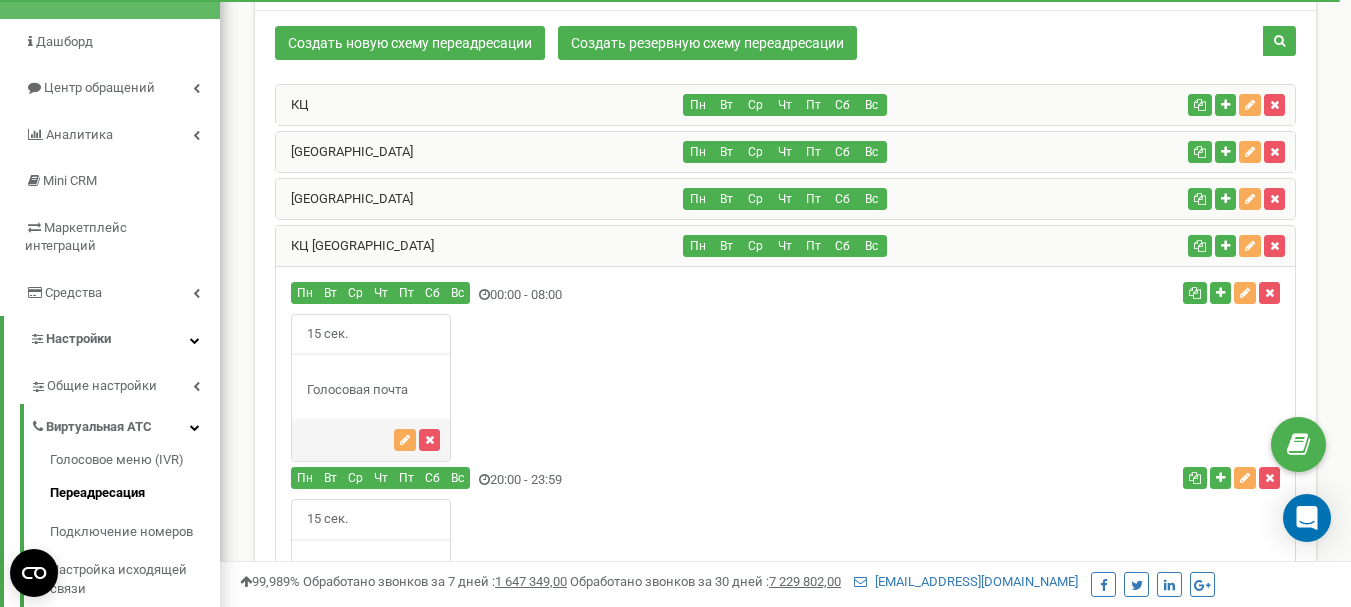 scroll, scrollTop: 49, scrollLeft: 0, axis: vertical 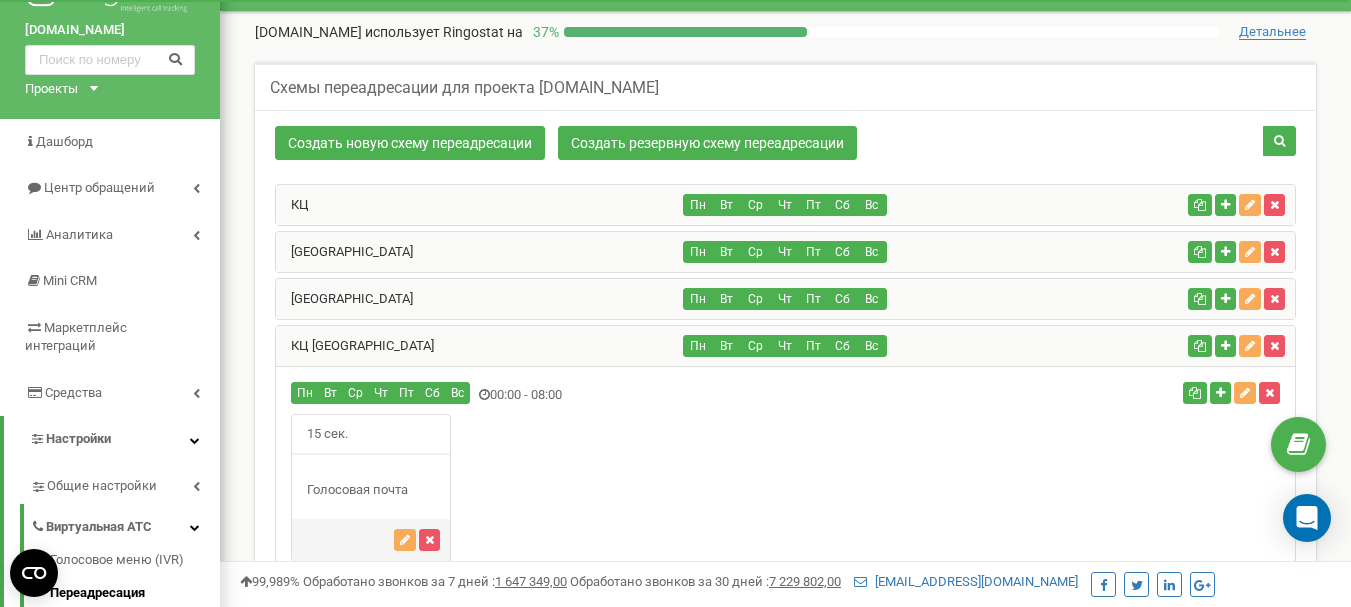 click on "КЦ" at bounding box center [480, 205] 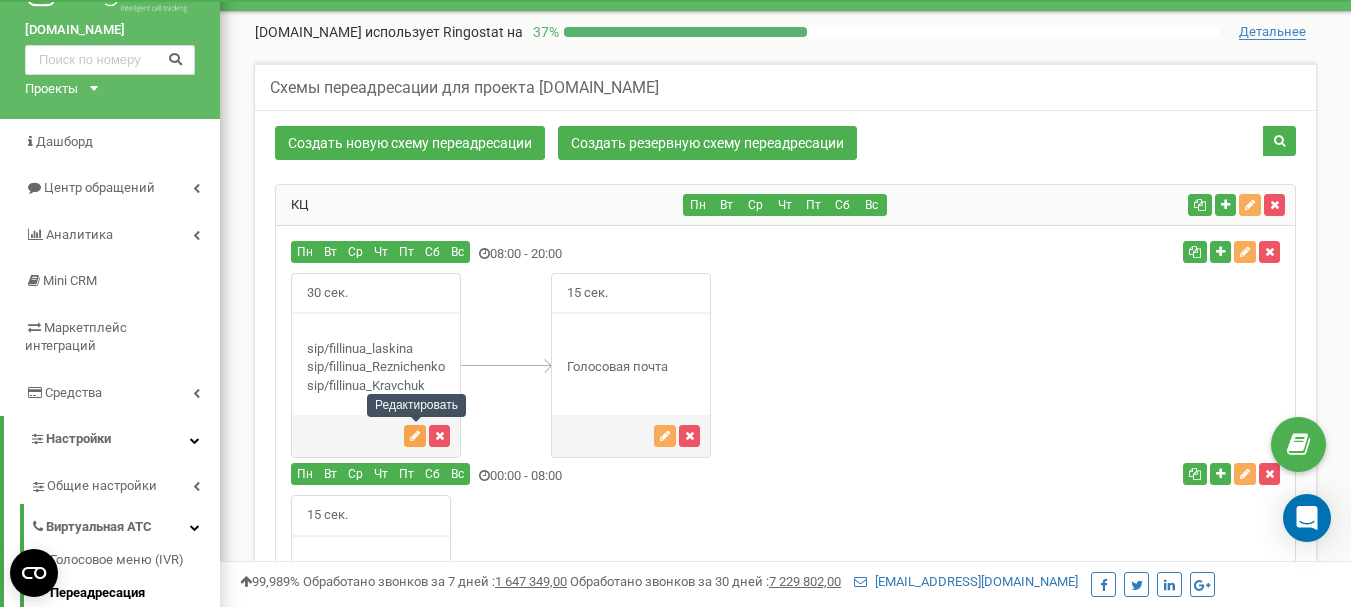 click at bounding box center (415, 436) 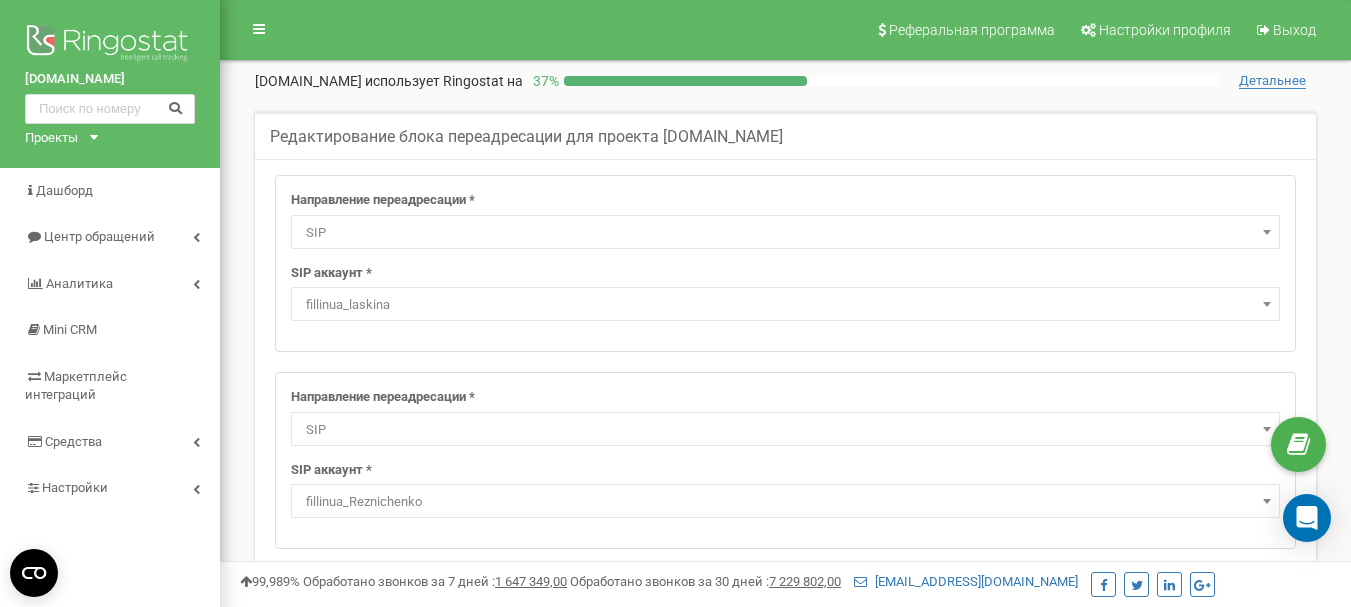 select on "SIP" 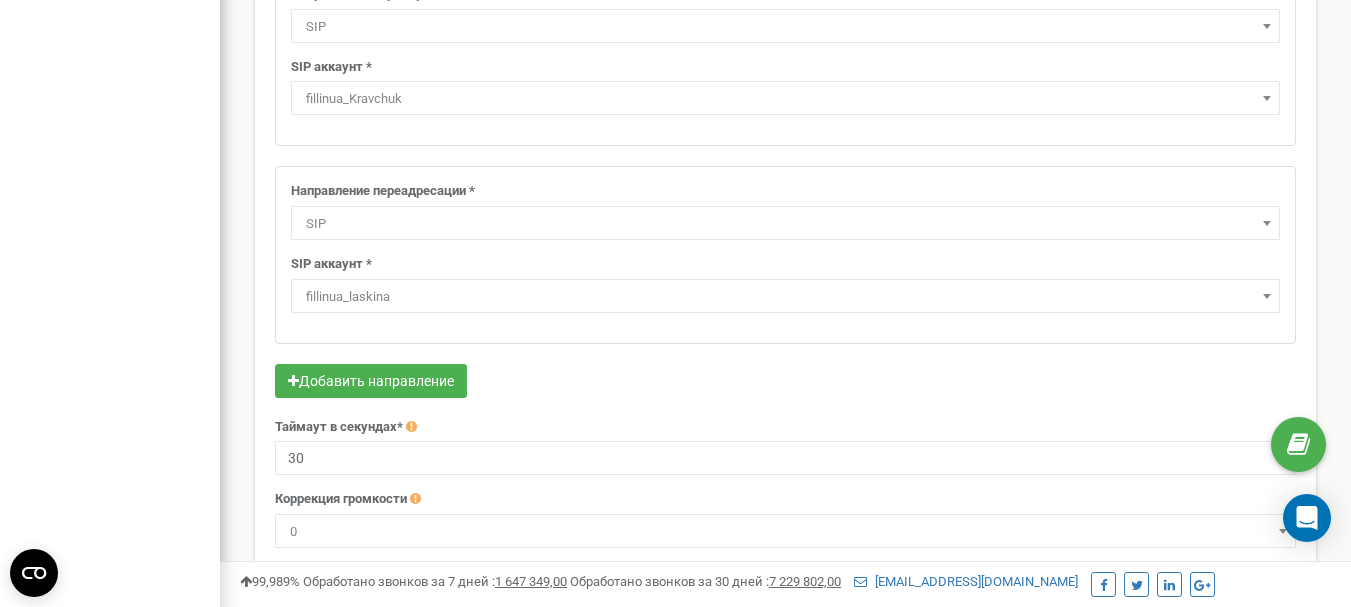 click on "fillinua_laskina" at bounding box center [785, 297] 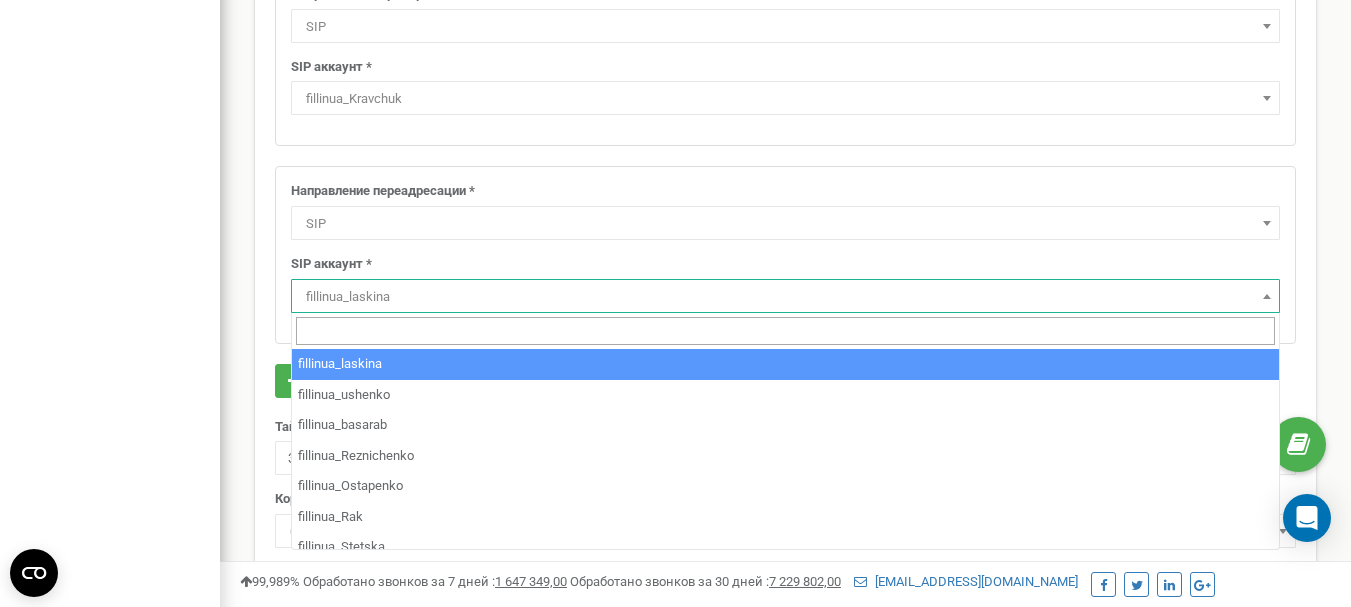 scroll, scrollTop: 0, scrollLeft: 0, axis: both 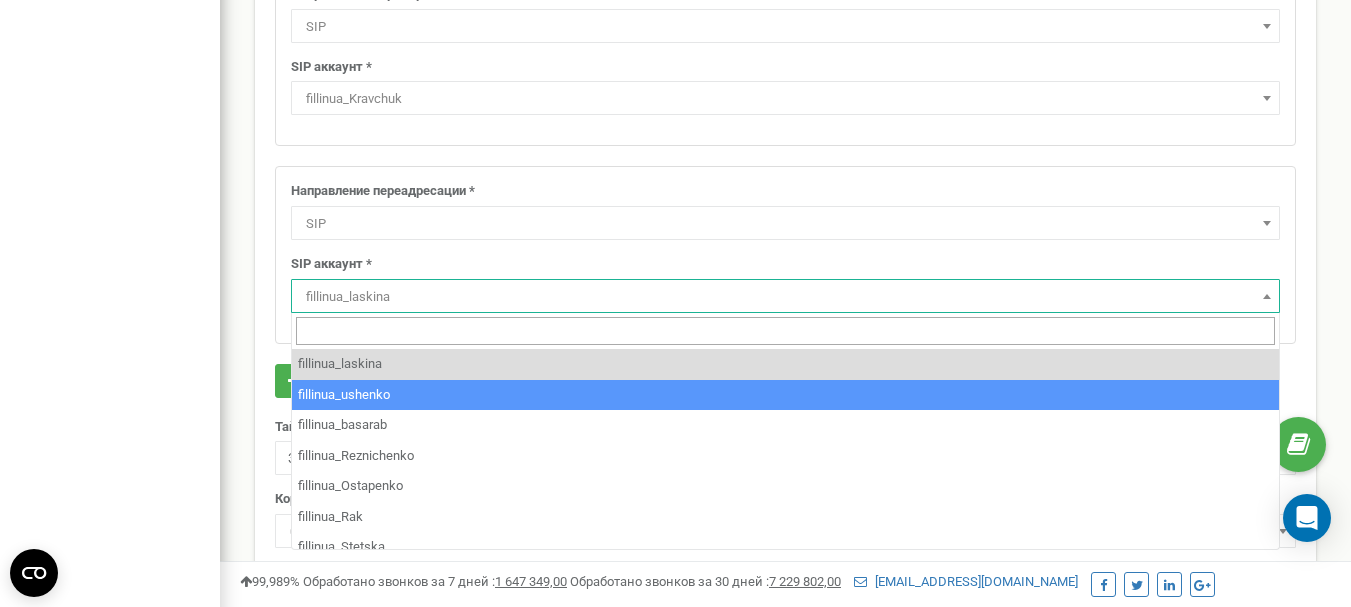 select on "fillinua_ushenko" 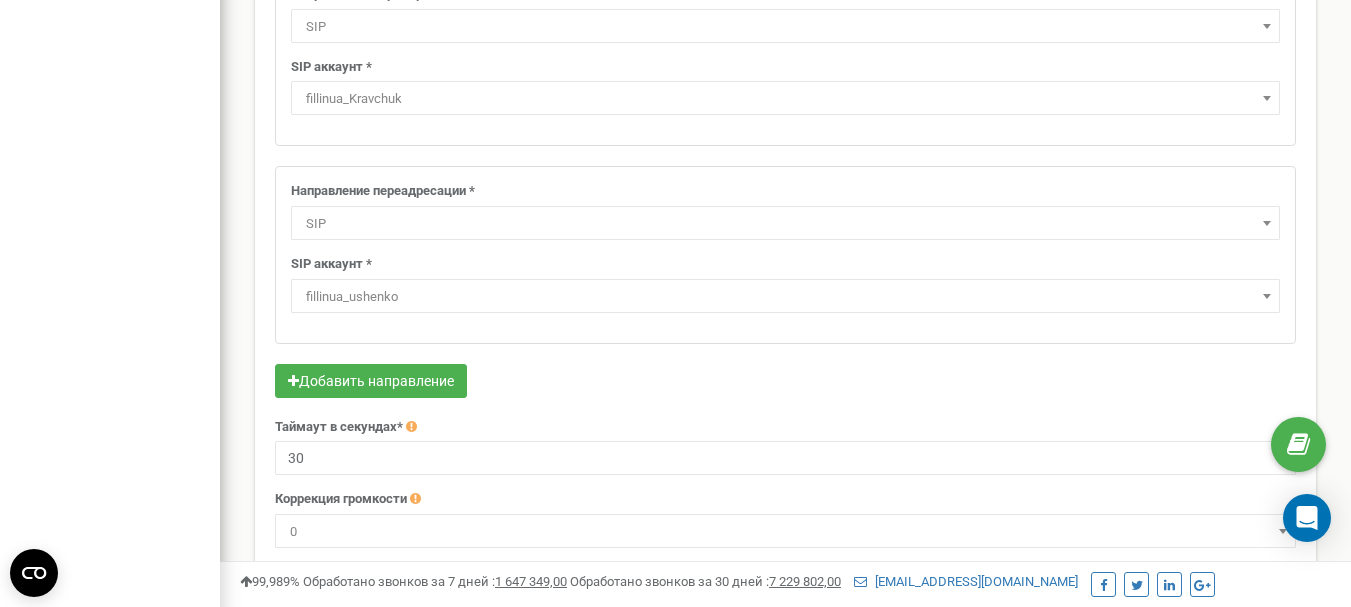 scroll, scrollTop: 680, scrollLeft: 0, axis: vertical 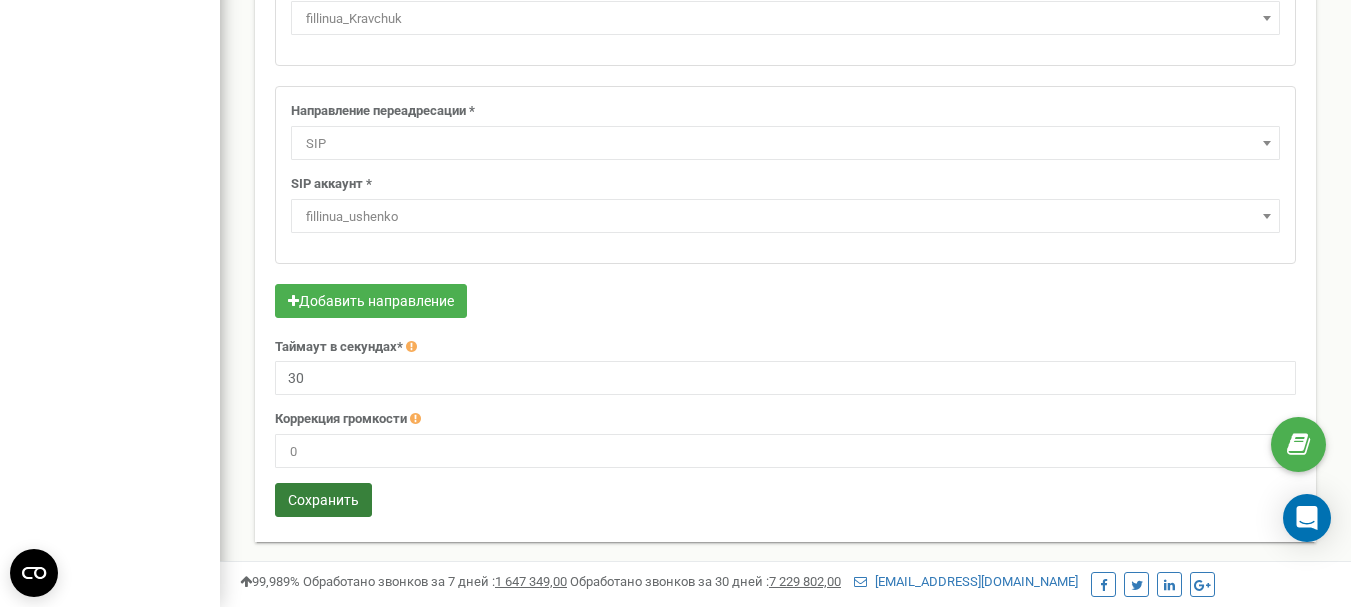 click on "Сохранить" at bounding box center (323, 500) 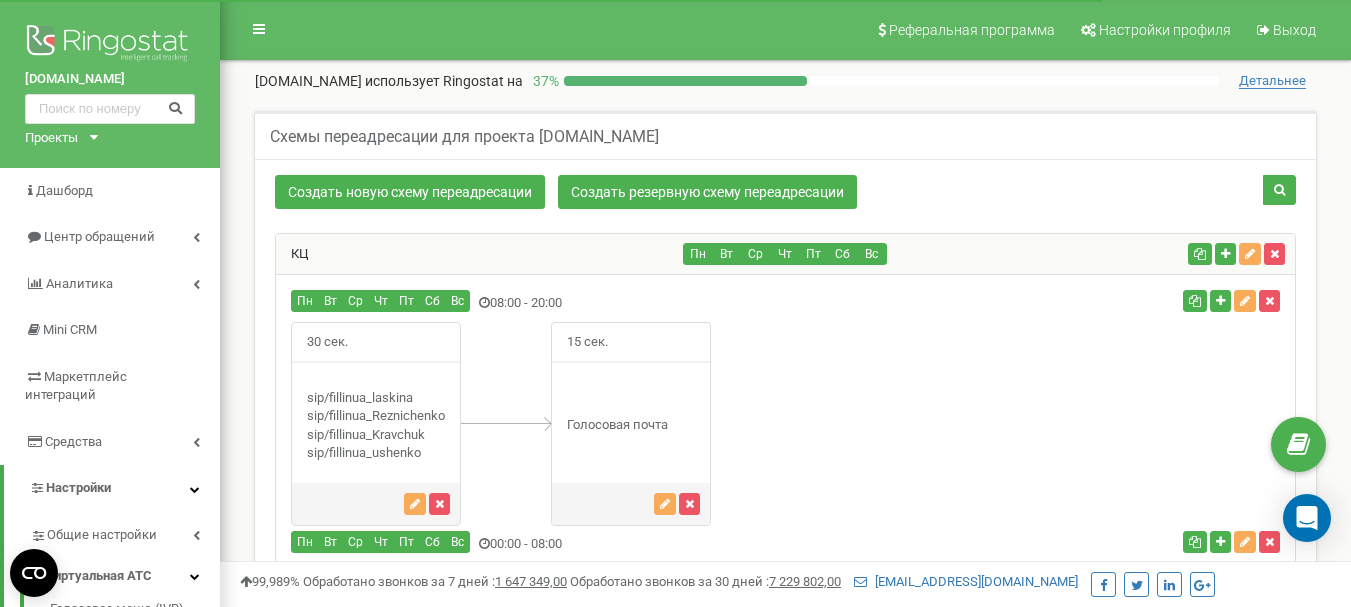 scroll, scrollTop: 0, scrollLeft: 0, axis: both 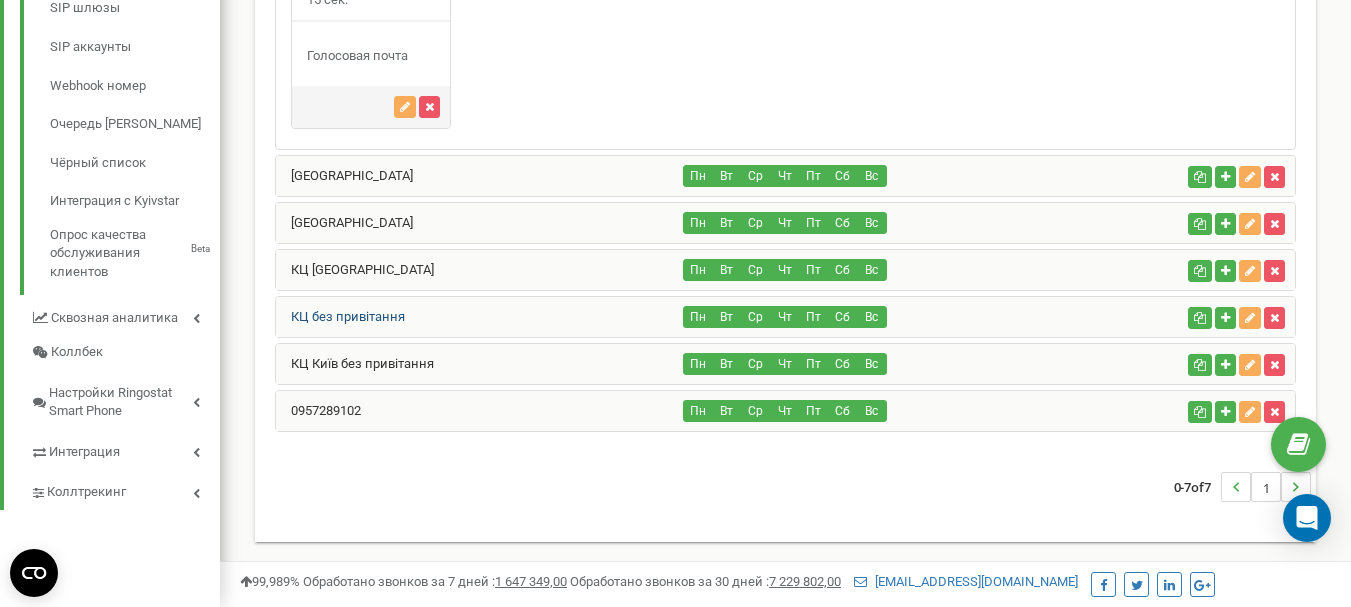 click on "КЦ без привітання" at bounding box center (340, 316) 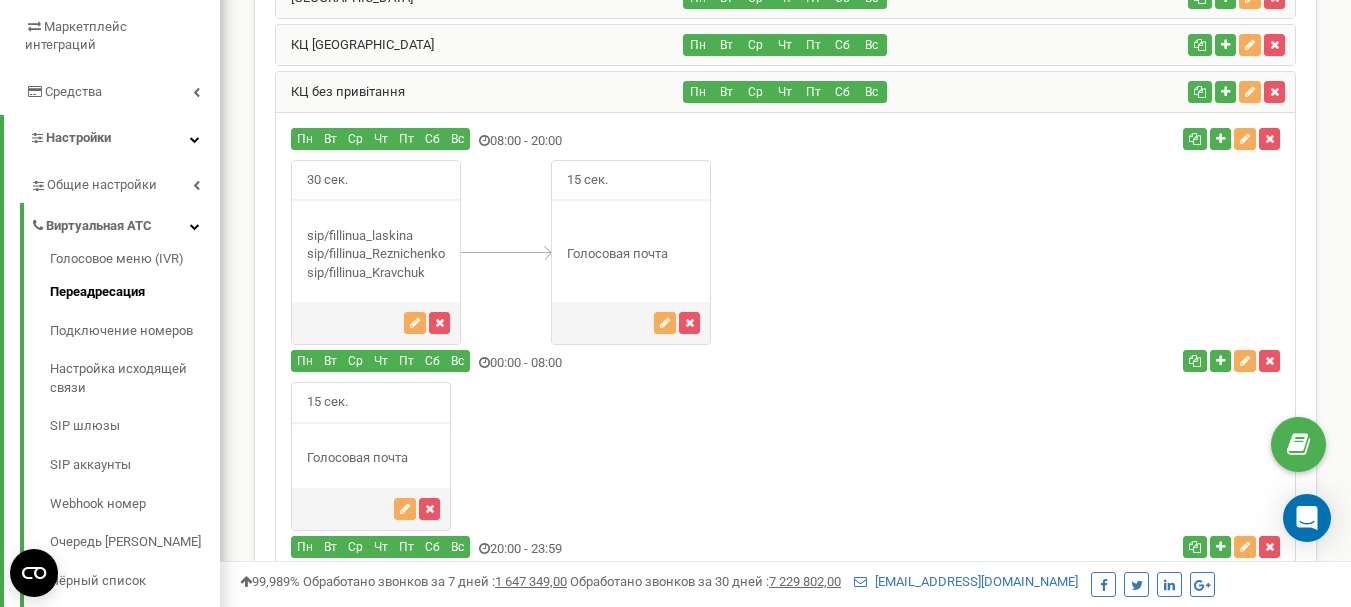 scroll, scrollTop: 349, scrollLeft: 0, axis: vertical 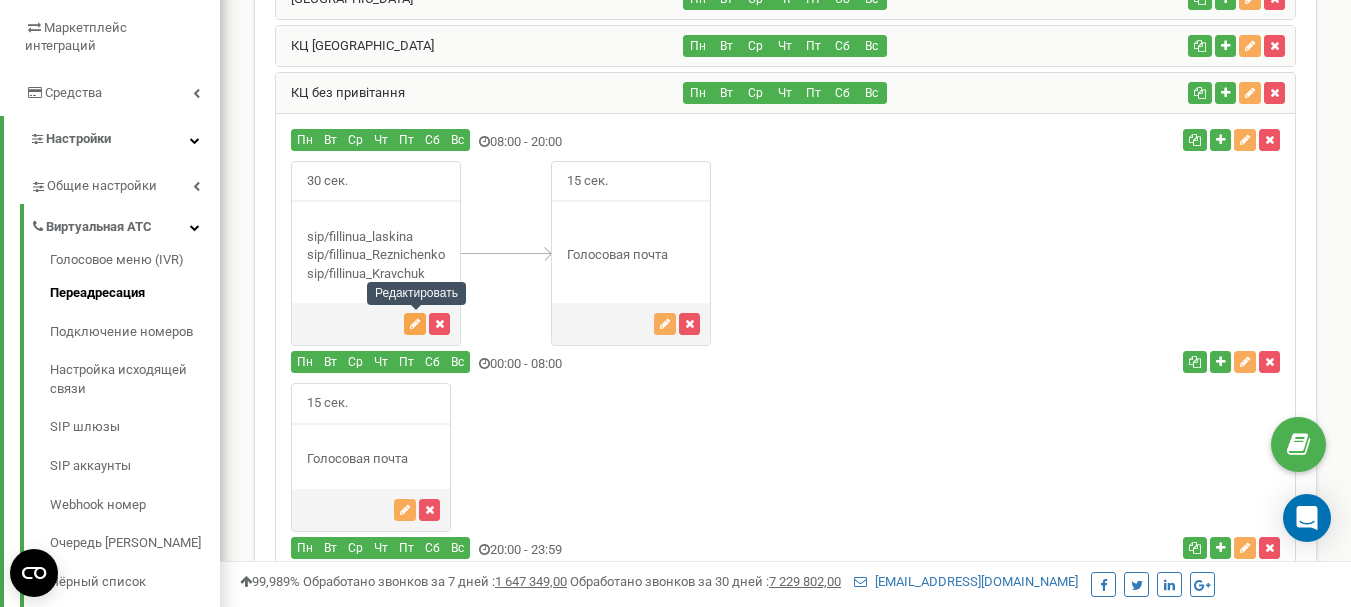 click at bounding box center [415, 324] 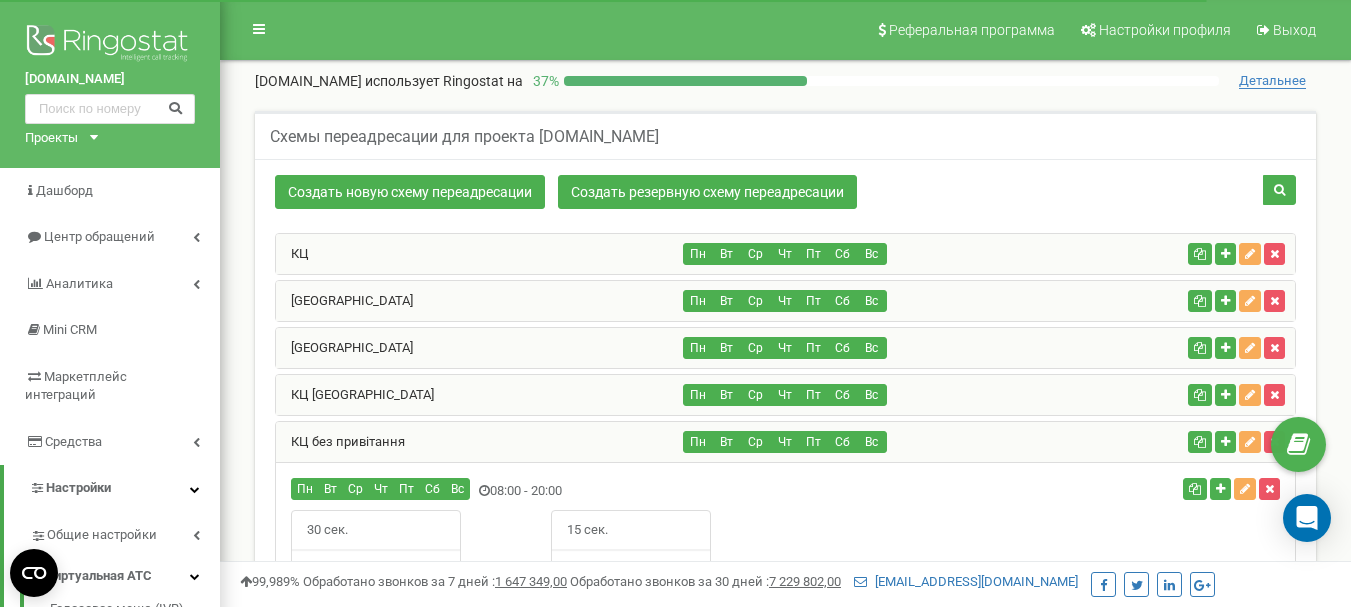 scroll, scrollTop: 462, scrollLeft: 0, axis: vertical 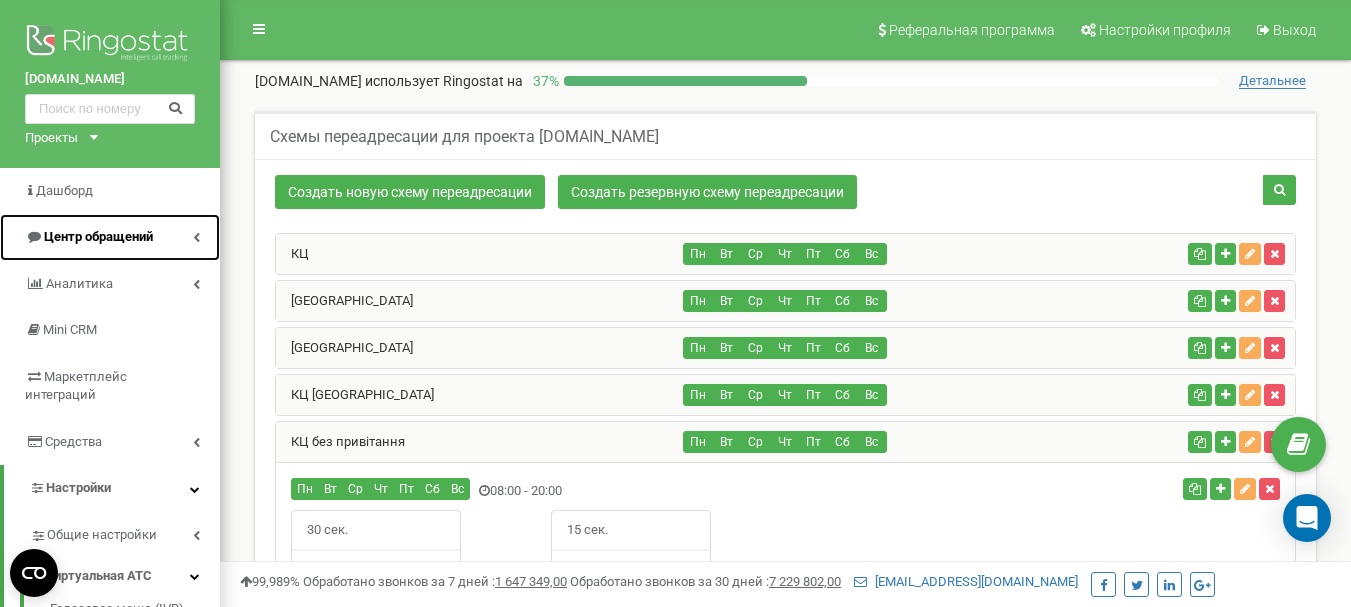 click on "Центр обращений" at bounding box center [98, 236] 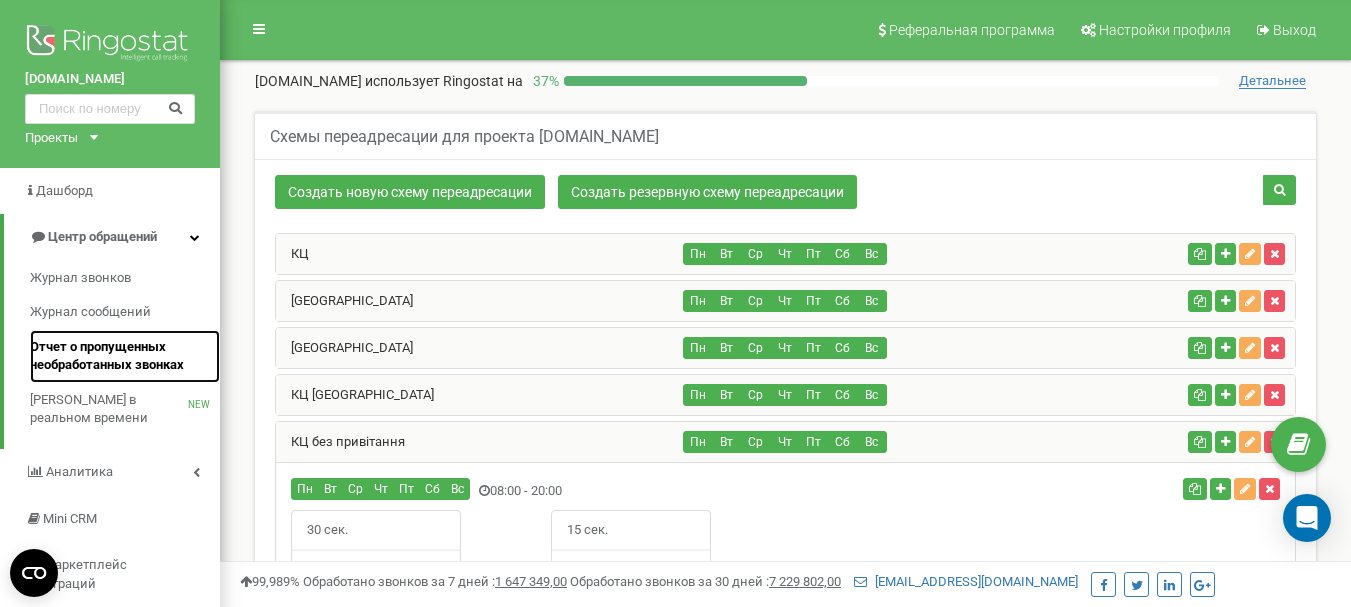 click on "Отчет о пропущенных необработанных звонках" at bounding box center [120, 356] 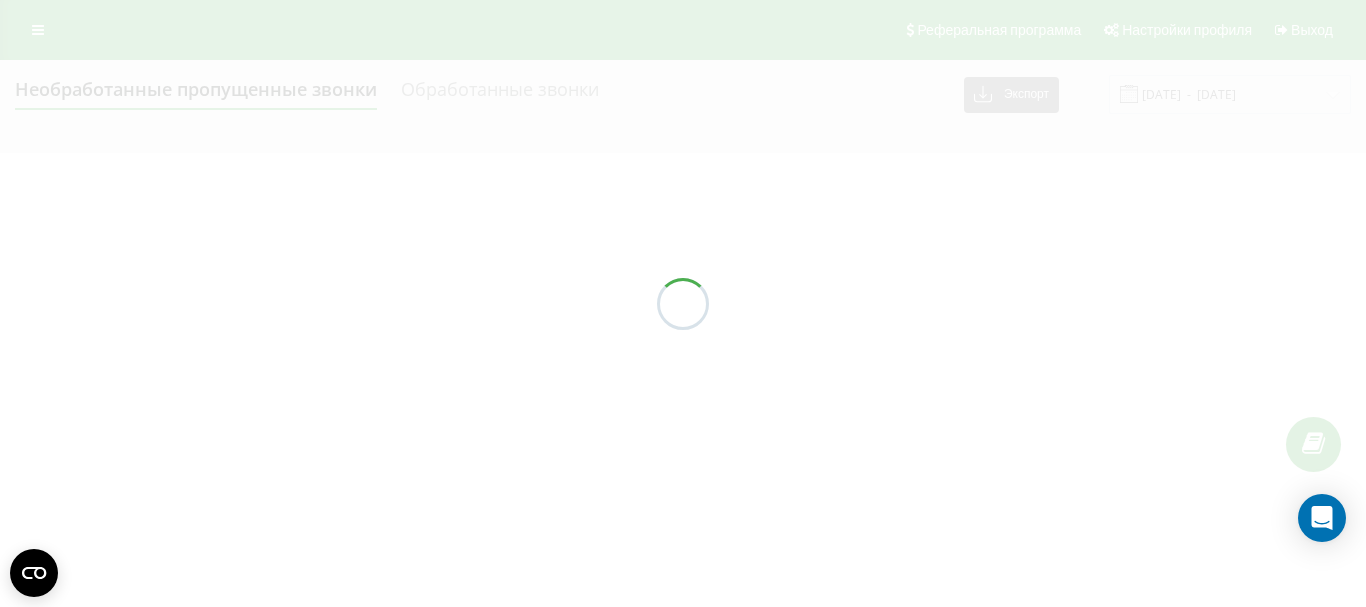scroll, scrollTop: 0, scrollLeft: 0, axis: both 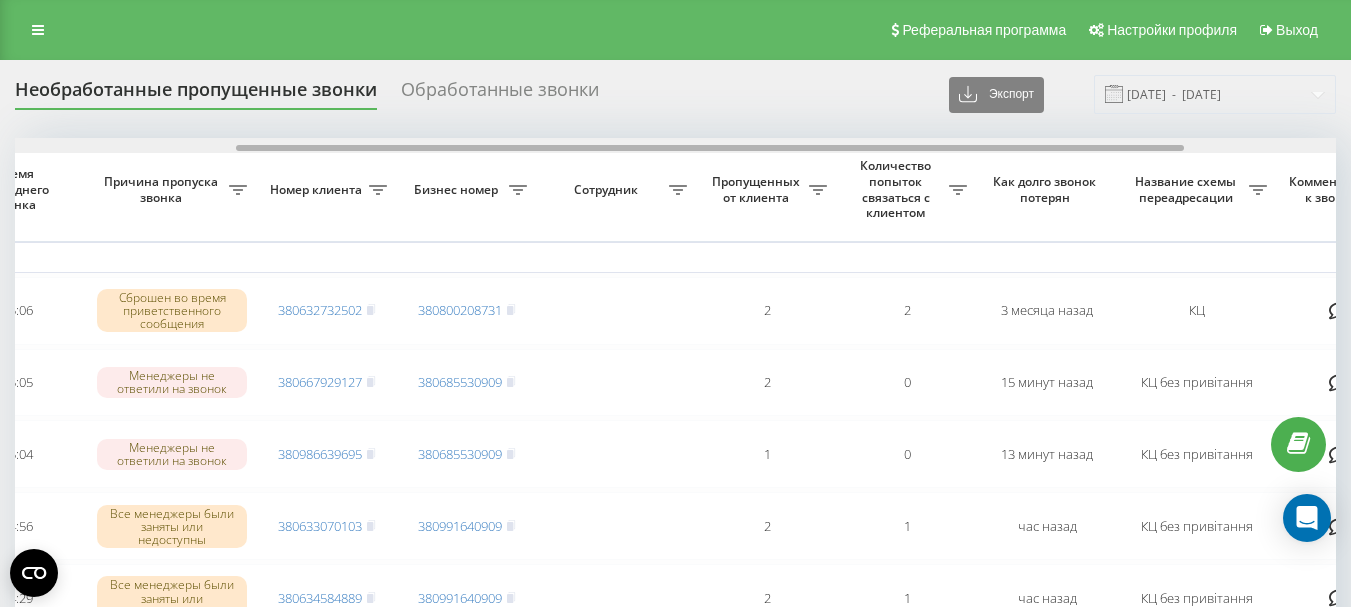 drag, startPoint x: 521, startPoint y: 148, endPoint x: 742, endPoint y: 145, distance: 221.02036 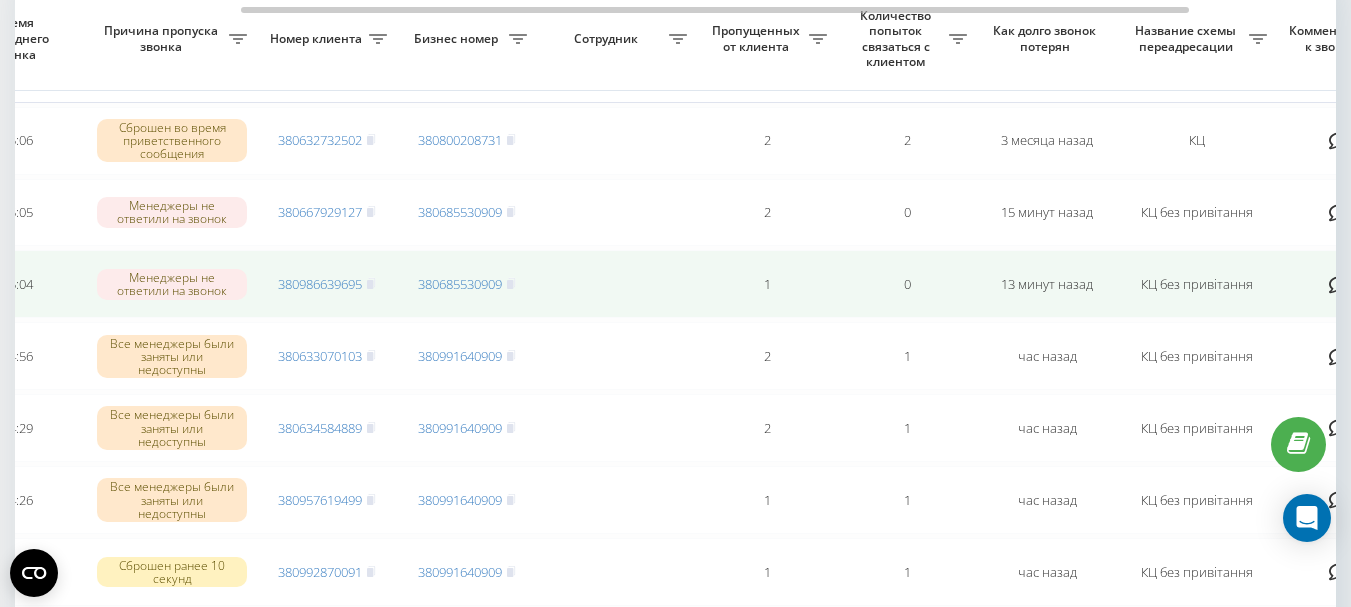 scroll, scrollTop: 200, scrollLeft: 0, axis: vertical 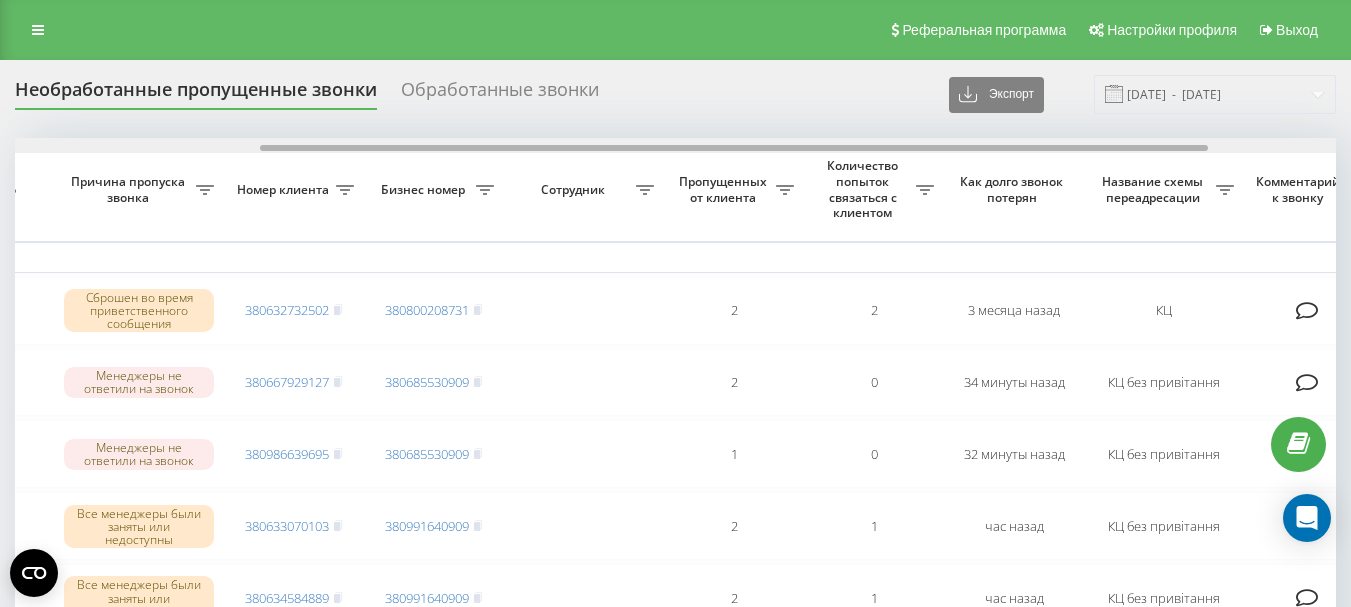 drag, startPoint x: 617, startPoint y: 146, endPoint x: 862, endPoint y: 154, distance: 245.13058 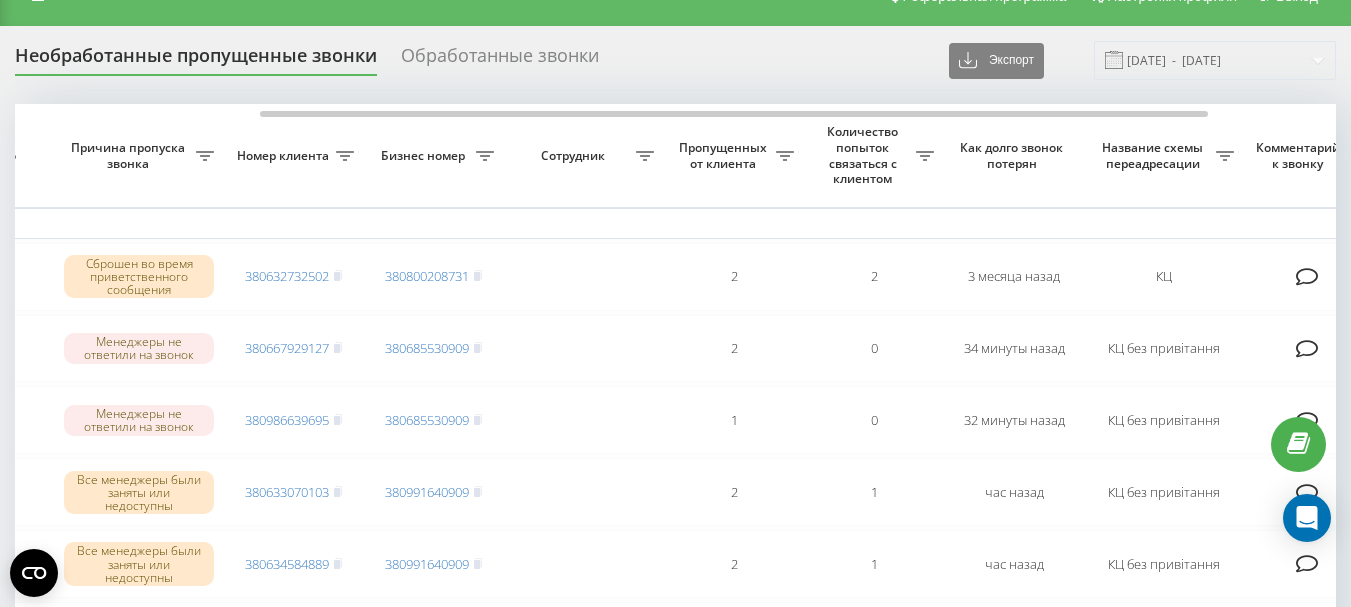 scroll, scrollTop: 0, scrollLeft: 0, axis: both 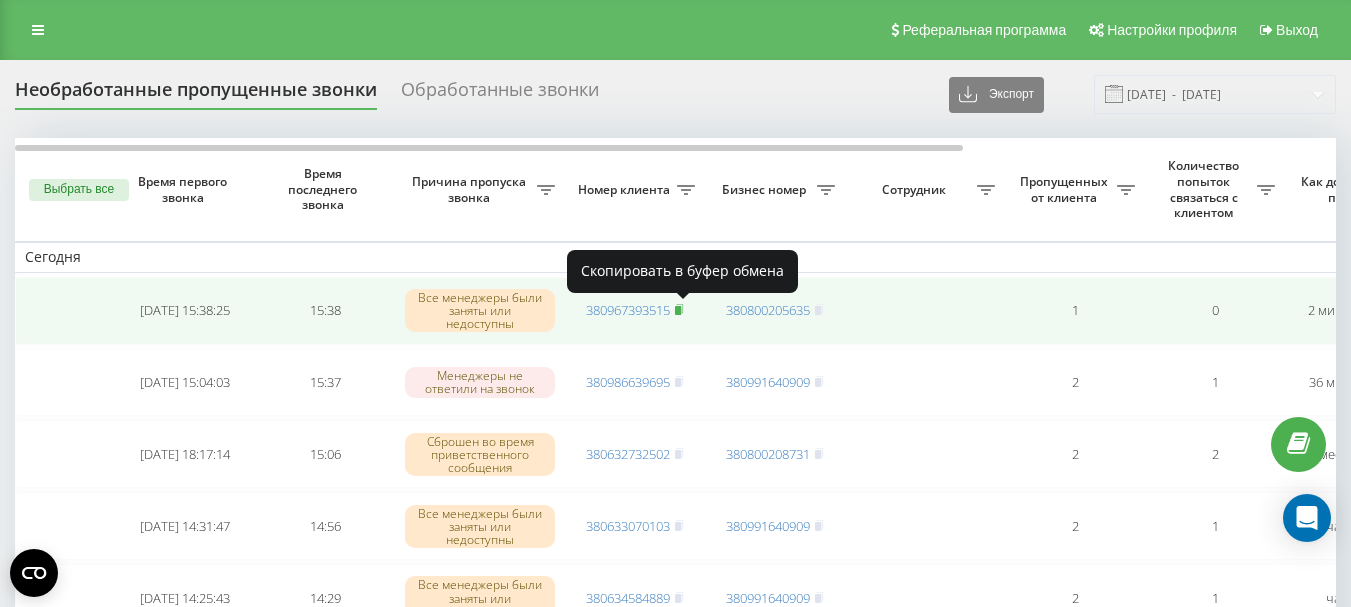 click 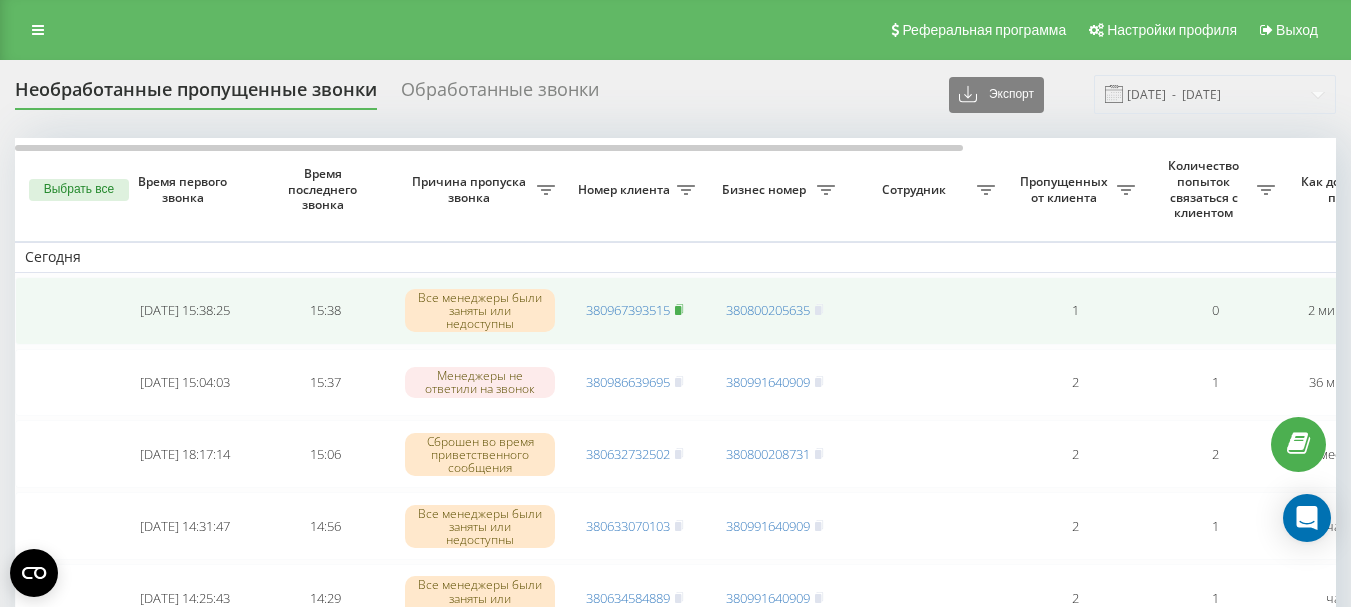 click 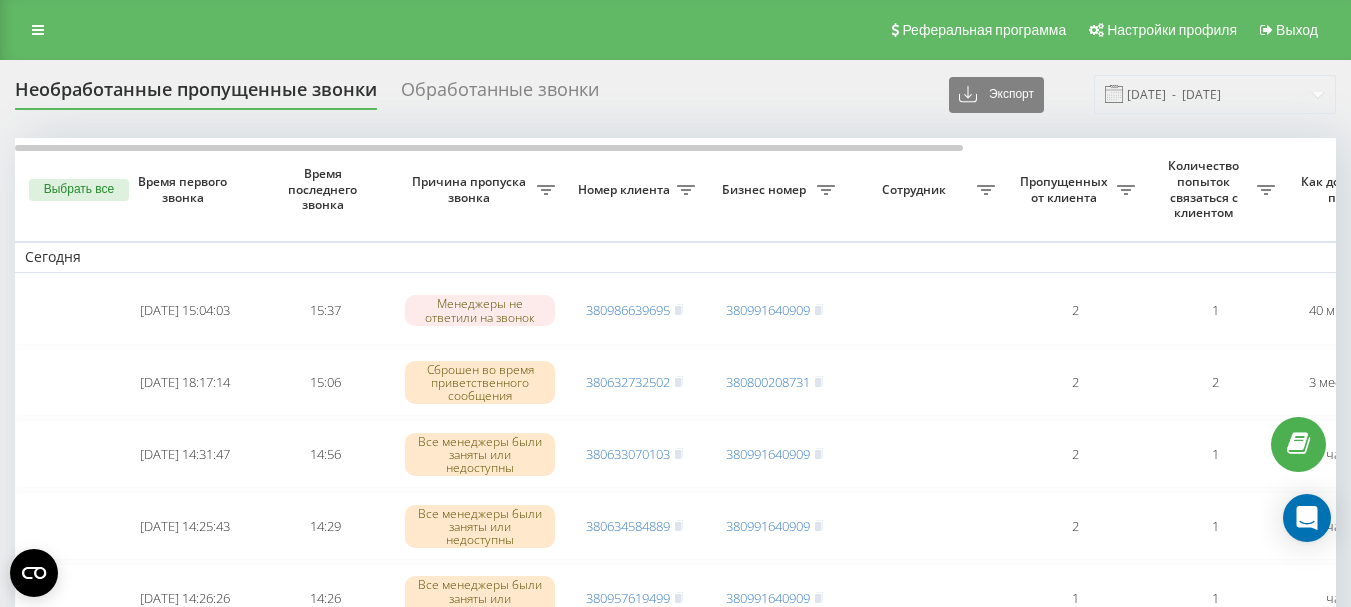 scroll, scrollTop: 0, scrollLeft: 0, axis: both 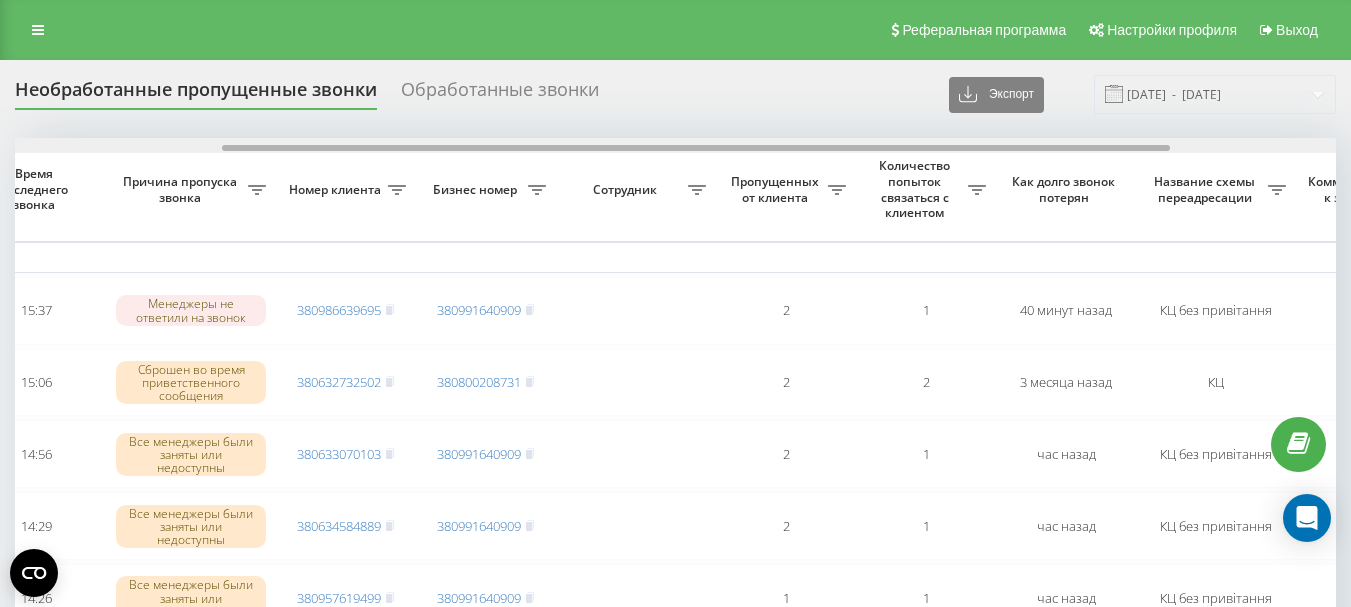 drag, startPoint x: 585, startPoint y: 148, endPoint x: 793, endPoint y: 158, distance: 208.24025 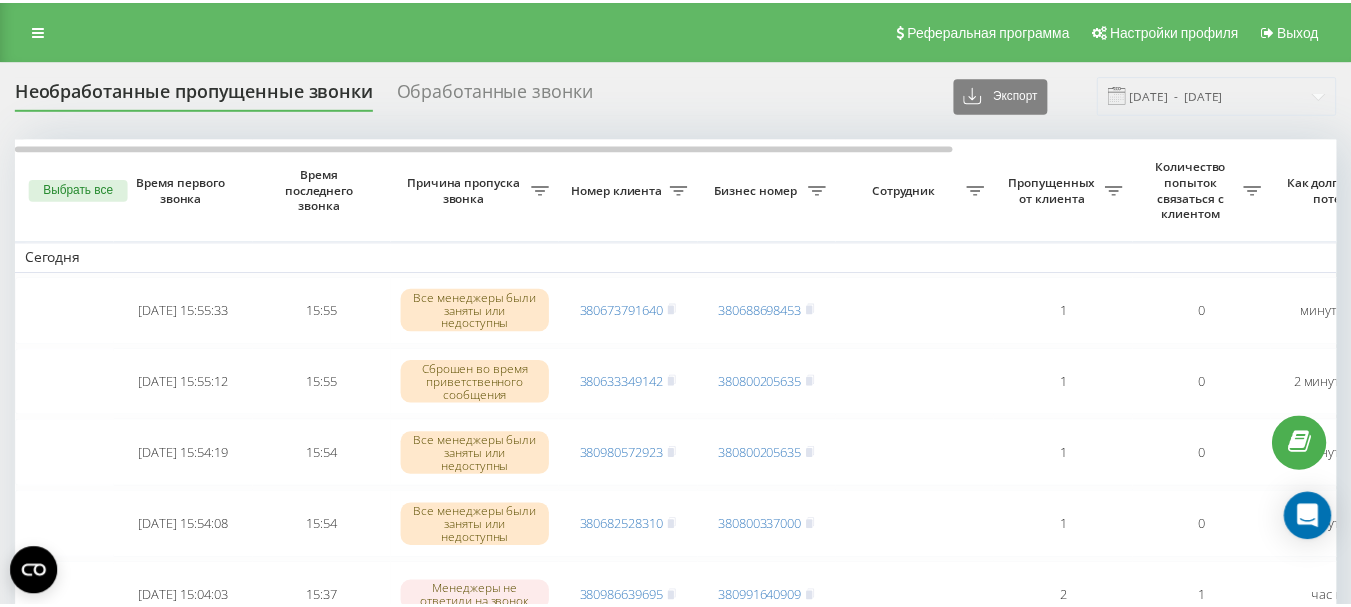 scroll, scrollTop: 0, scrollLeft: 0, axis: both 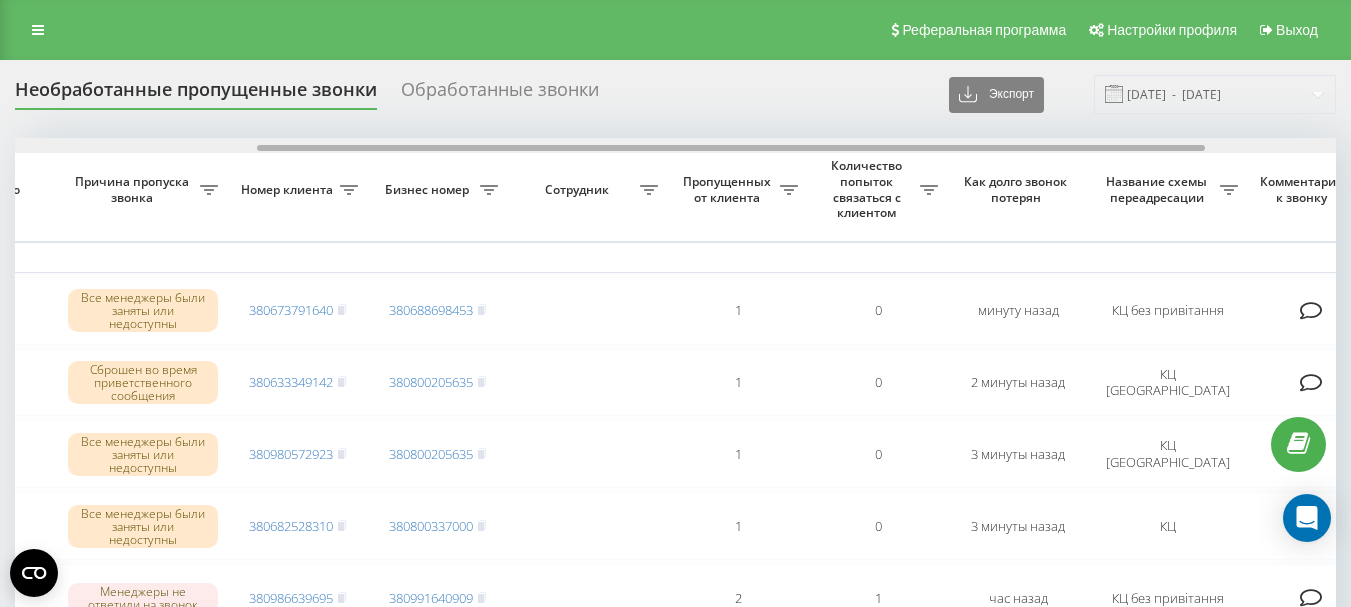 drag, startPoint x: 652, startPoint y: 149, endPoint x: 894, endPoint y: 152, distance: 242.0186 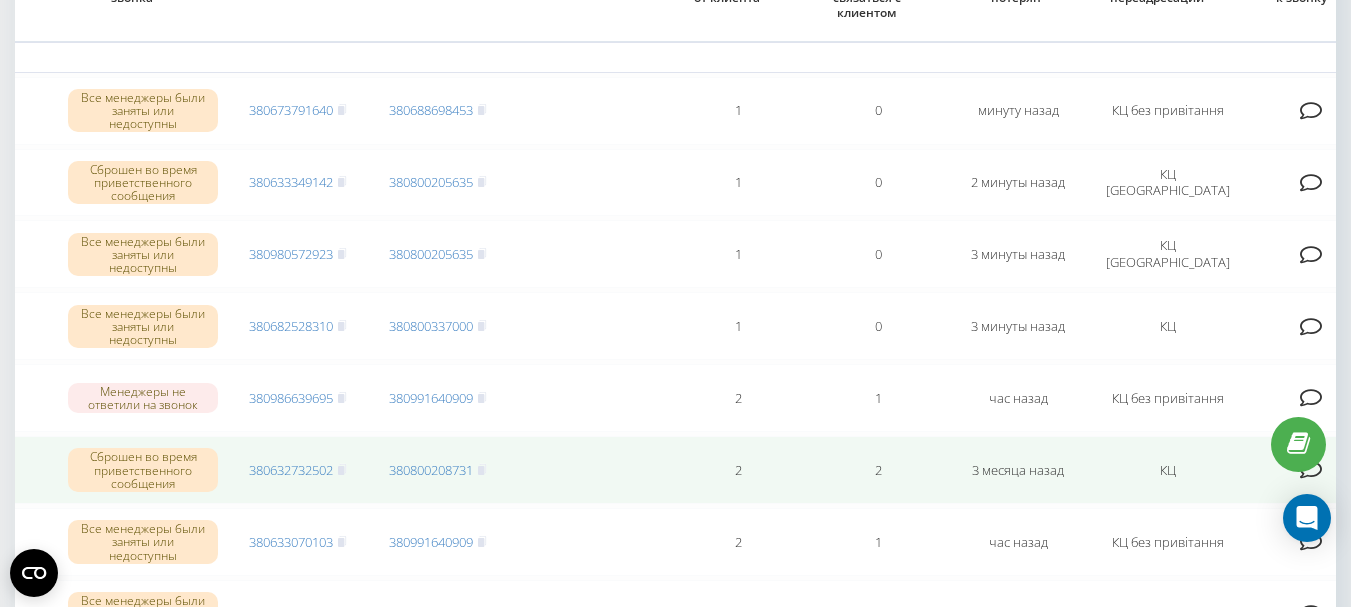 scroll, scrollTop: 100, scrollLeft: 0, axis: vertical 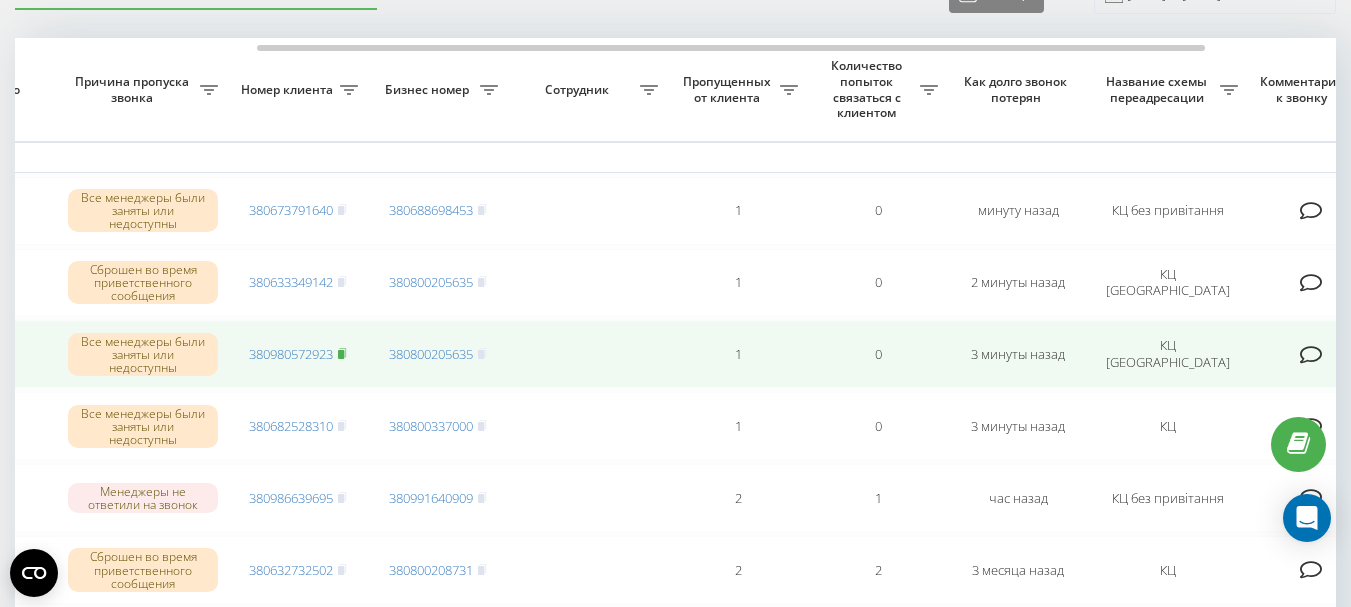 click 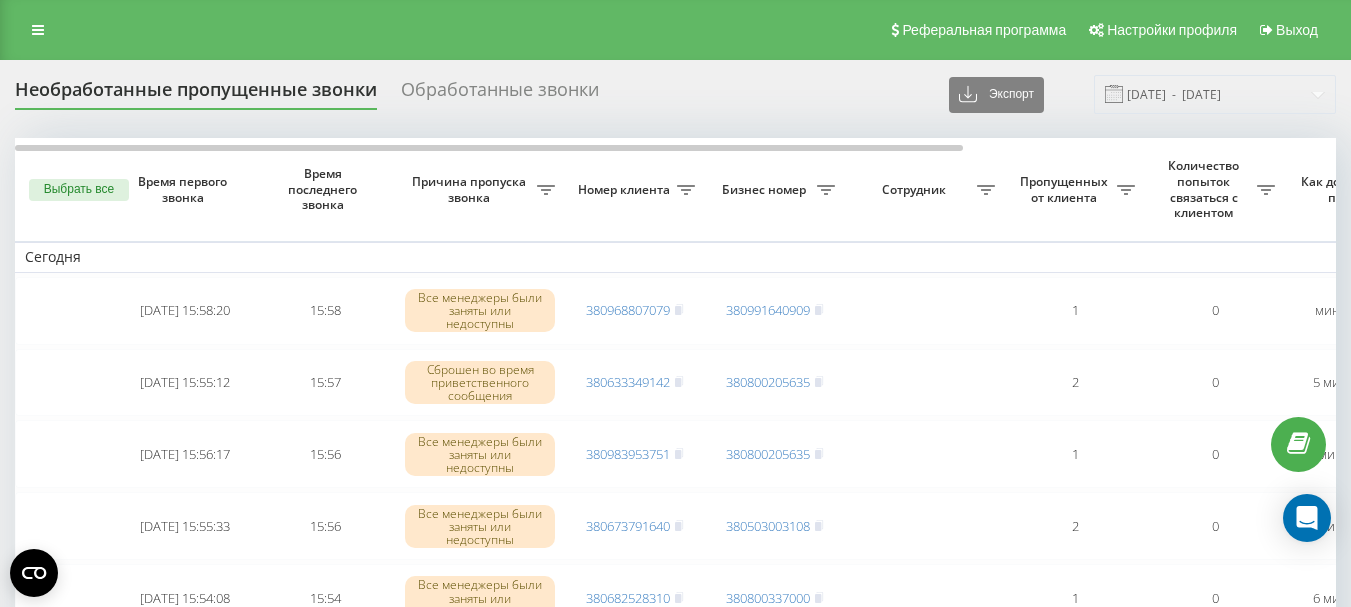 scroll, scrollTop: 102, scrollLeft: 0, axis: vertical 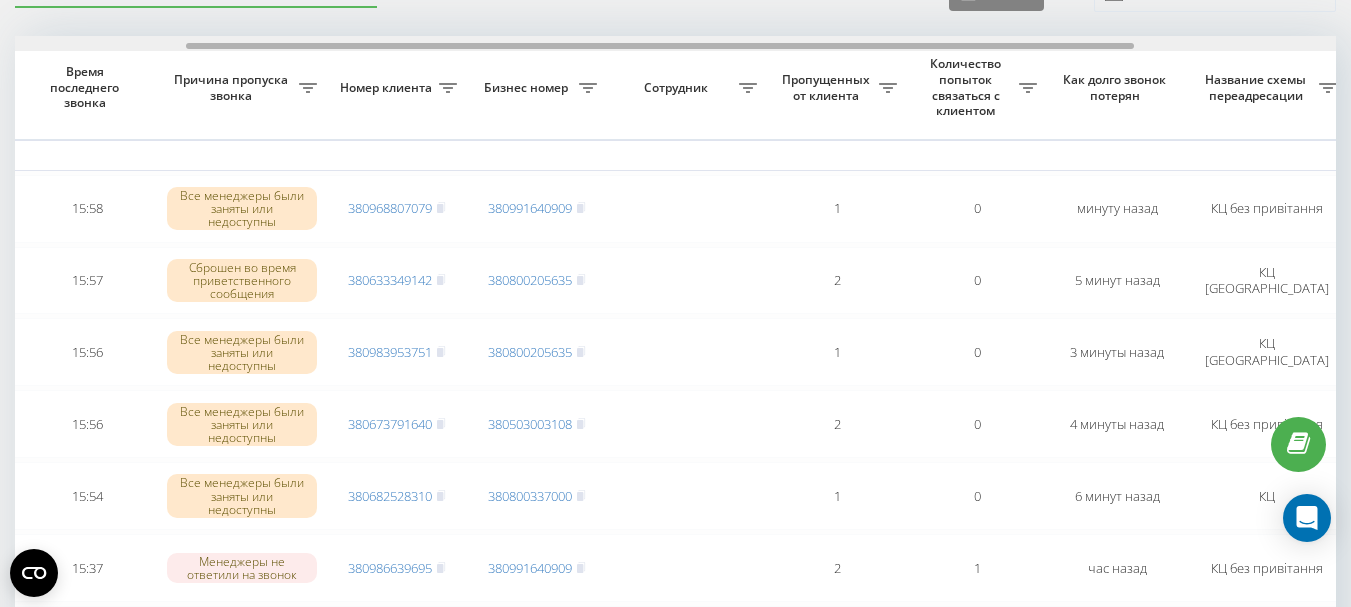 drag, startPoint x: 565, startPoint y: 45, endPoint x: 736, endPoint y: 58, distance: 171.49344 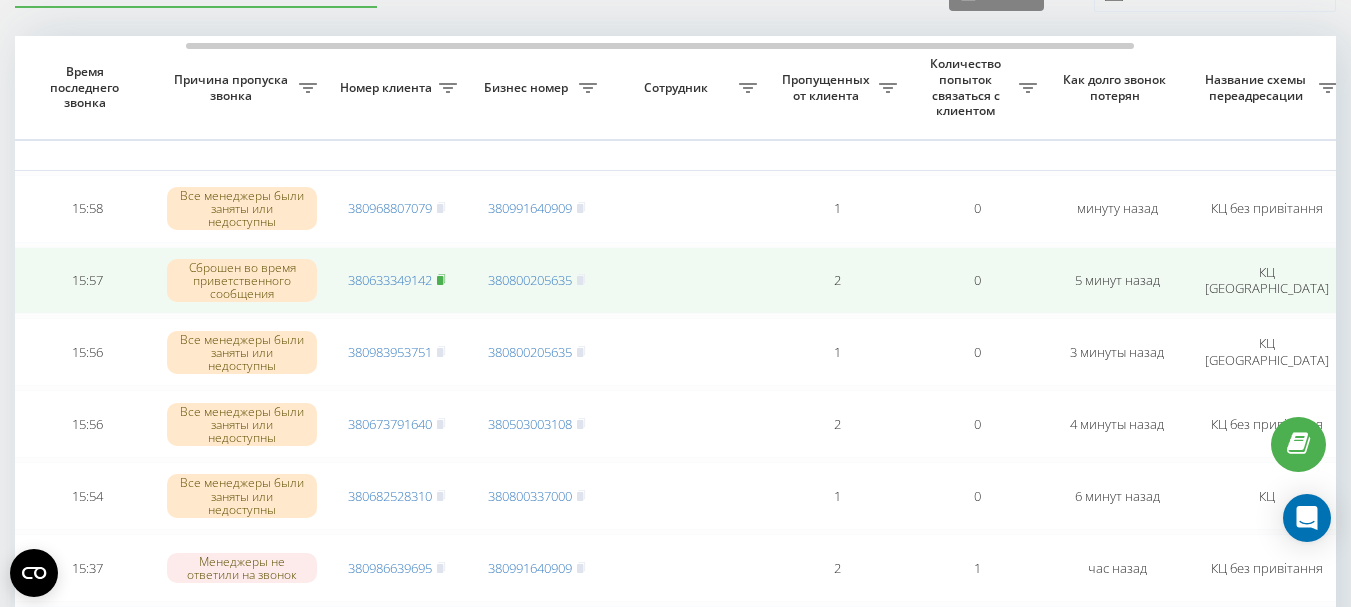 click 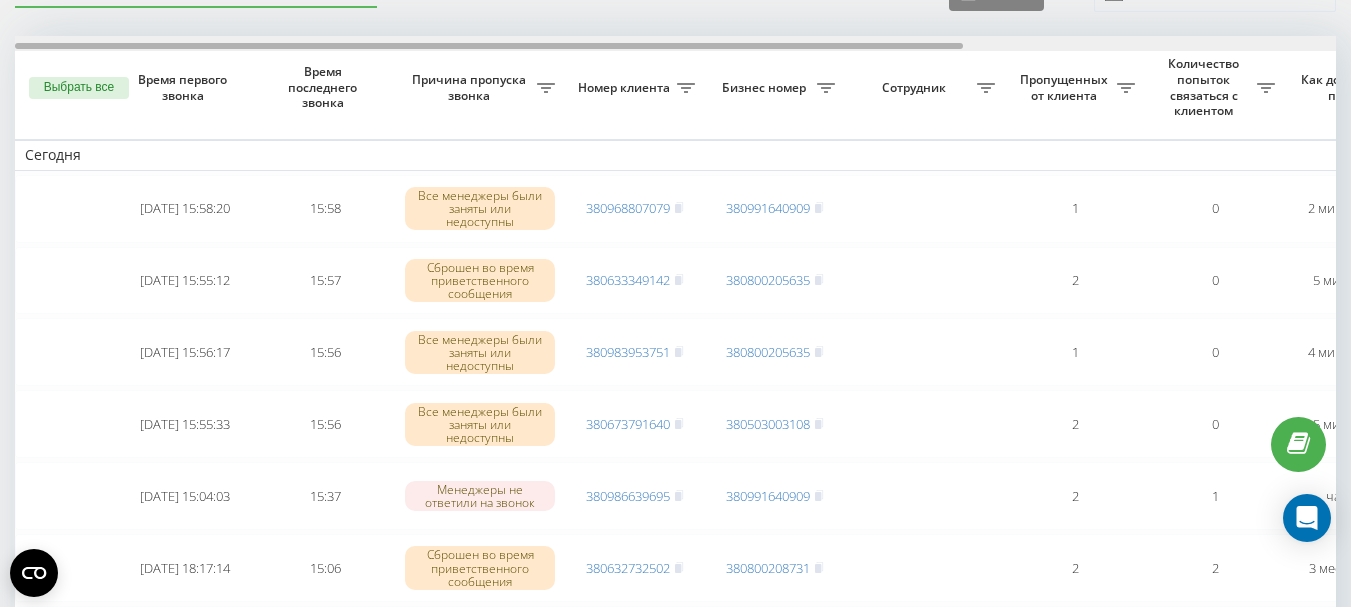scroll, scrollTop: 102, scrollLeft: 0, axis: vertical 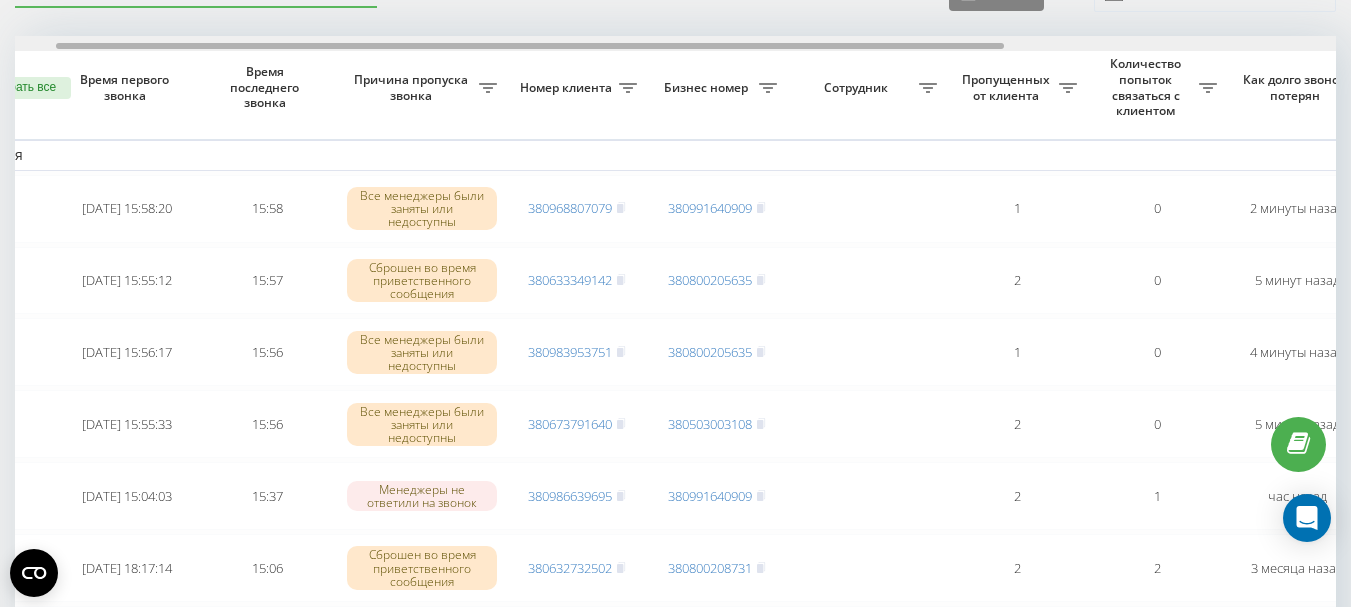 drag, startPoint x: 486, startPoint y: 45, endPoint x: 528, endPoint y: 48, distance: 42.107006 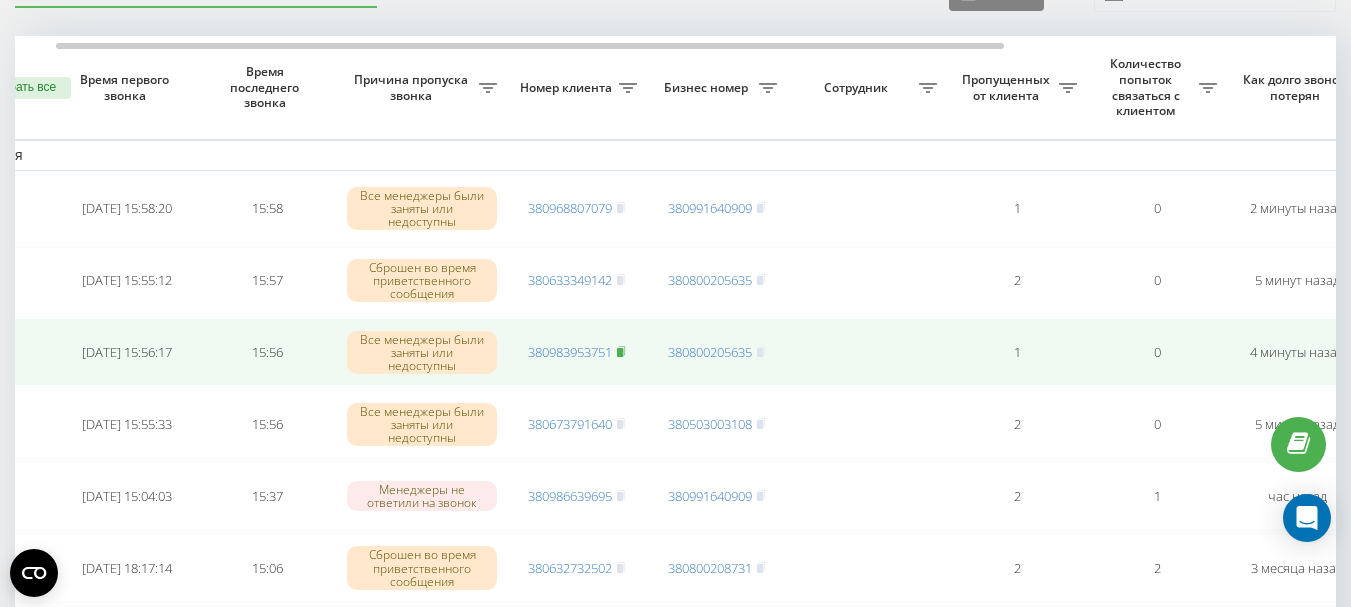 click 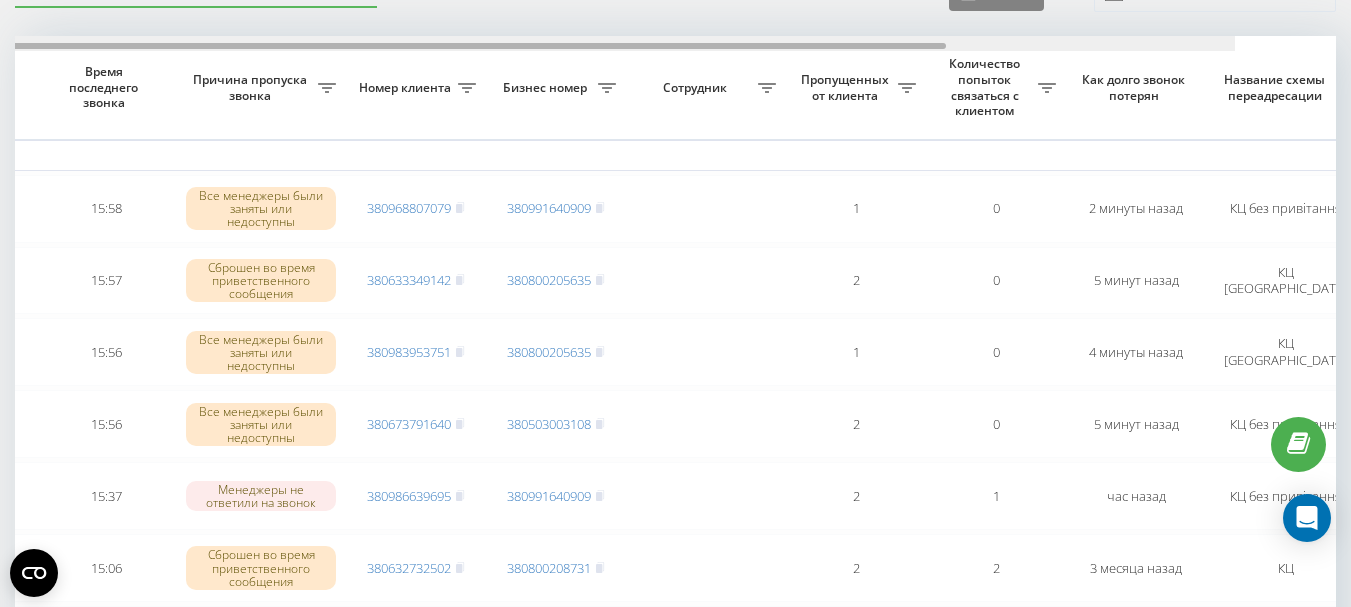 scroll, scrollTop: 0, scrollLeft: 320, axis: horizontal 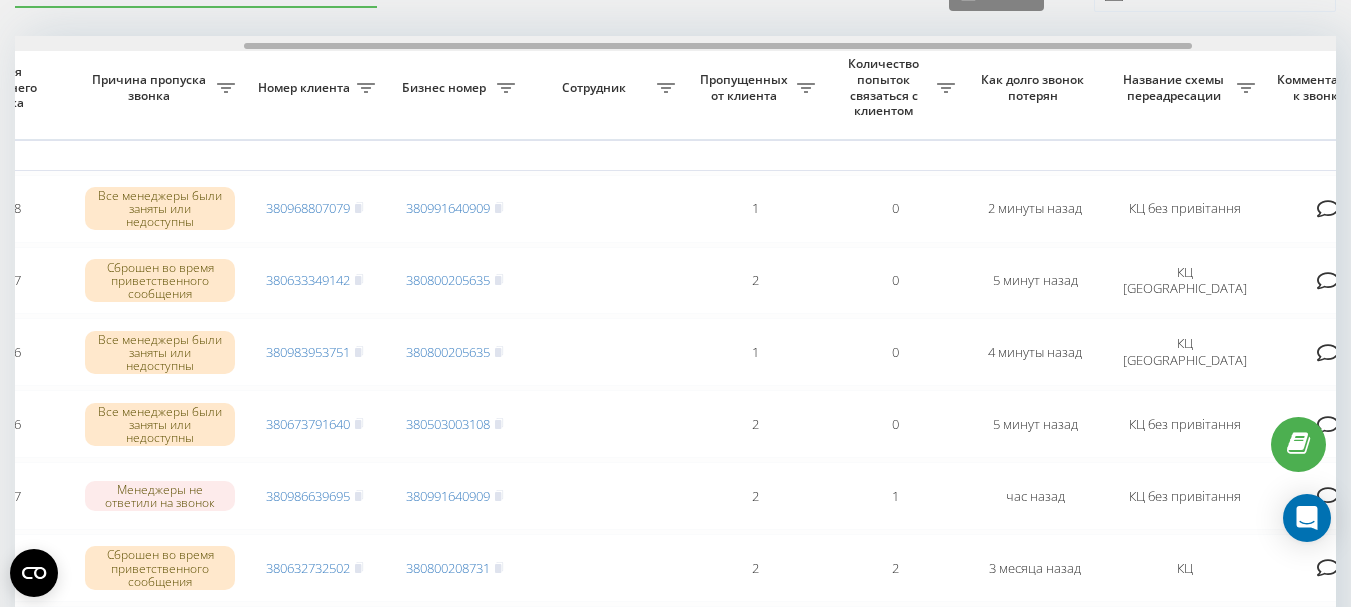 drag, startPoint x: 675, startPoint y: 47, endPoint x: 863, endPoint y: 51, distance: 188.04254 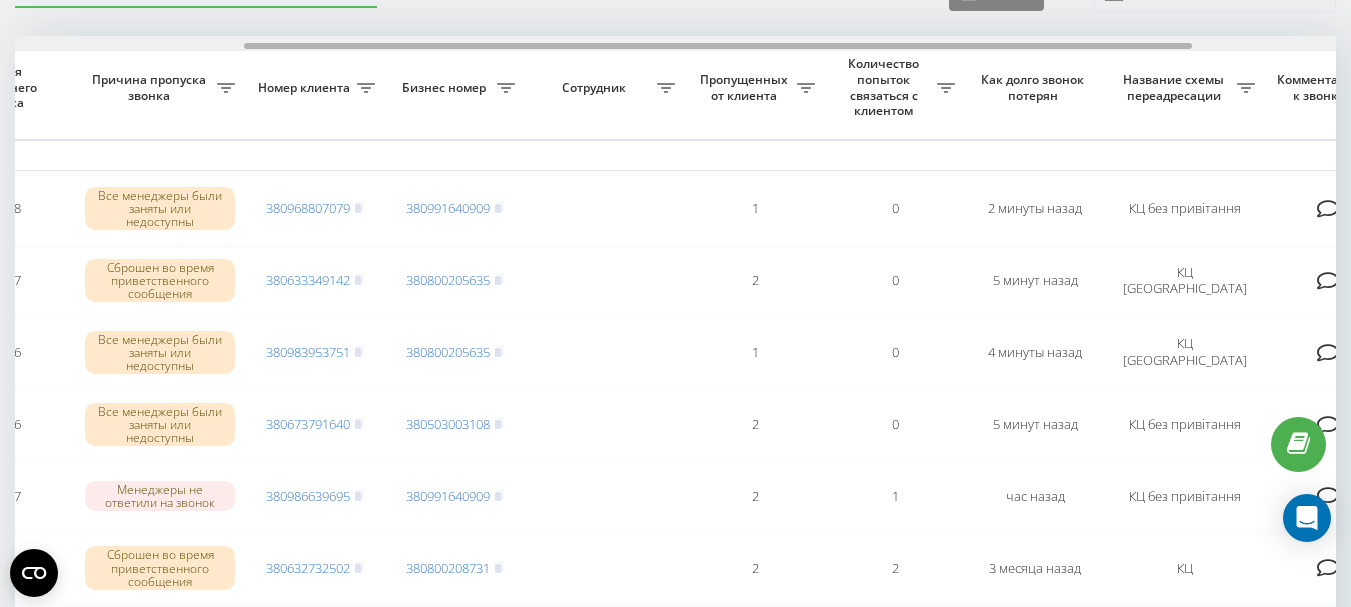 scroll, scrollTop: 0, scrollLeft: 0, axis: both 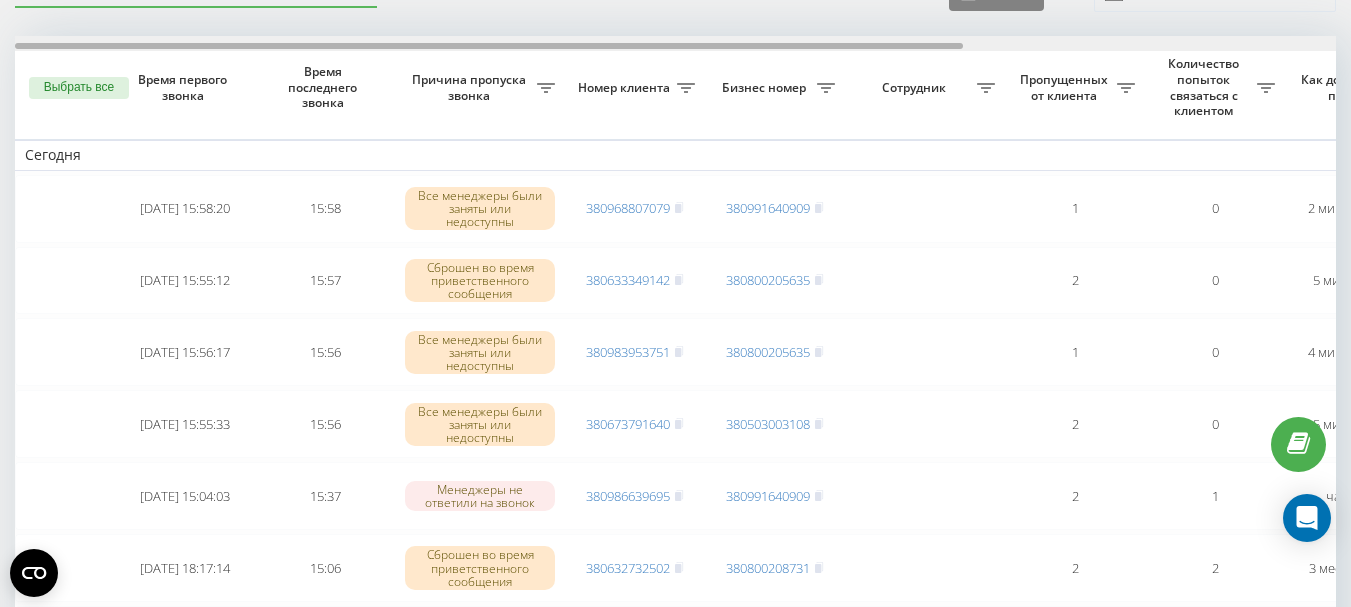 drag, startPoint x: 598, startPoint y: 46, endPoint x: 44, endPoint y: 46, distance: 554 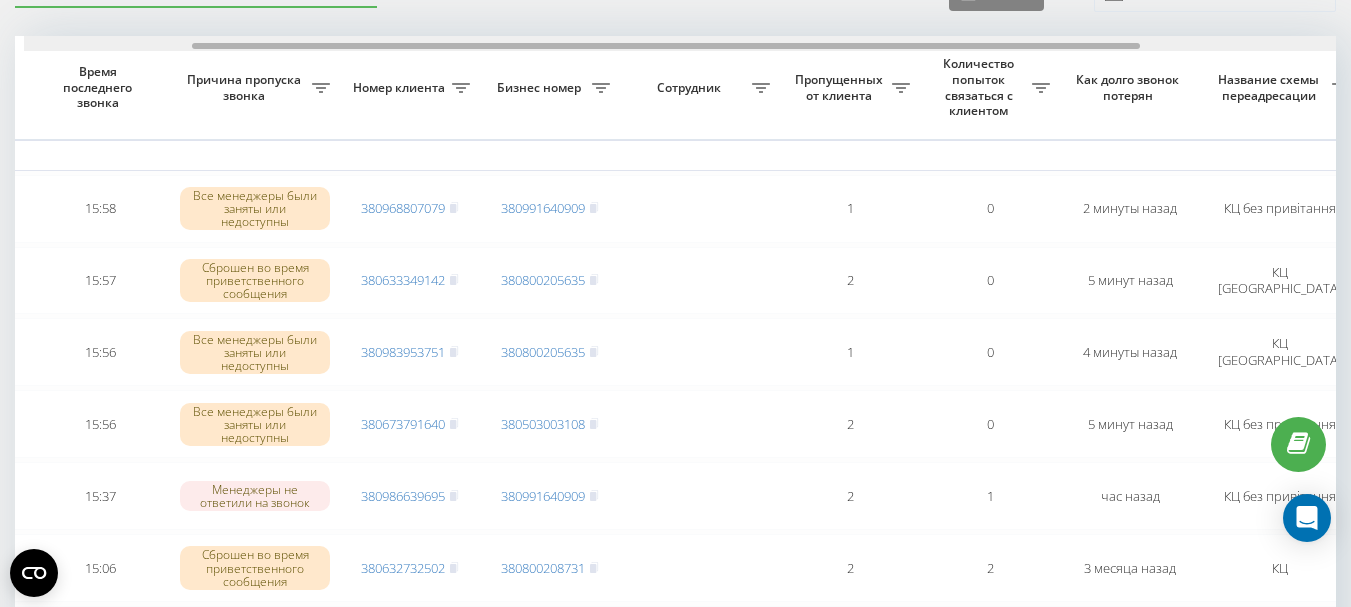 scroll, scrollTop: 0, scrollLeft: 234, axis: horizontal 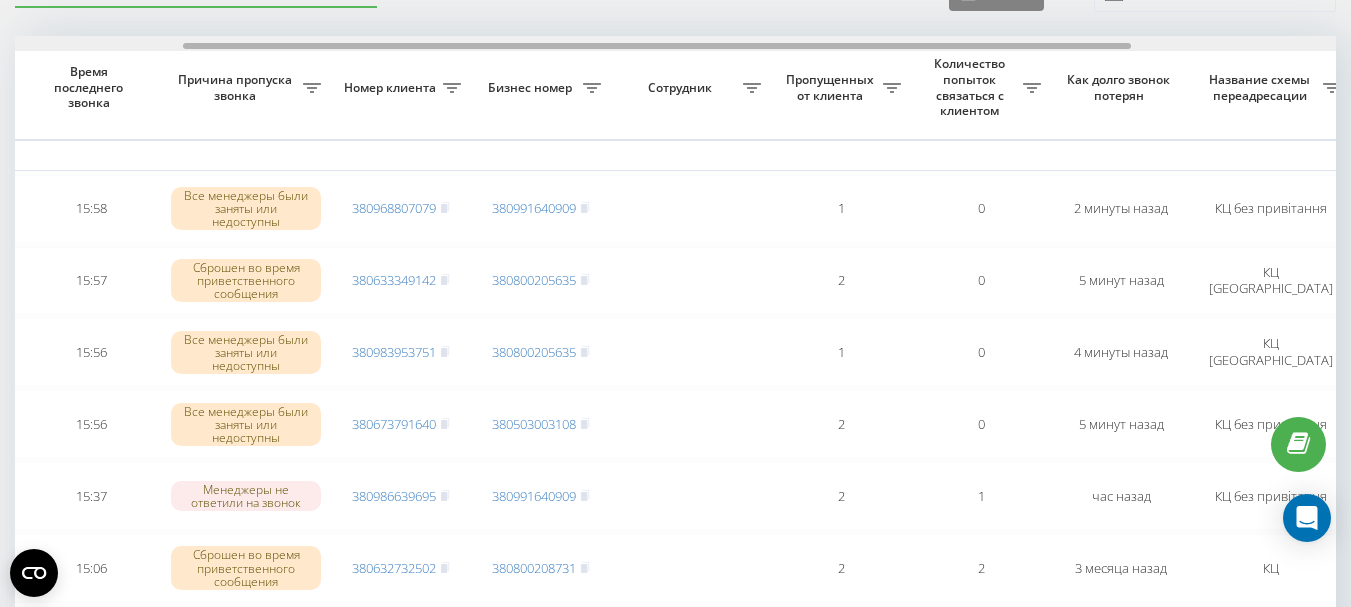 drag, startPoint x: 560, startPoint y: 47, endPoint x: 728, endPoint y: 37, distance: 168.29736 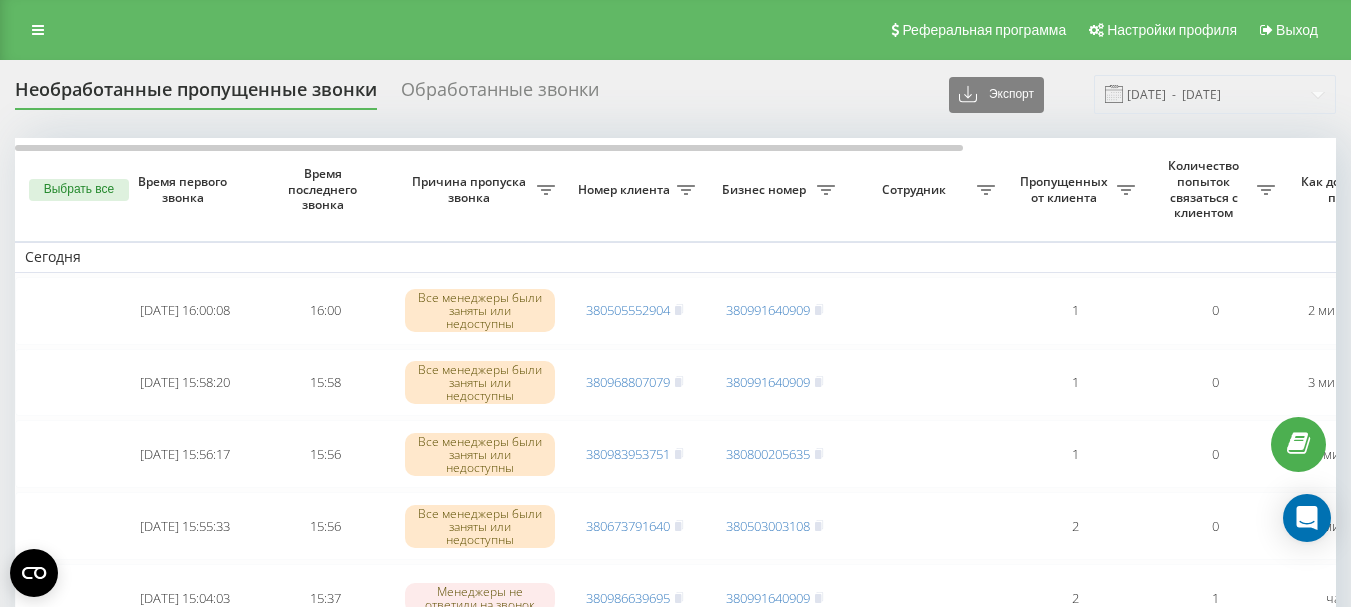 scroll, scrollTop: 102, scrollLeft: 0, axis: vertical 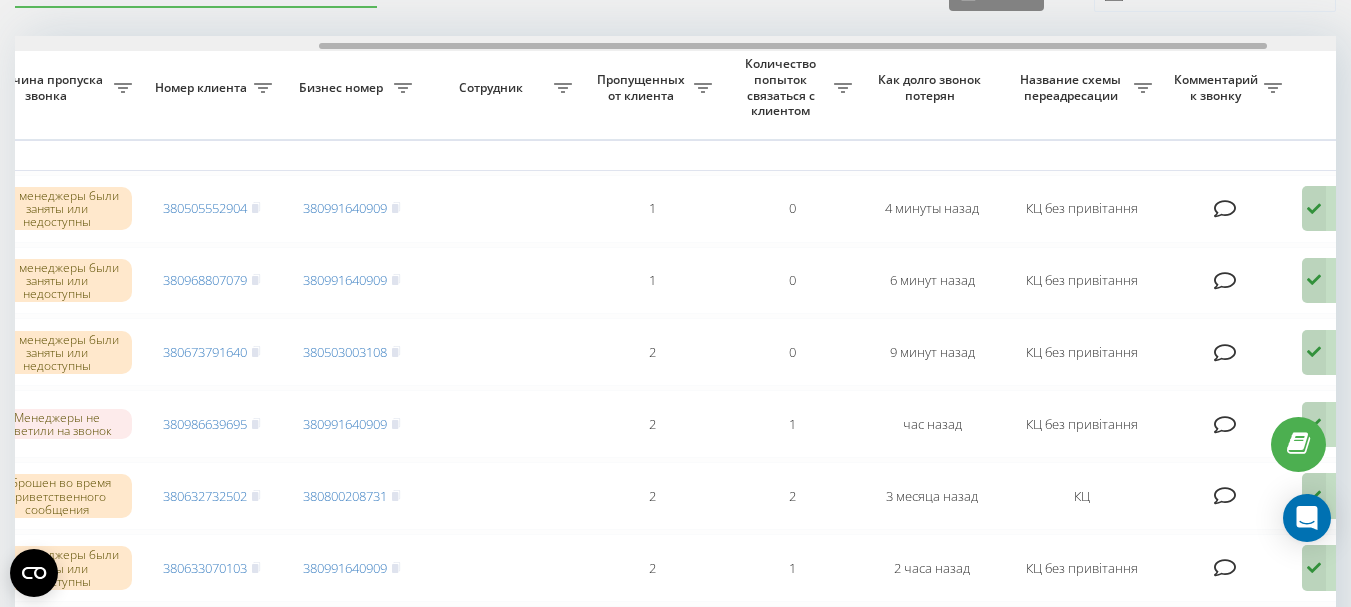 drag, startPoint x: 646, startPoint y: 46, endPoint x: 950, endPoint y: 43, distance: 304.0148 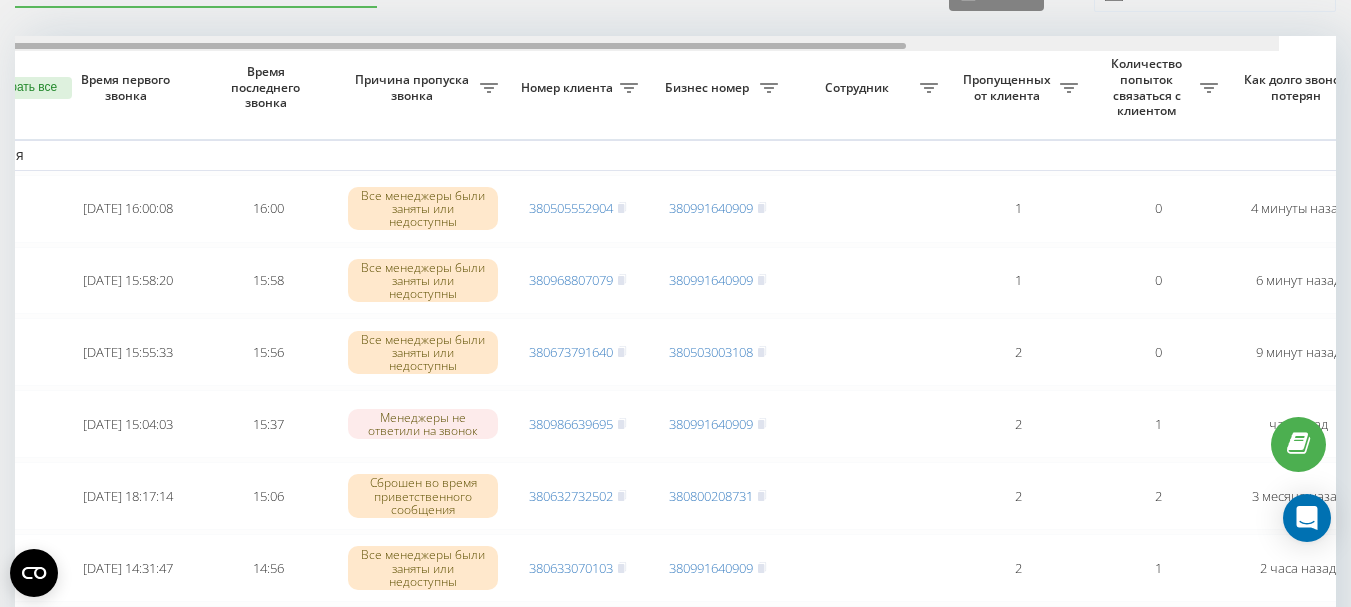 scroll, scrollTop: 0, scrollLeft: 0, axis: both 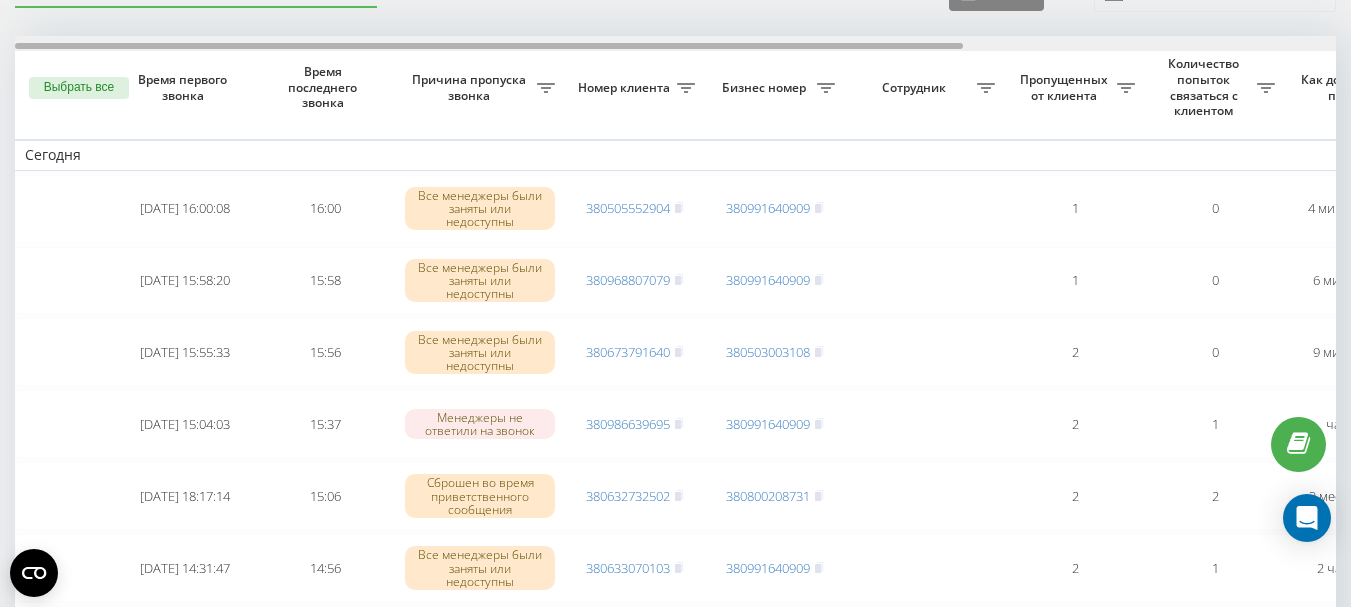 drag, startPoint x: 584, startPoint y: 43, endPoint x: 246, endPoint y: 44, distance: 338.00146 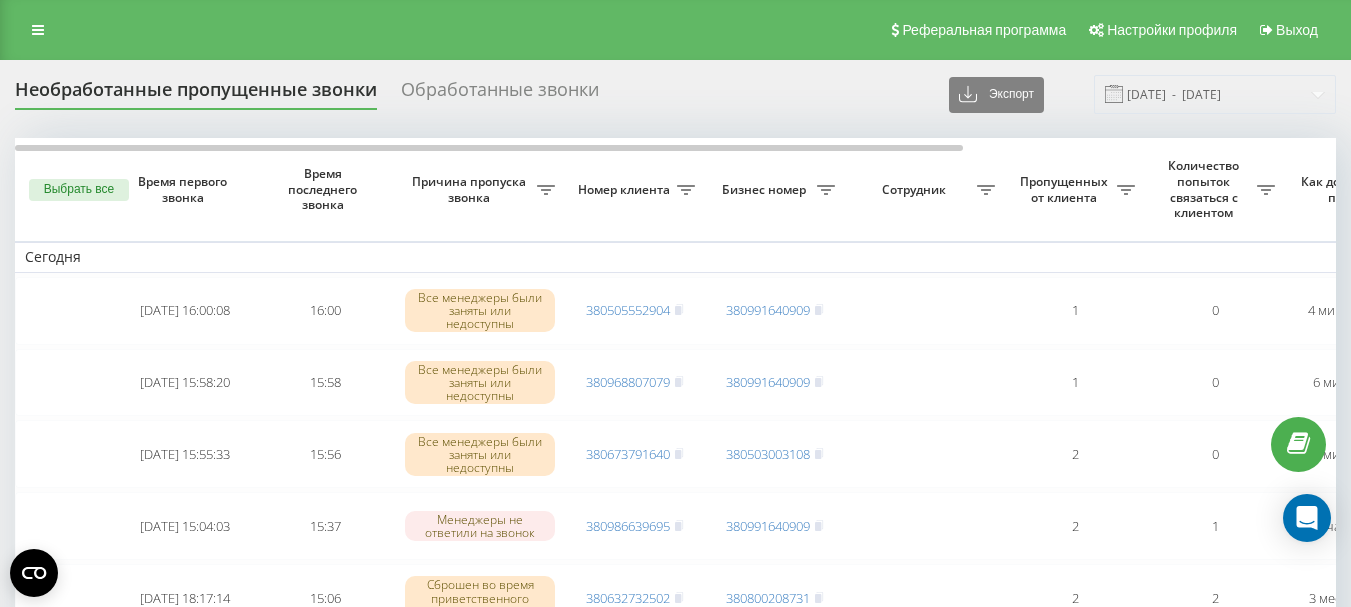 scroll, scrollTop: 102, scrollLeft: 0, axis: vertical 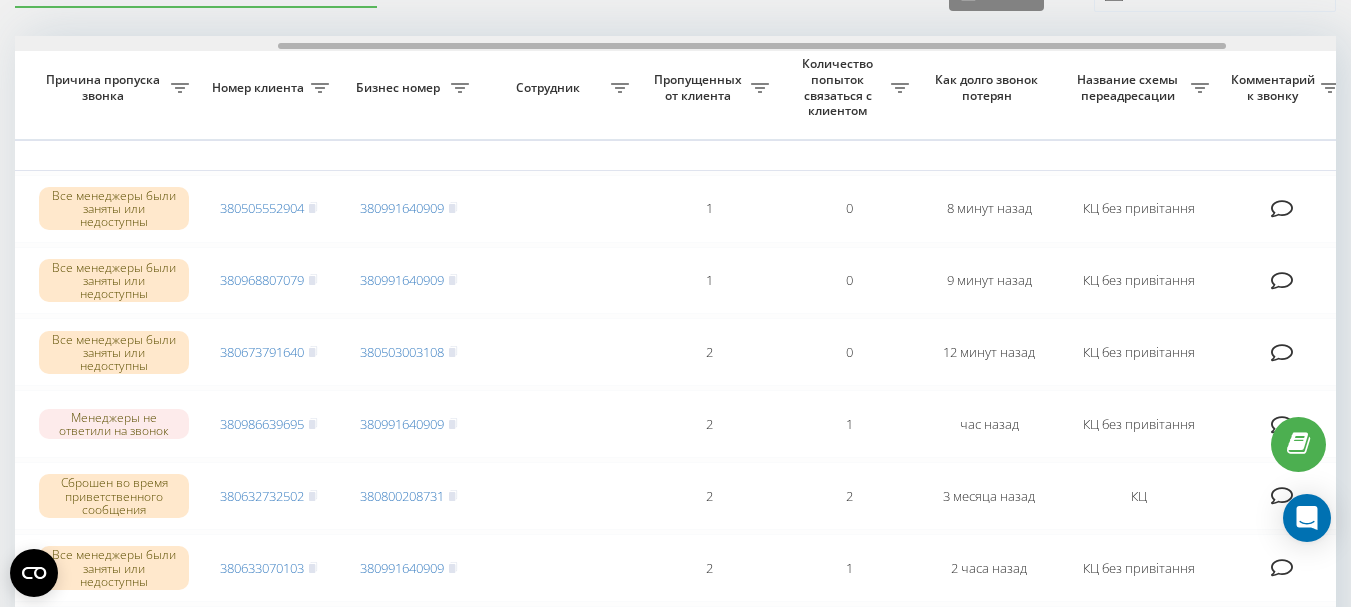 drag, startPoint x: 510, startPoint y: 45, endPoint x: 773, endPoint y: 67, distance: 263.91855 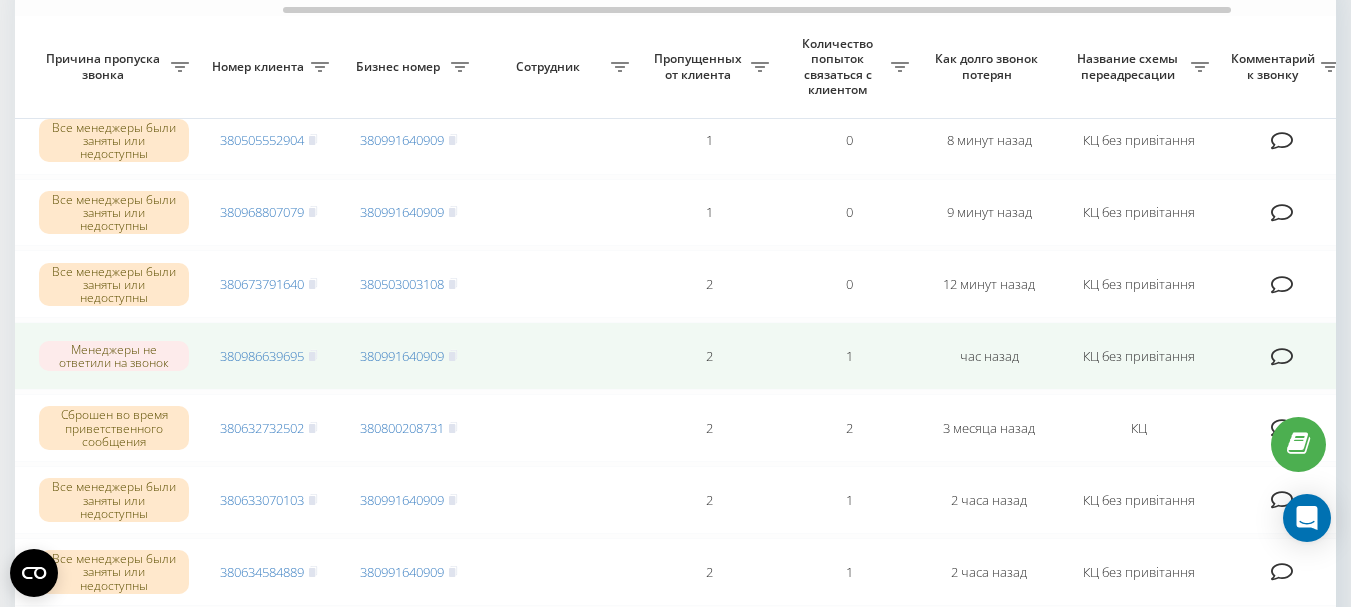 scroll, scrollTop: 202, scrollLeft: 0, axis: vertical 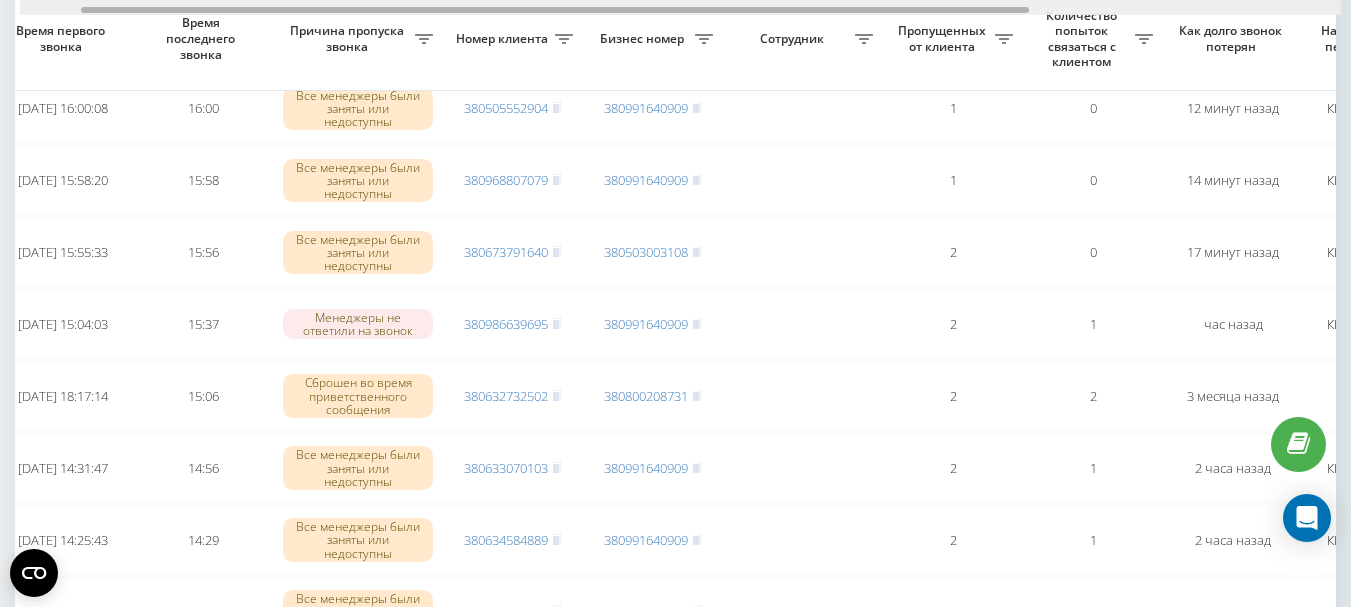 drag, startPoint x: 537, startPoint y: 8, endPoint x: 626, endPoint y: 21, distance: 89.94443 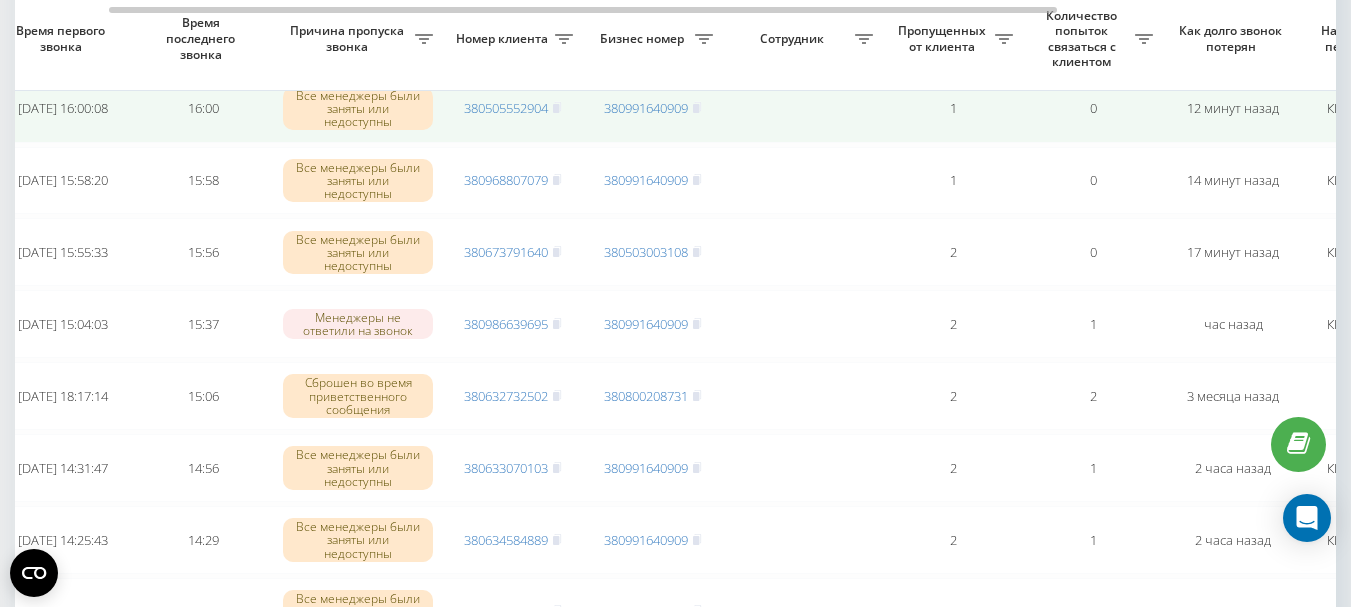 scroll, scrollTop: 0, scrollLeft: 124, axis: horizontal 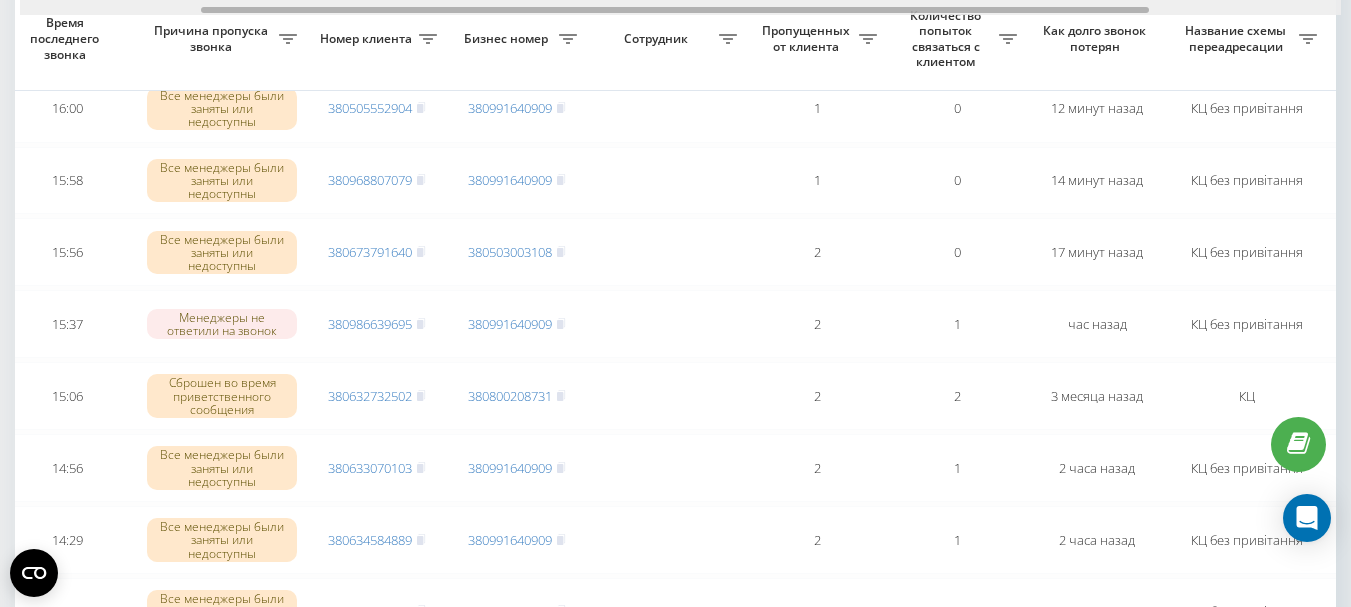 drag, startPoint x: 624, startPoint y: 10, endPoint x: 720, endPoint y: 11, distance: 96.00521 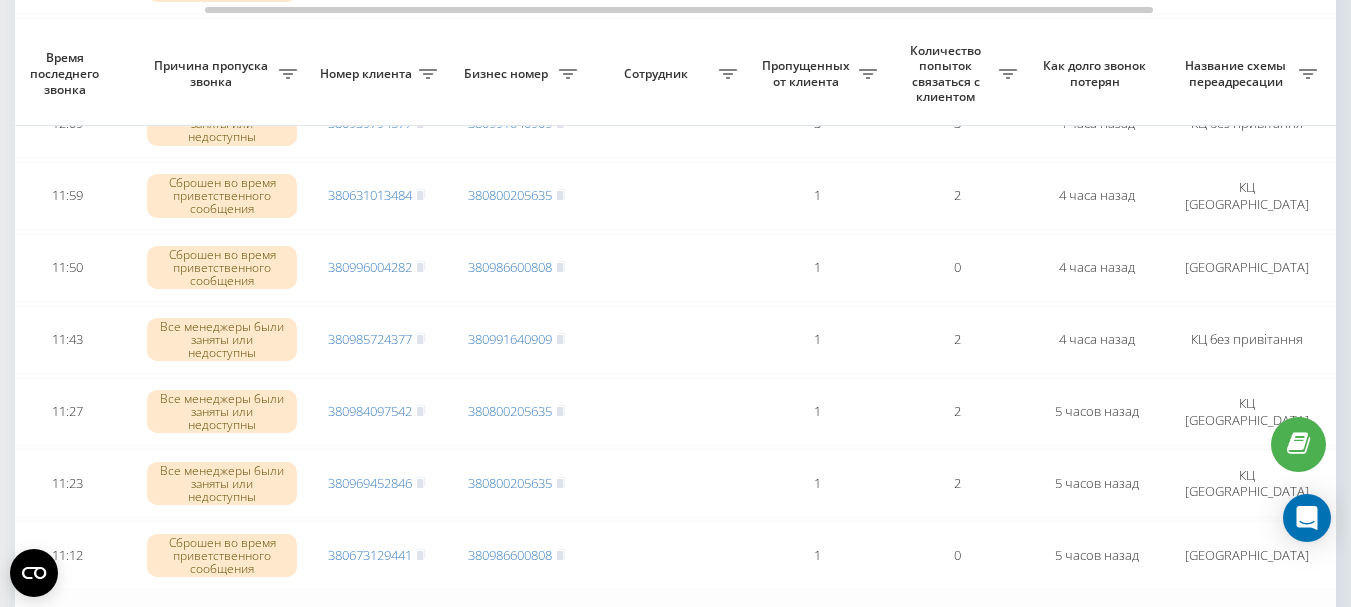scroll, scrollTop: 1602, scrollLeft: 0, axis: vertical 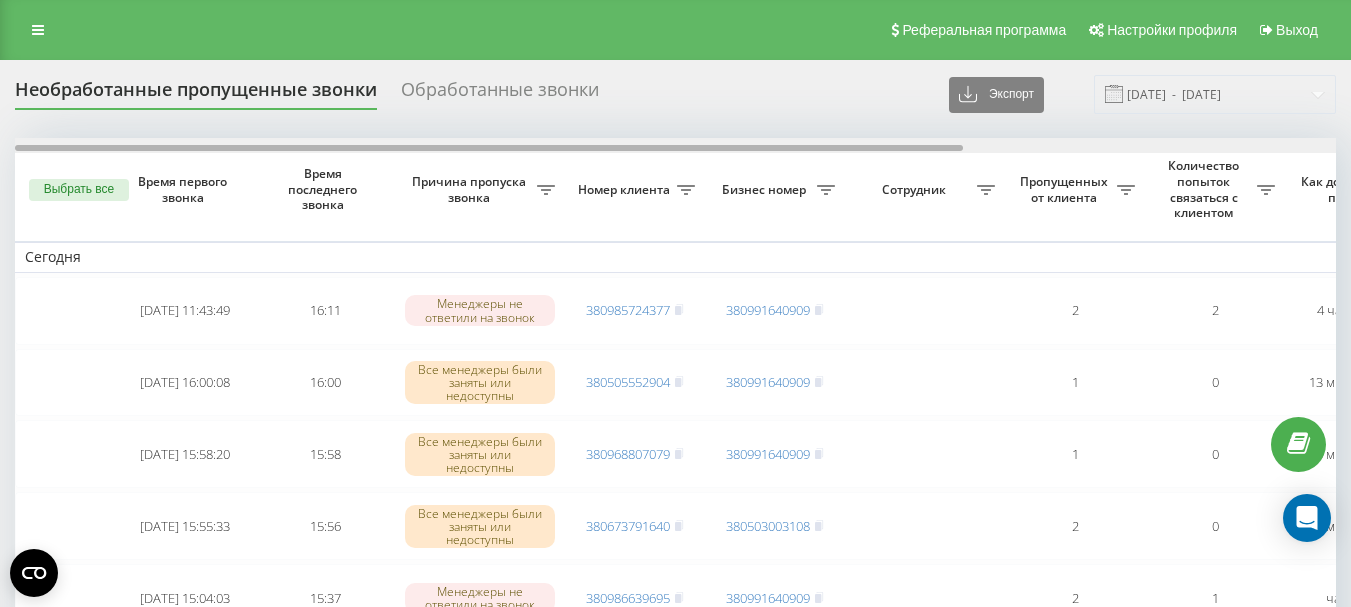 drag, startPoint x: 575, startPoint y: 148, endPoint x: 439, endPoint y: 173, distance: 138.2787 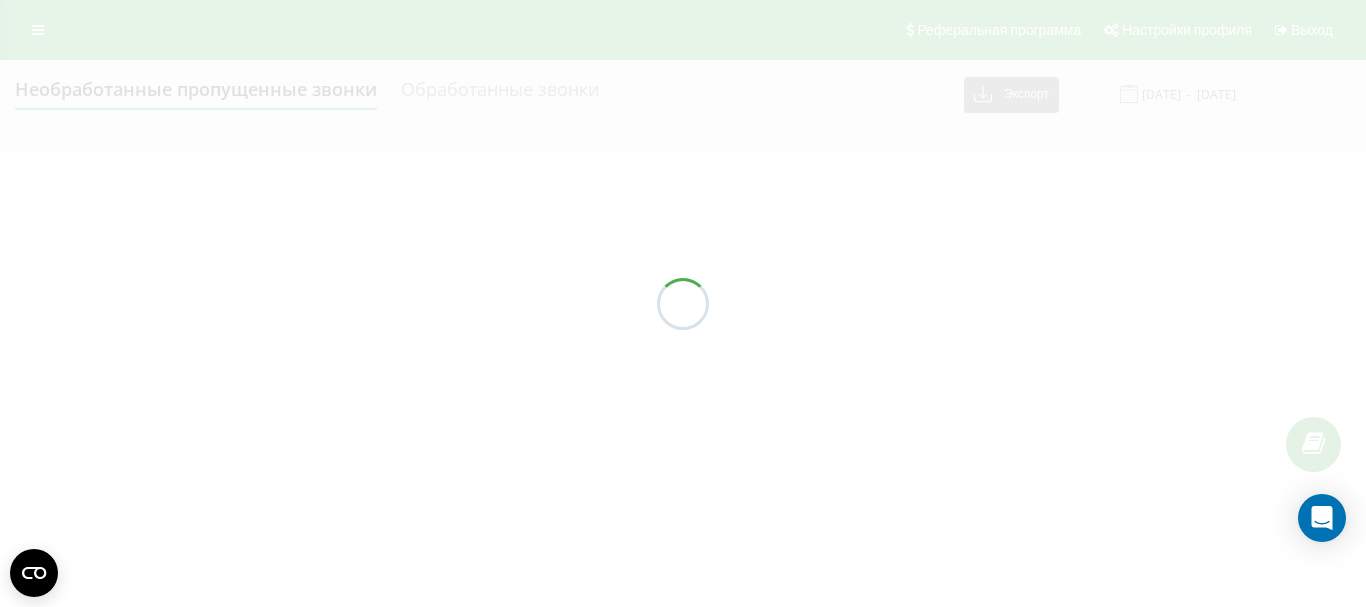 scroll, scrollTop: 0, scrollLeft: 0, axis: both 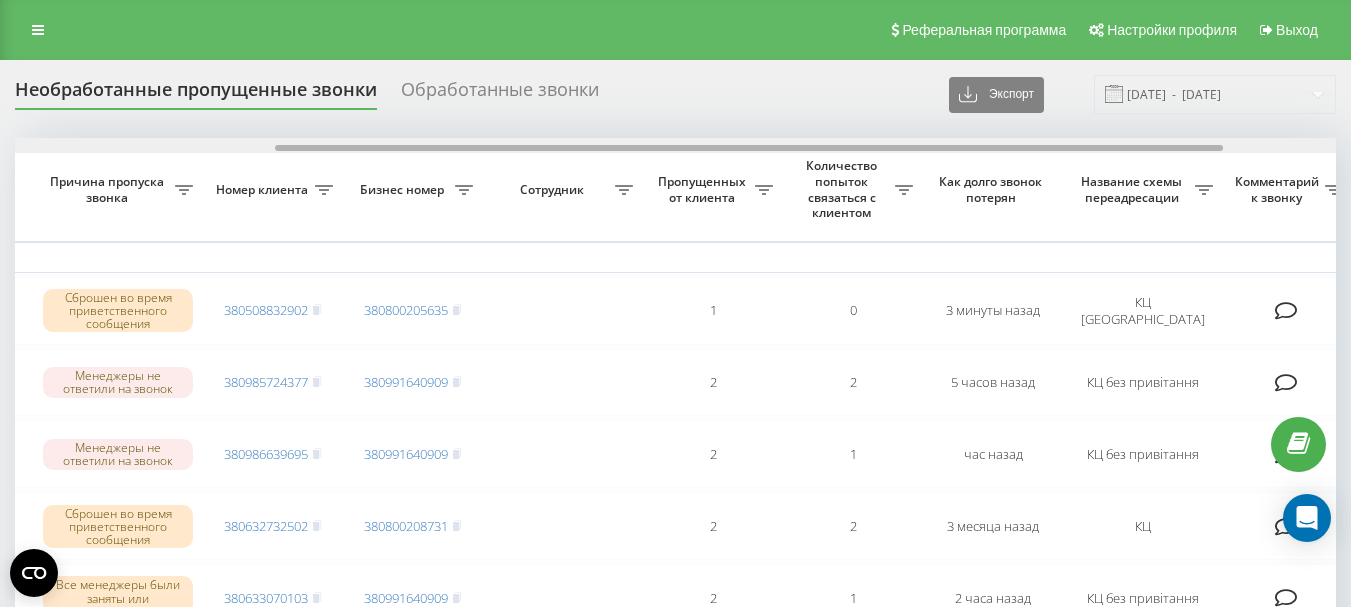 drag, startPoint x: 669, startPoint y: 146, endPoint x: 929, endPoint y: 161, distance: 260.43234 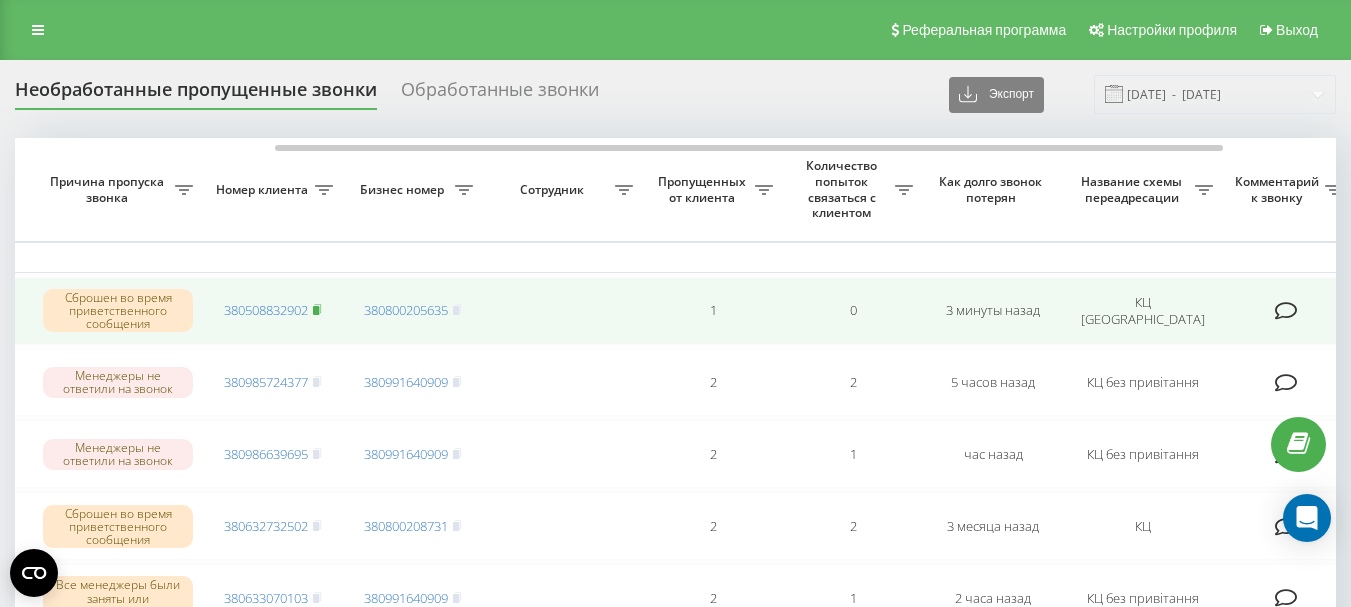 click 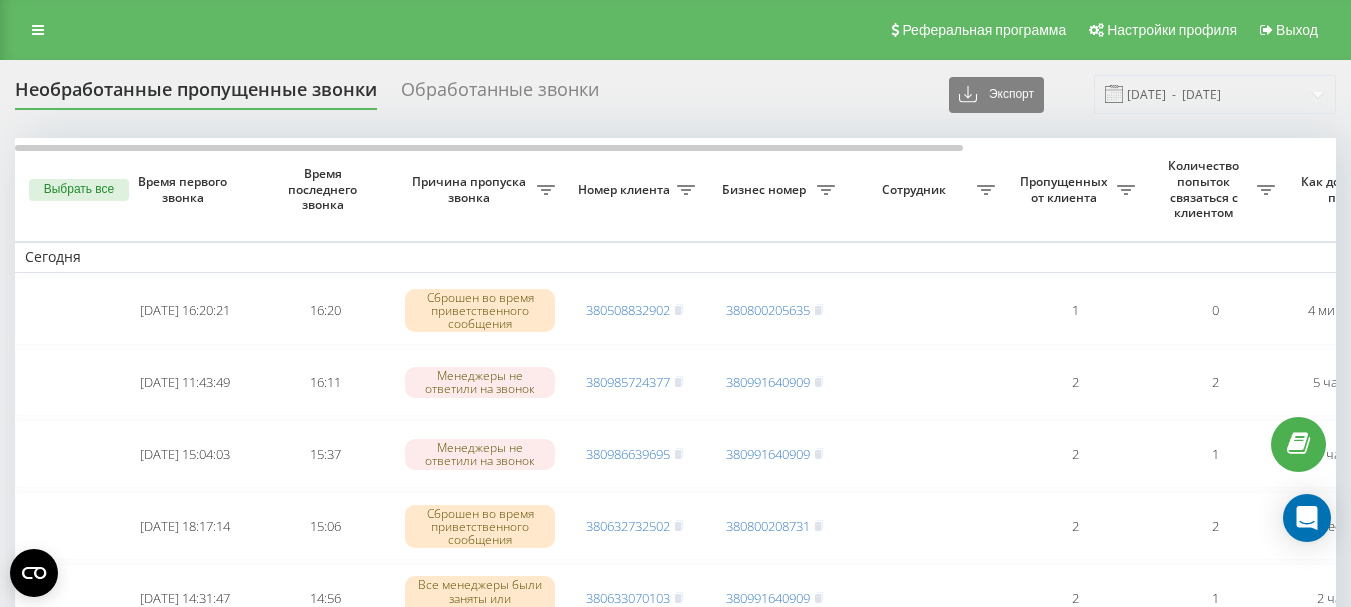 scroll, scrollTop: 0, scrollLeft: 0, axis: both 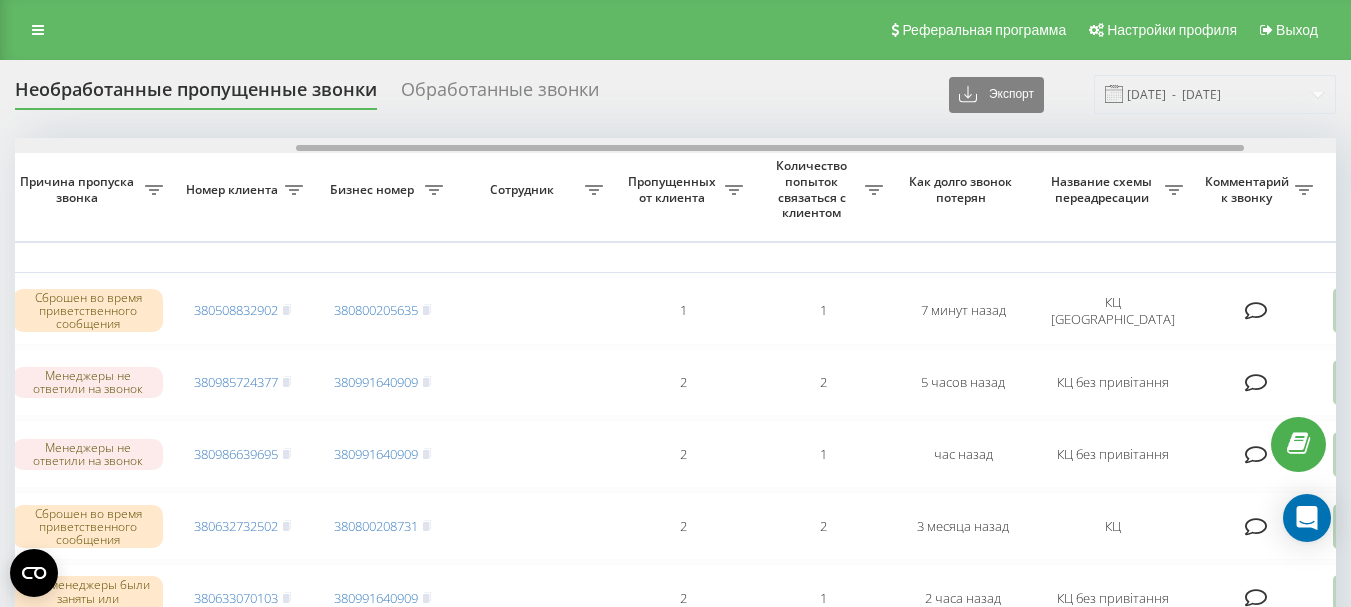 drag, startPoint x: 485, startPoint y: 147, endPoint x: 767, endPoint y: 179, distance: 283.80978 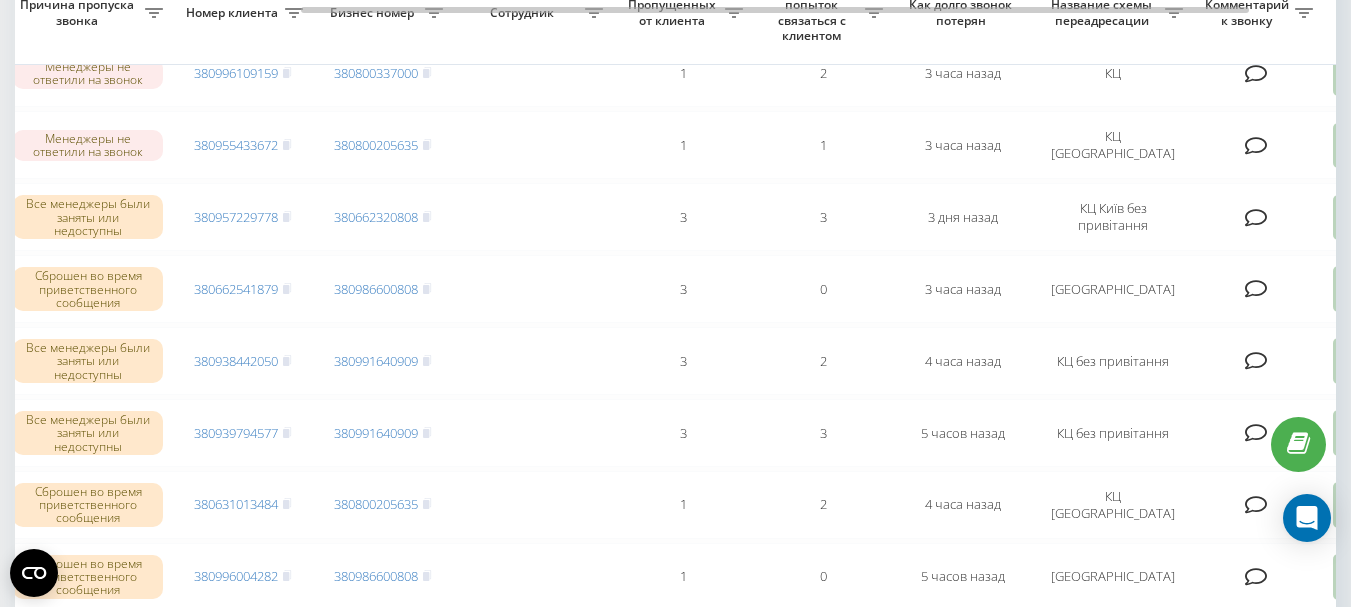 scroll, scrollTop: 1000, scrollLeft: 0, axis: vertical 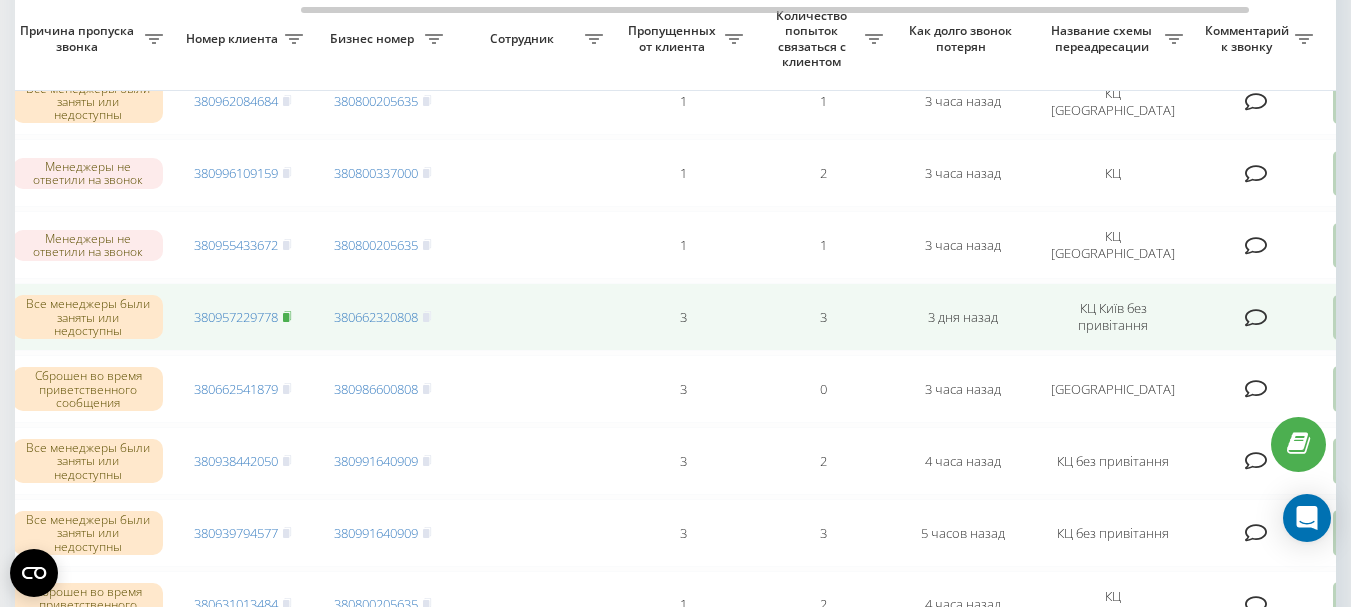 click 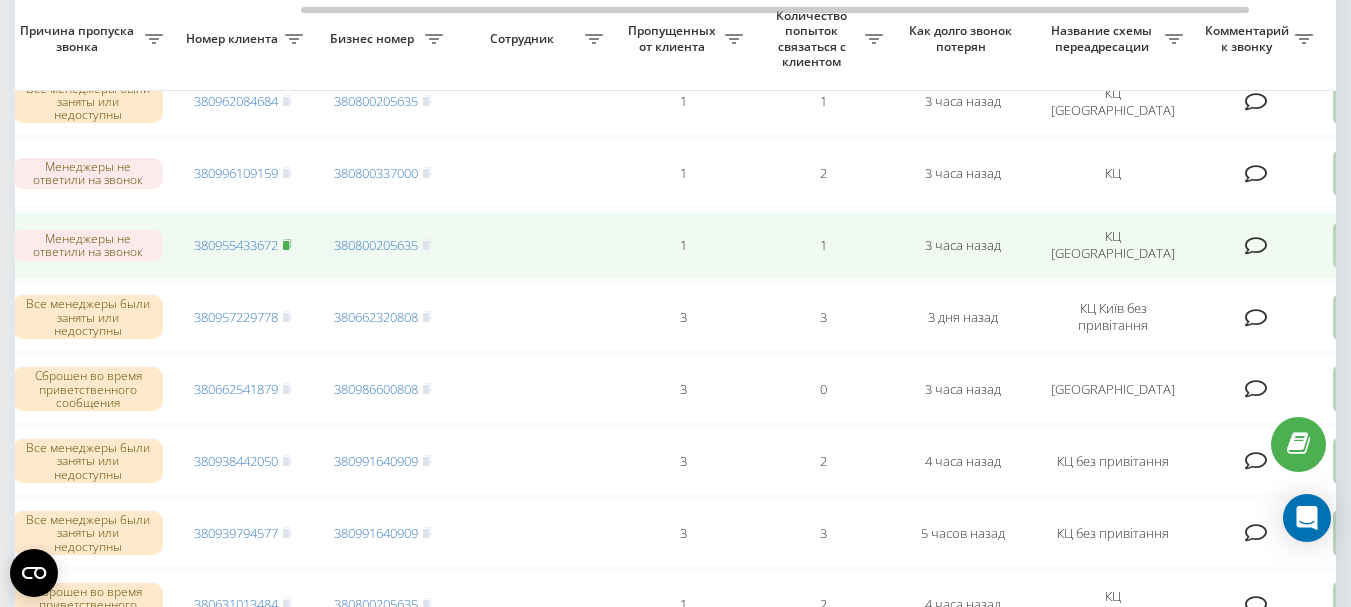 click 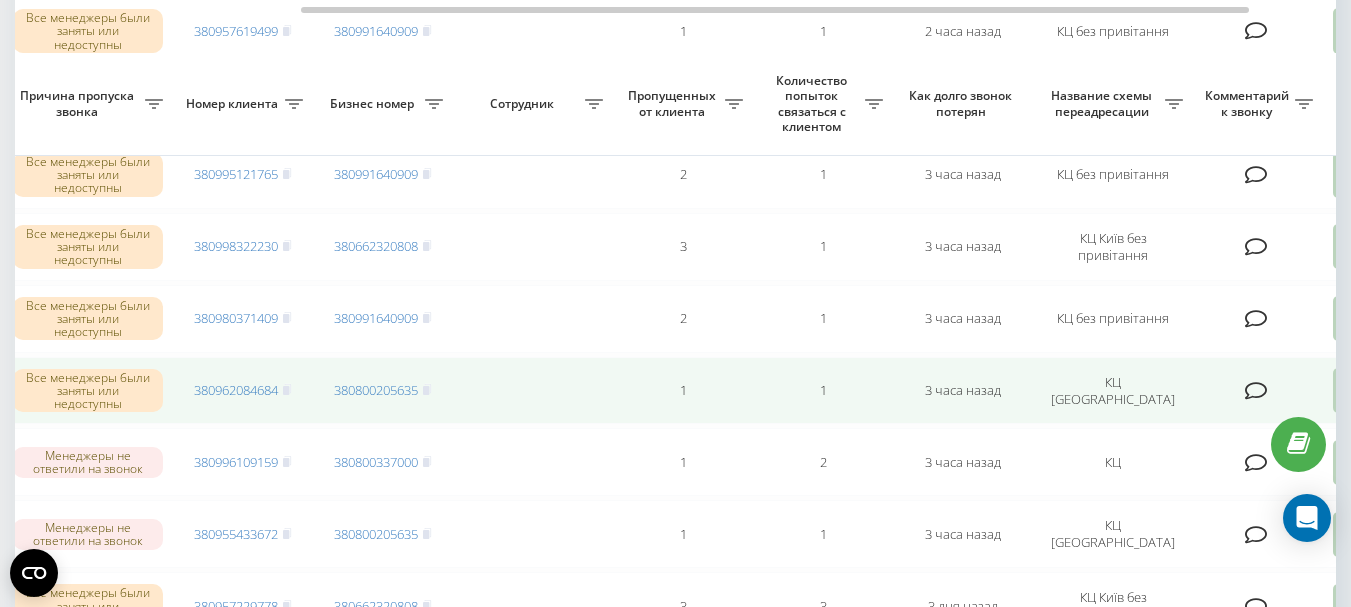 scroll, scrollTop: 700, scrollLeft: 0, axis: vertical 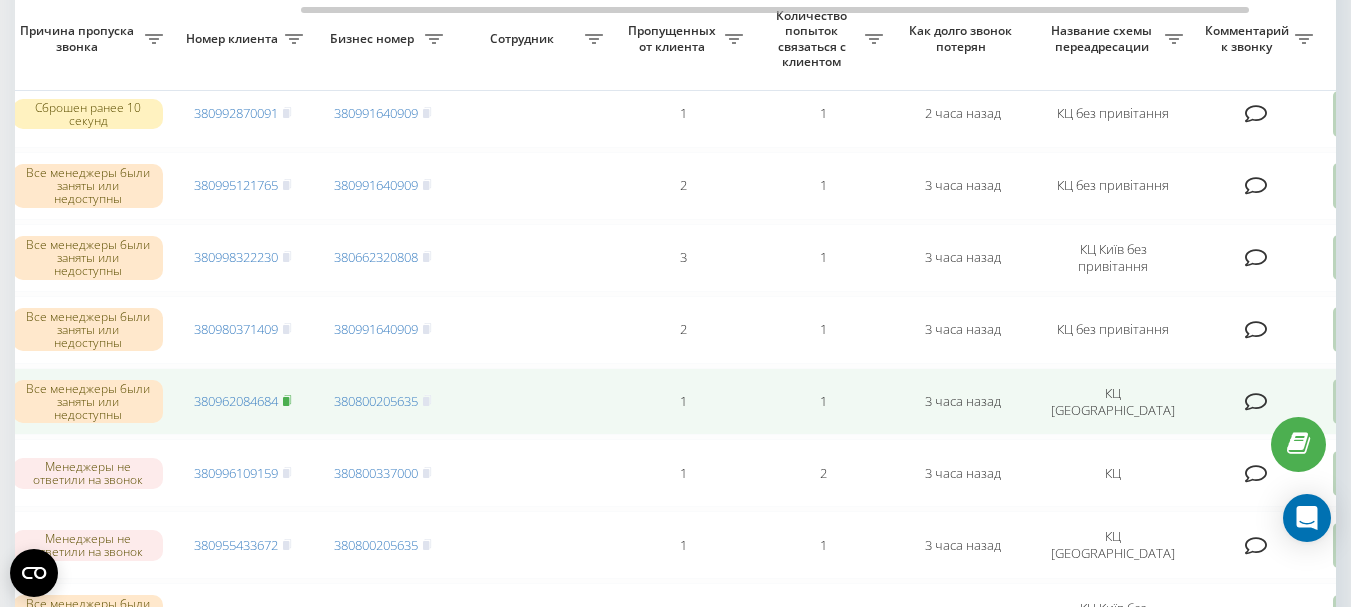 click 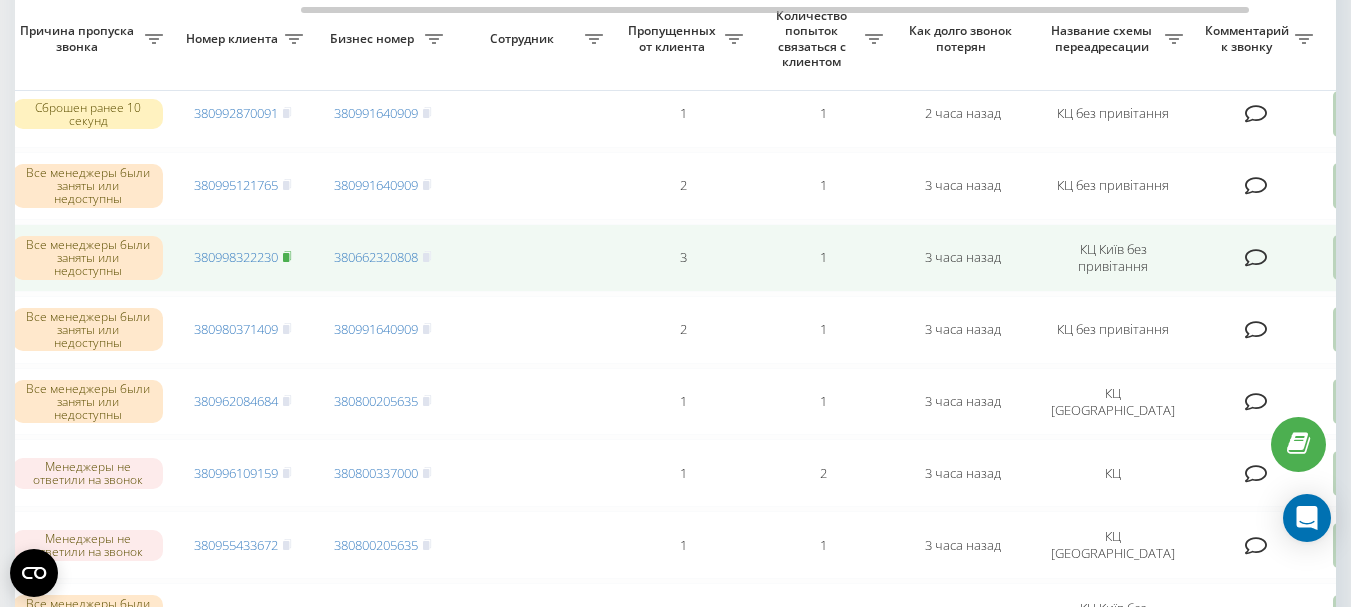 click 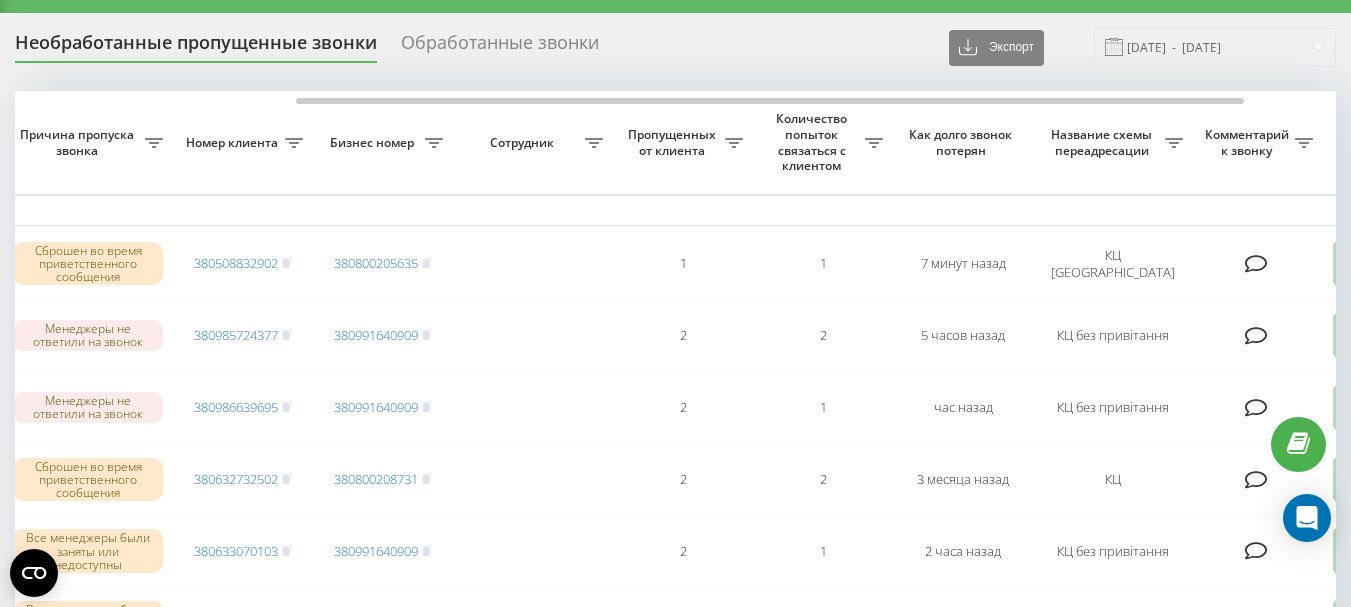 scroll, scrollTop: 0, scrollLeft: 0, axis: both 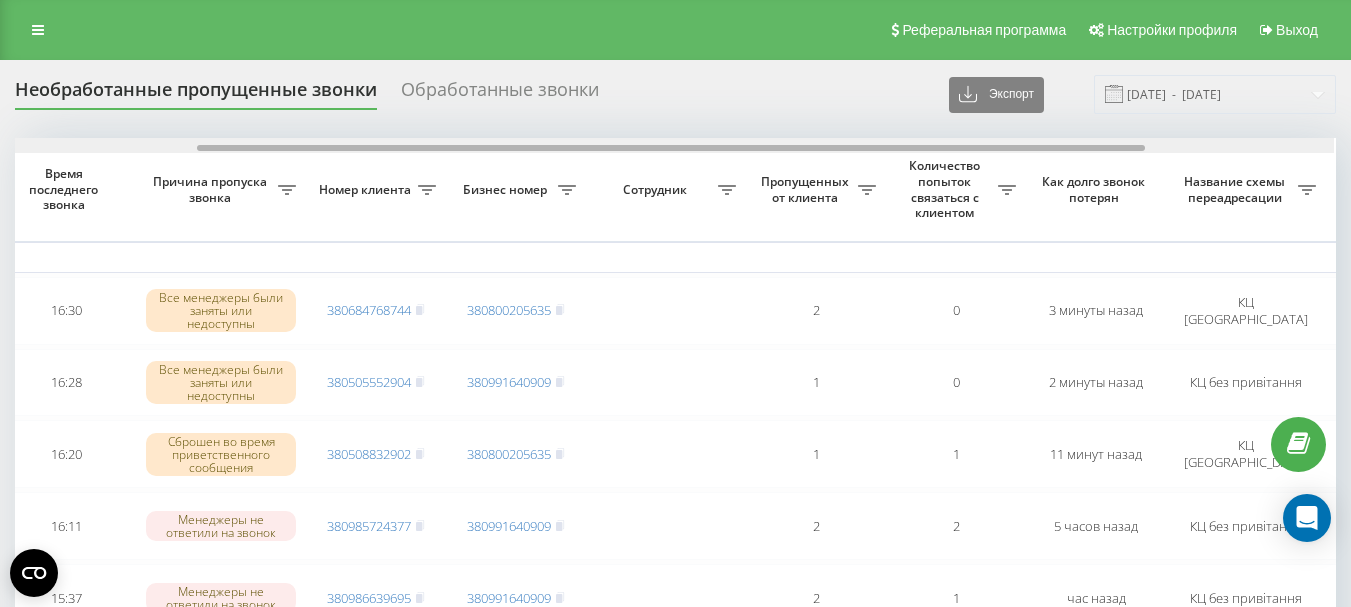 drag, startPoint x: 619, startPoint y: 150, endPoint x: 805, endPoint y: 161, distance: 186.32498 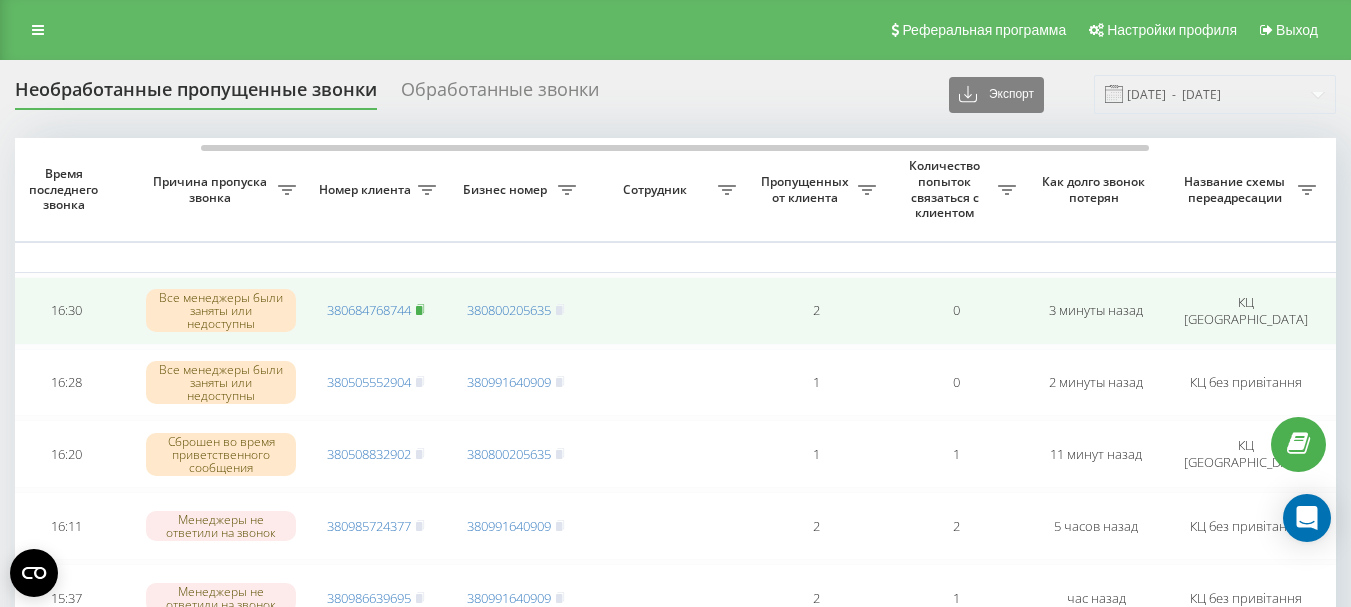 click 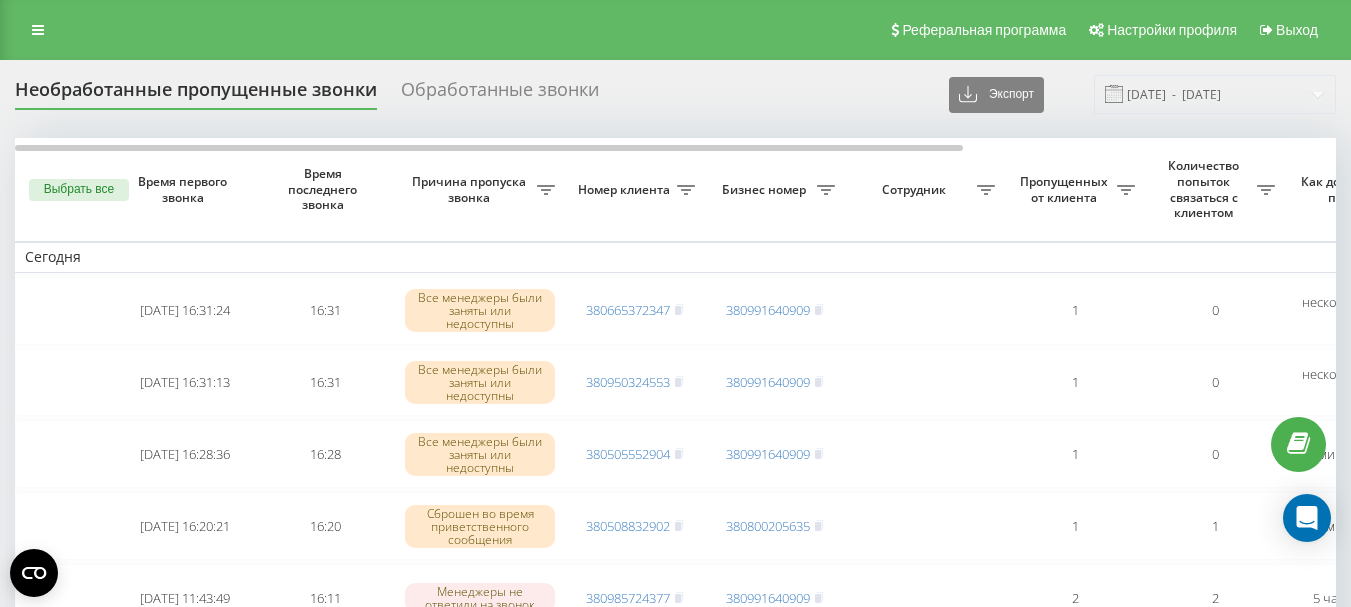 scroll, scrollTop: 0, scrollLeft: 0, axis: both 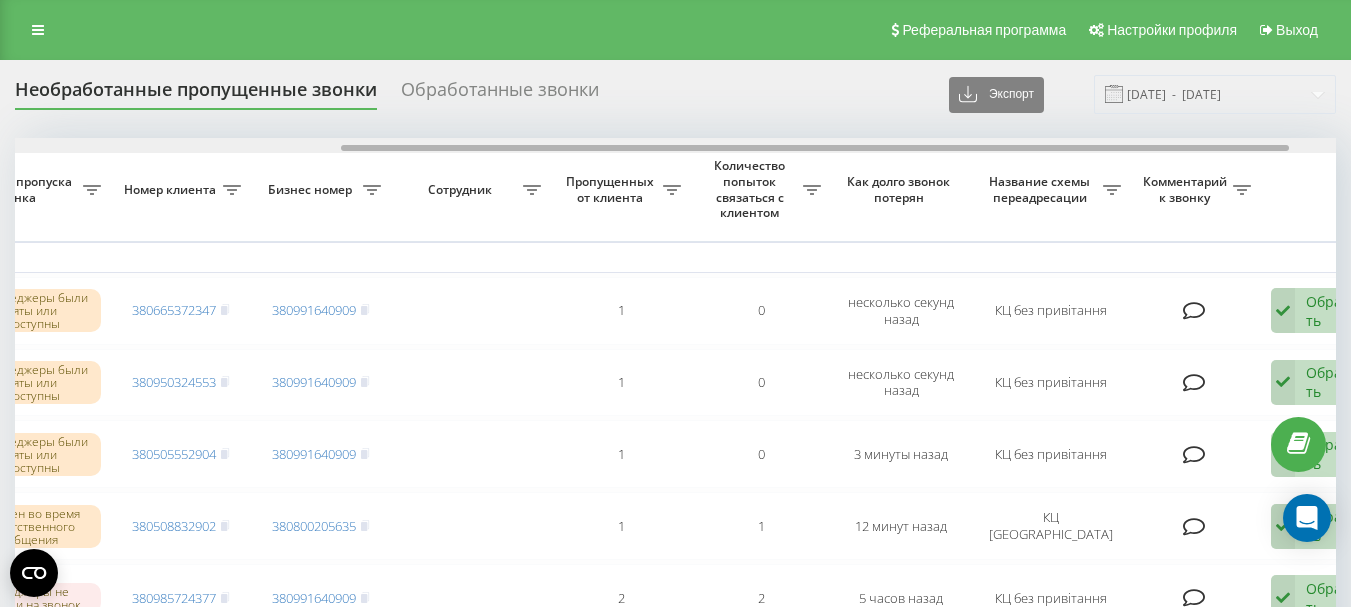 drag, startPoint x: 377, startPoint y: 149, endPoint x: 703, endPoint y: 161, distance: 326.2208 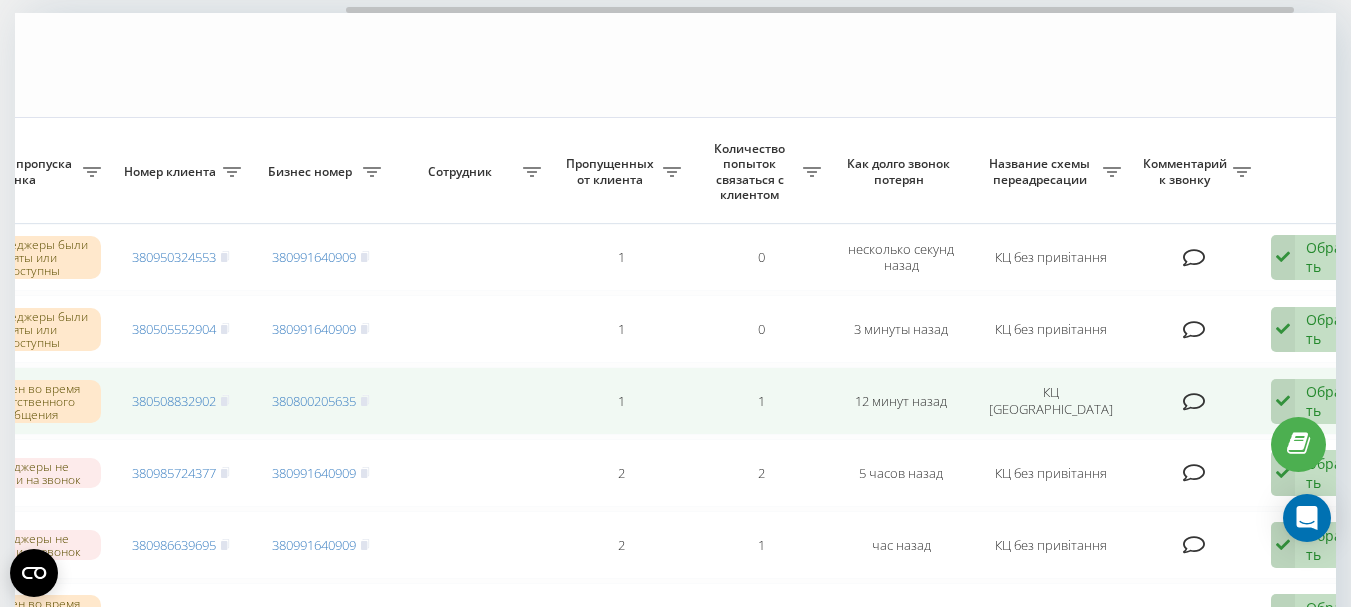 scroll, scrollTop: 300, scrollLeft: 0, axis: vertical 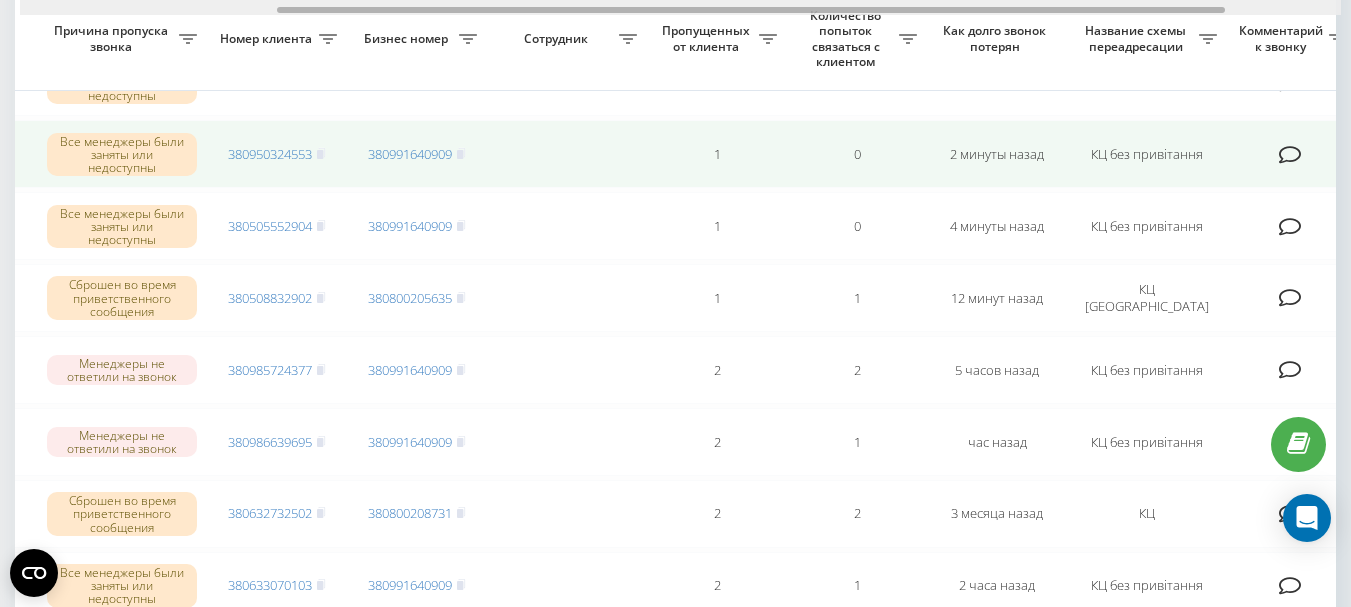 drag, startPoint x: 591, startPoint y: 7, endPoint x: 788, endPoint y: 135, distance: 234.9319 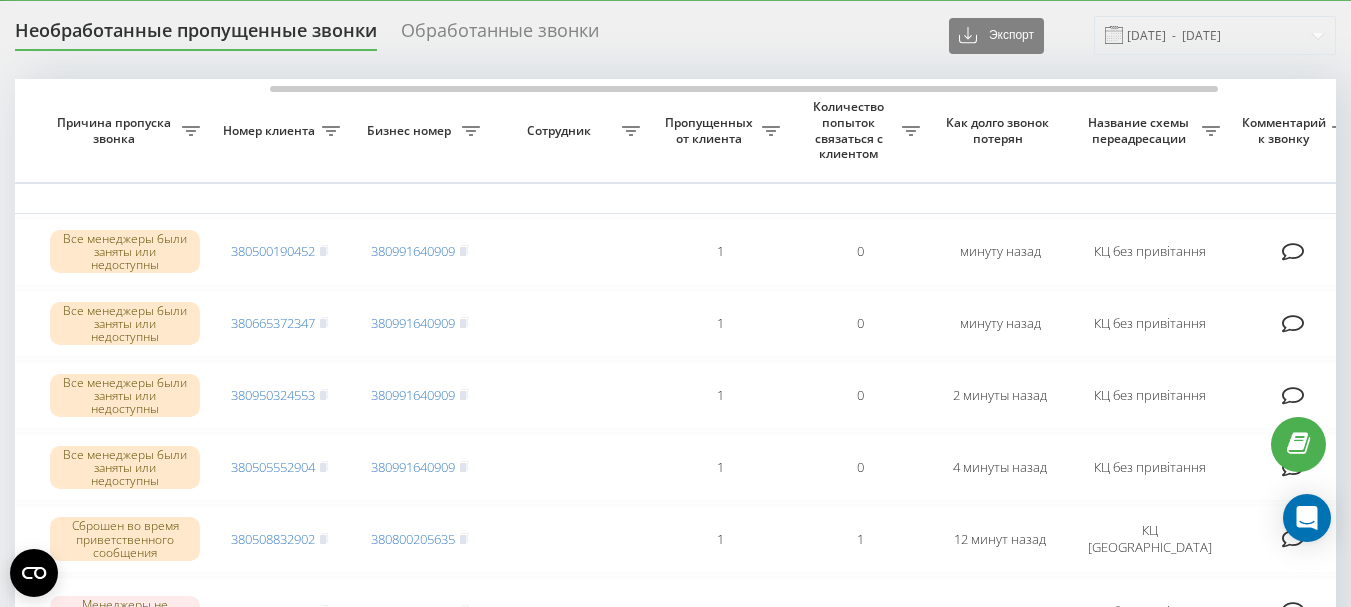 scroll, scrollTop: 0, scrollLeft: 0, axis: both 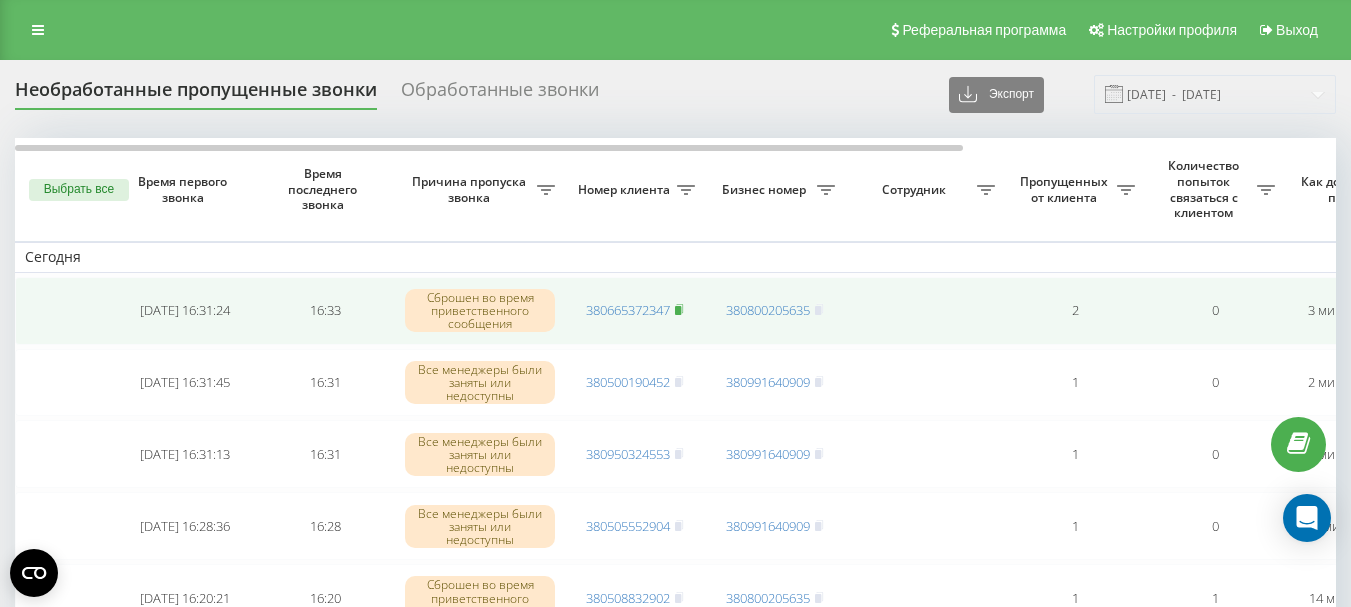 click 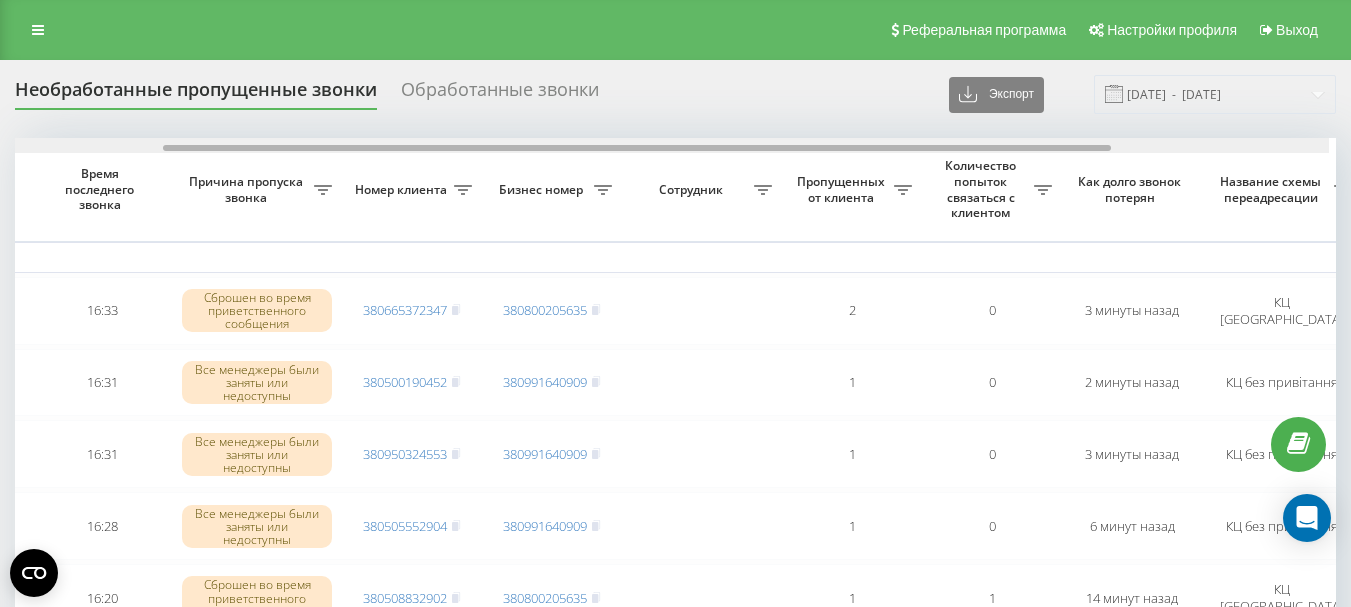 scroll, scrollTop: 0, scrollLeft: 230, axis: horizontal 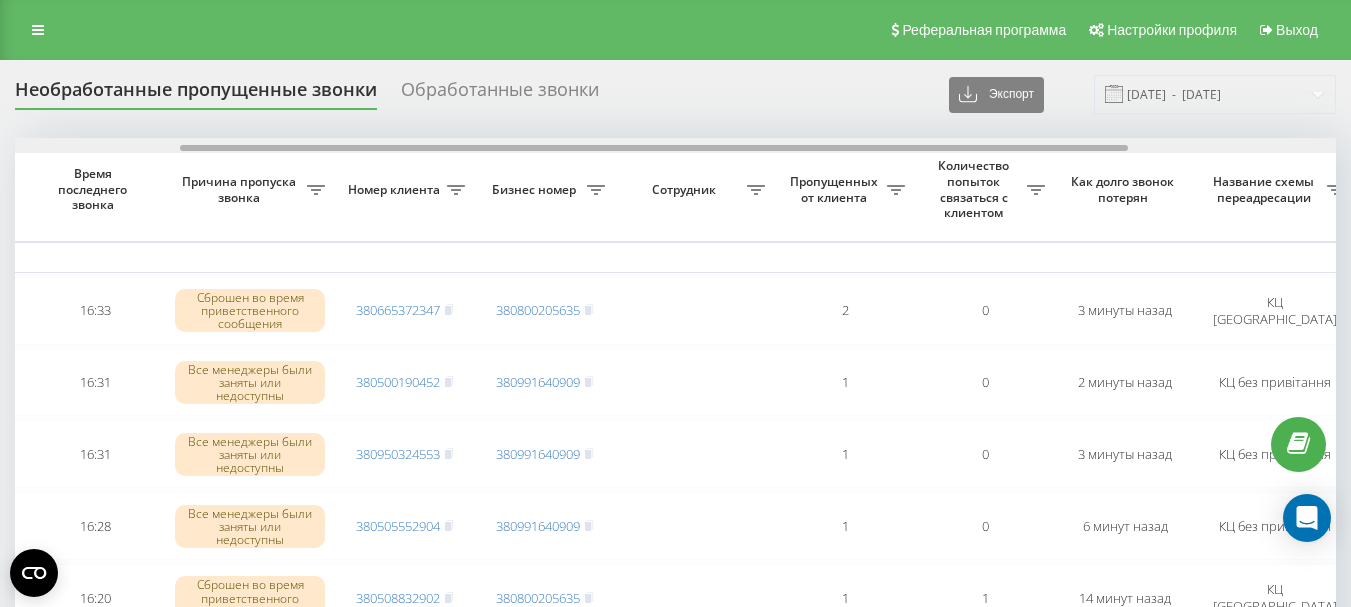drag, startPoint x: 633, startPoint y: 146, endPoint x: 798, endPoint y: 167, distance: 166.331 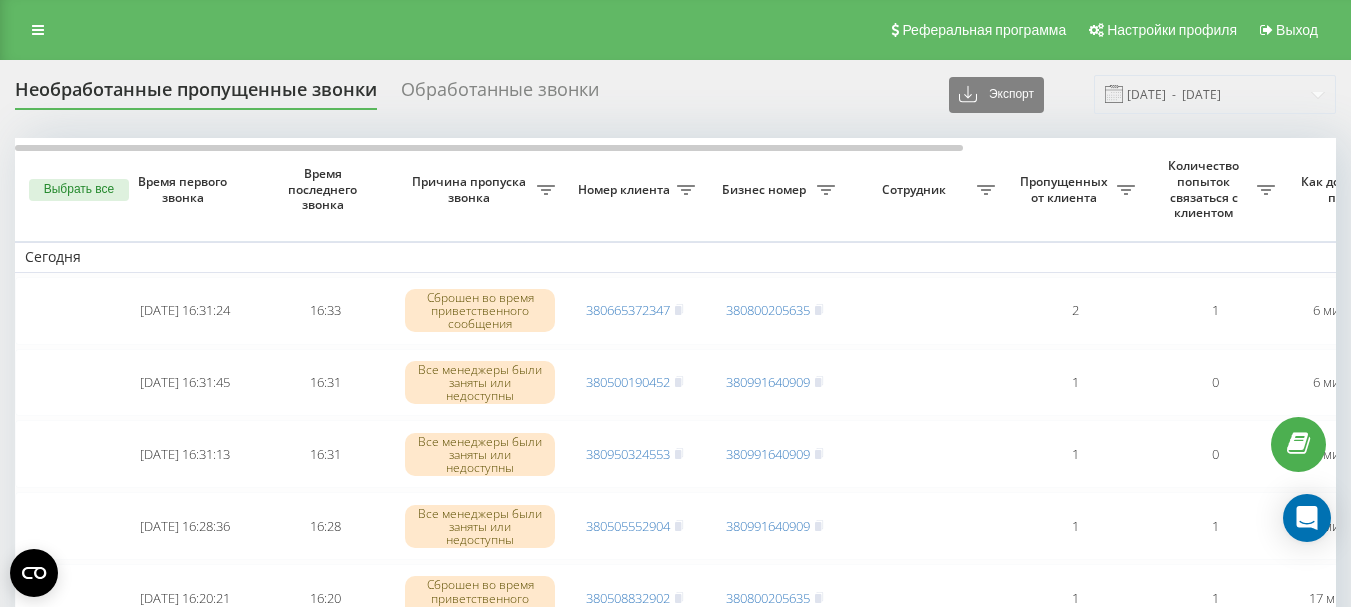 scroll, scrollTop: 0, scrollLeft: 0, axis: both 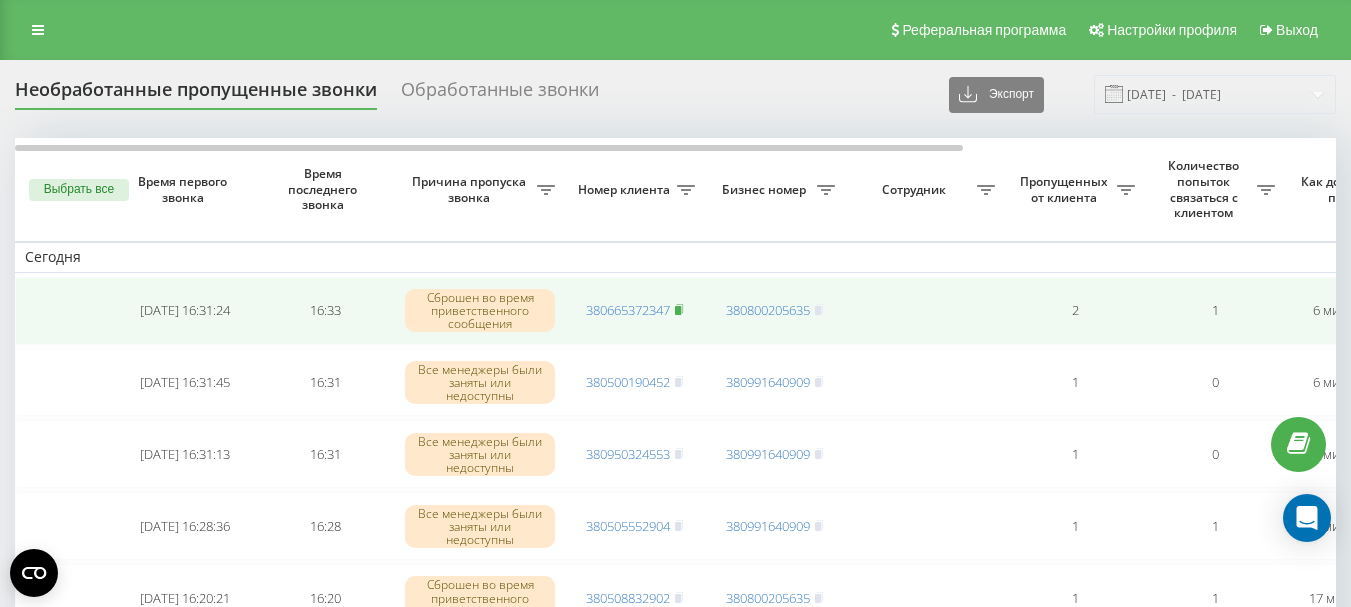 click 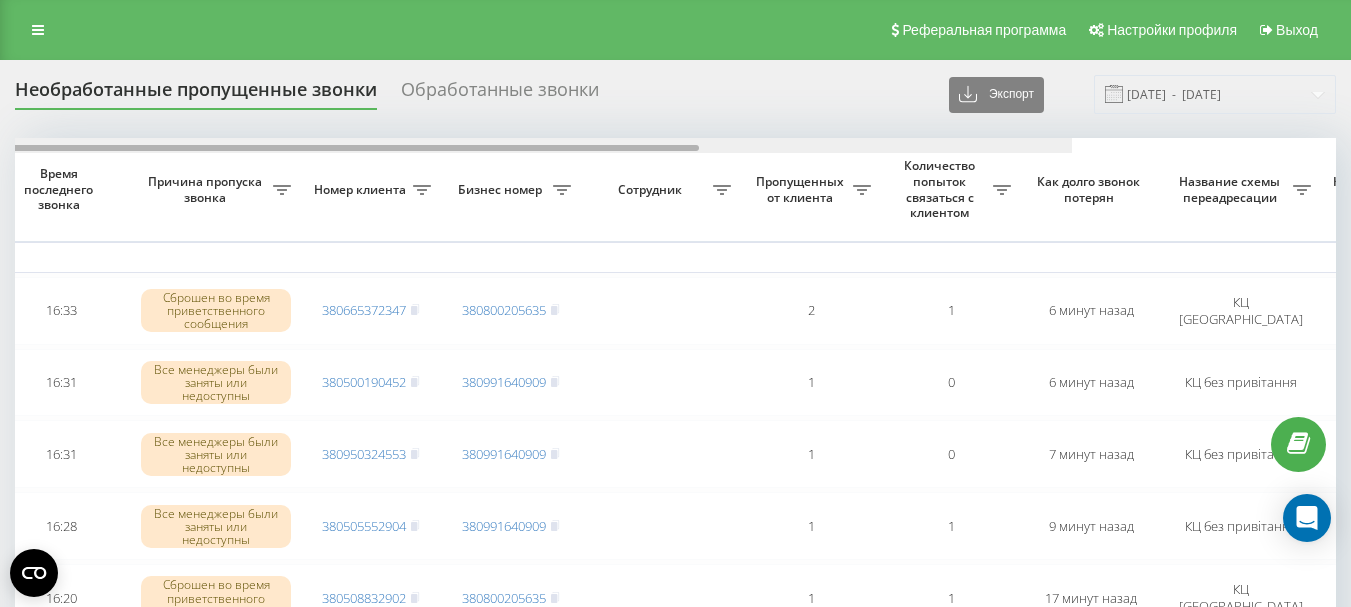 scroll, scrollTop: 0, scrollLeft: 0, axis: both 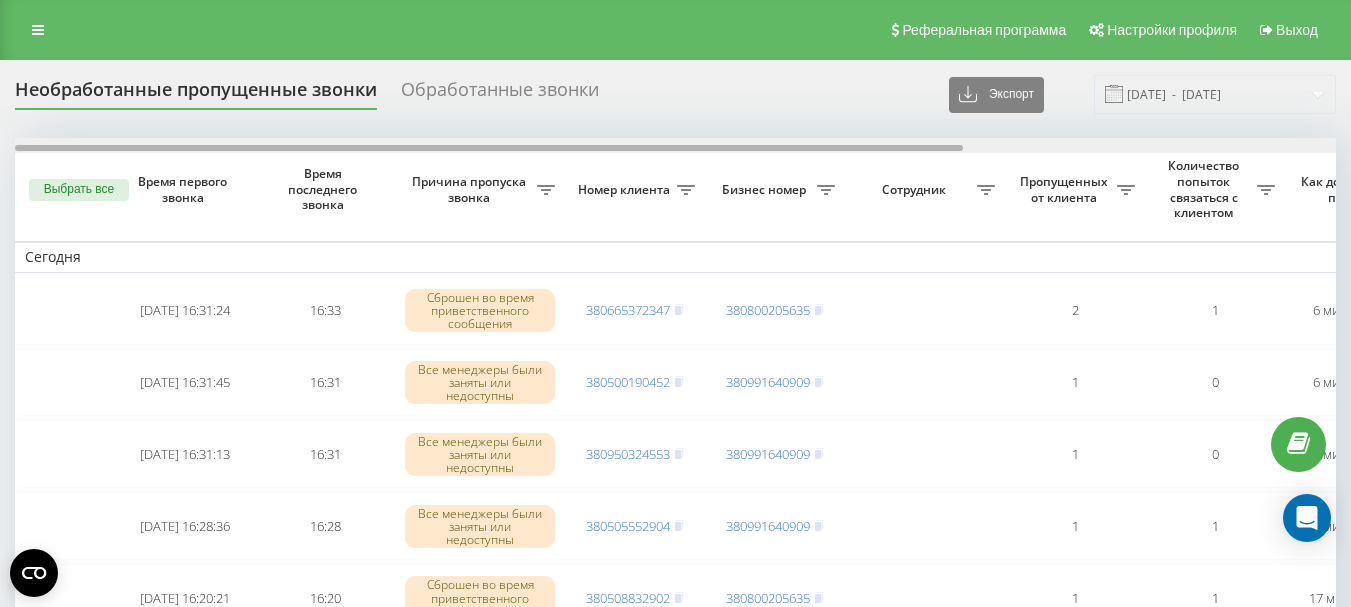 drag, startPoint x: 568, startPoint y: 150, endPoint x: 469, endPoint y: 149, distance: 99.00505 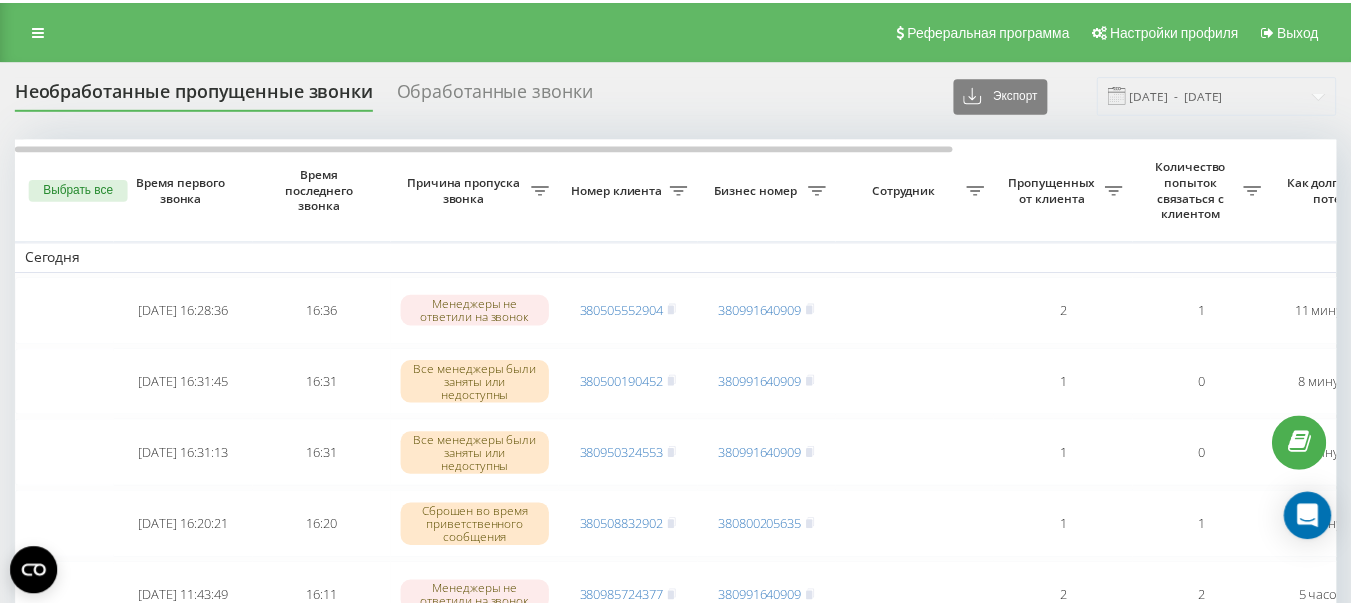scroll, scrollTop: 0, scrollLeft: 0, axis: both 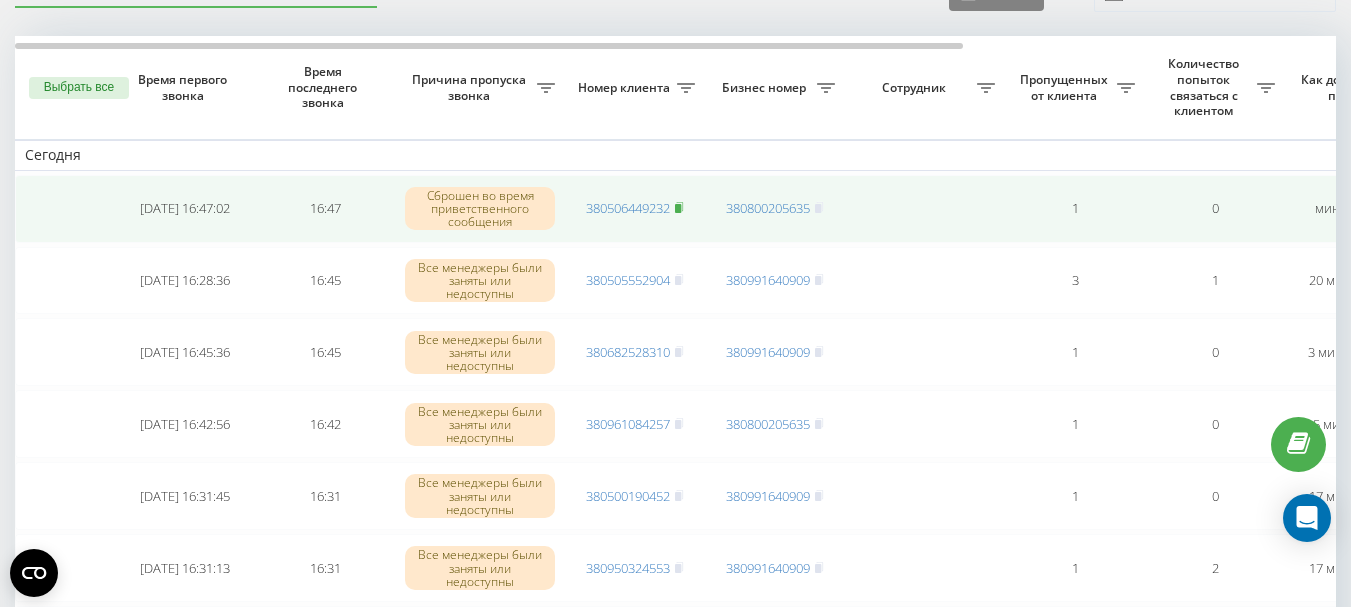 click 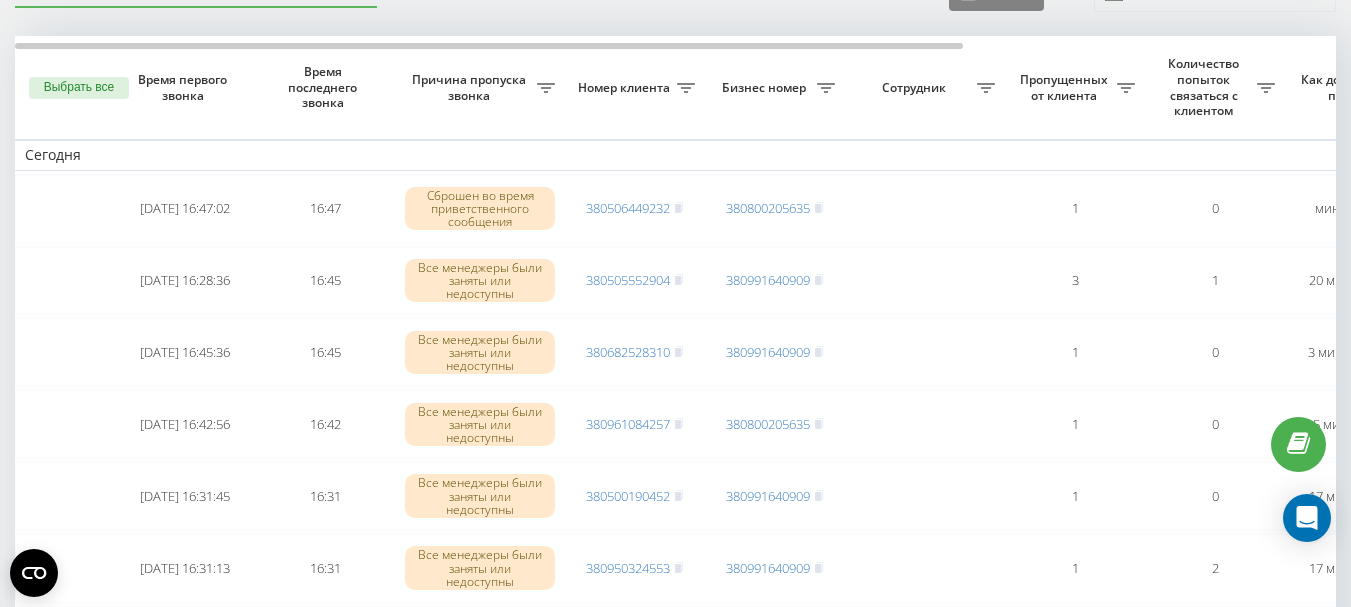 scroll, scrollTop: 0, scrollLeft: 0, axis: both 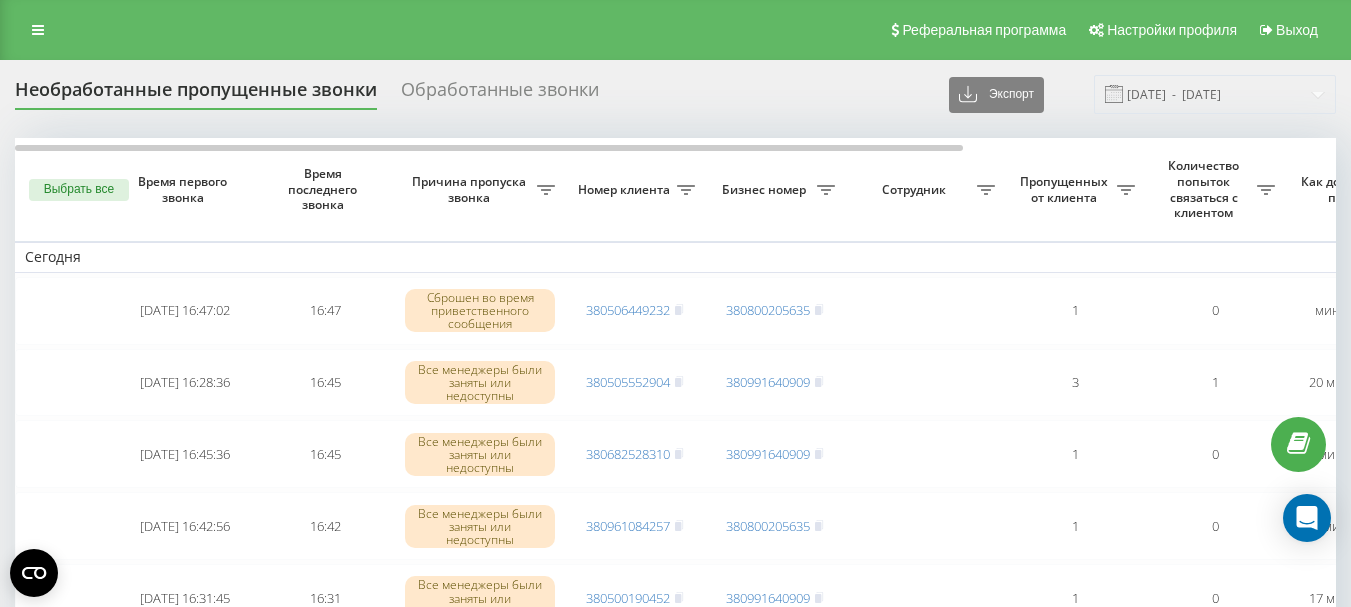 click at bounding box center (38, 30) 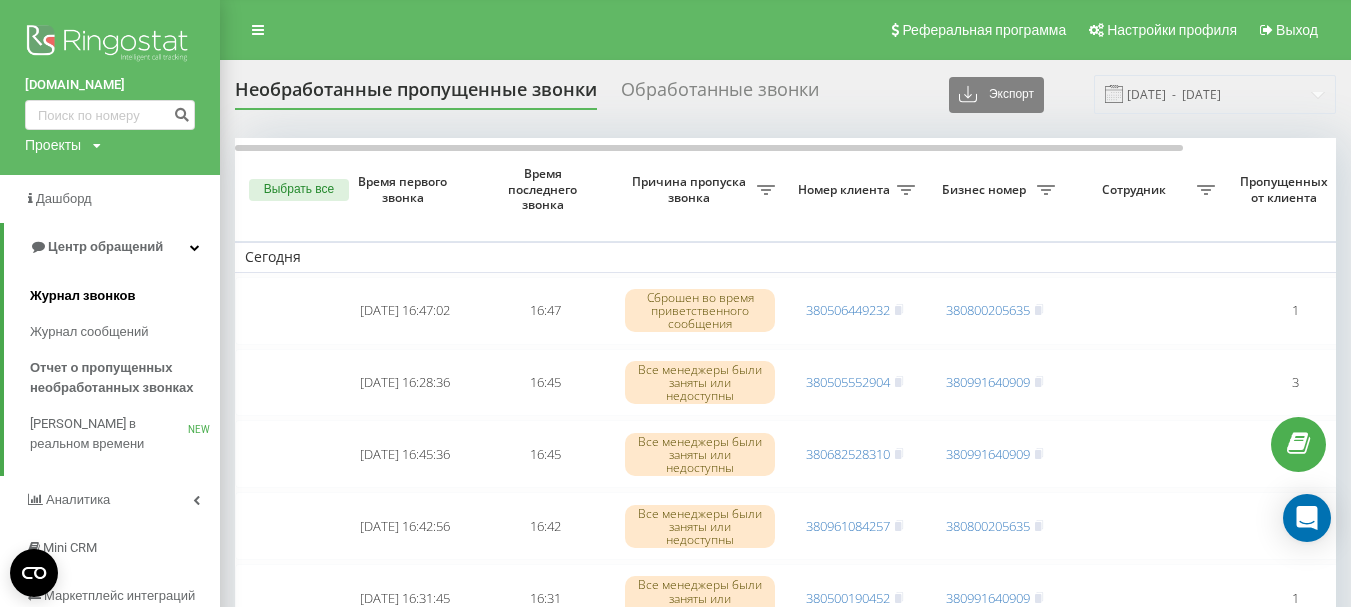 click on "Журнал звонков" at bounding box center [82, 296] 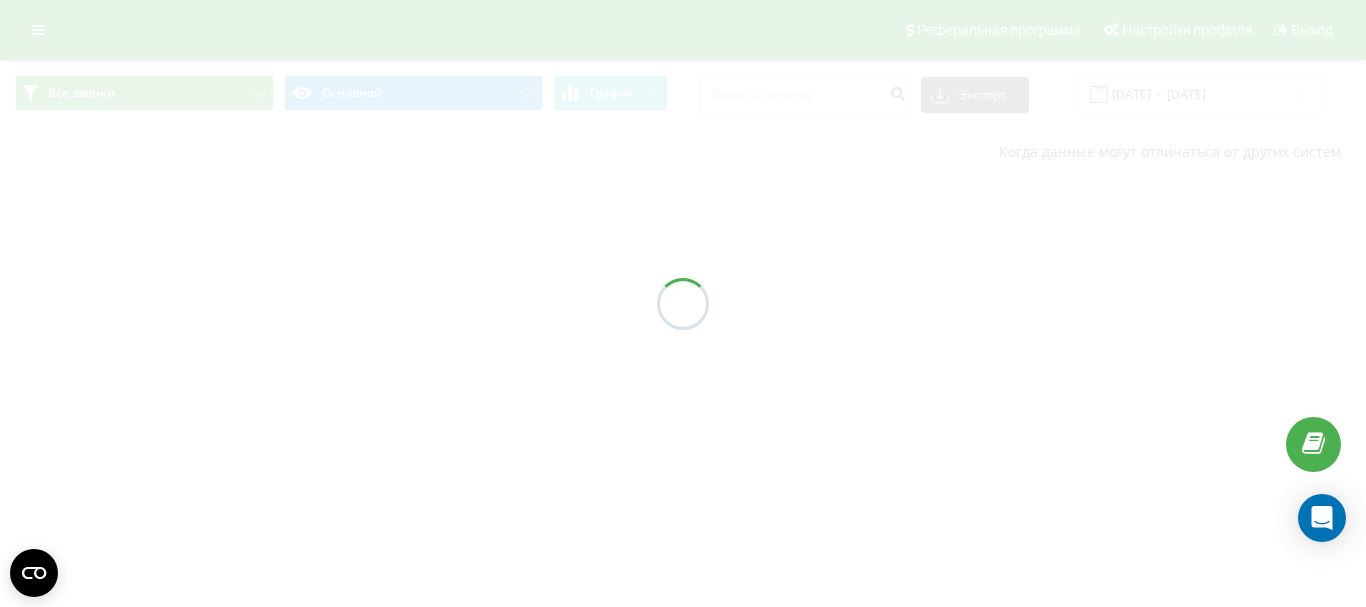 scroll, scrollTop: 0, scrollLeft: 0, axis: both 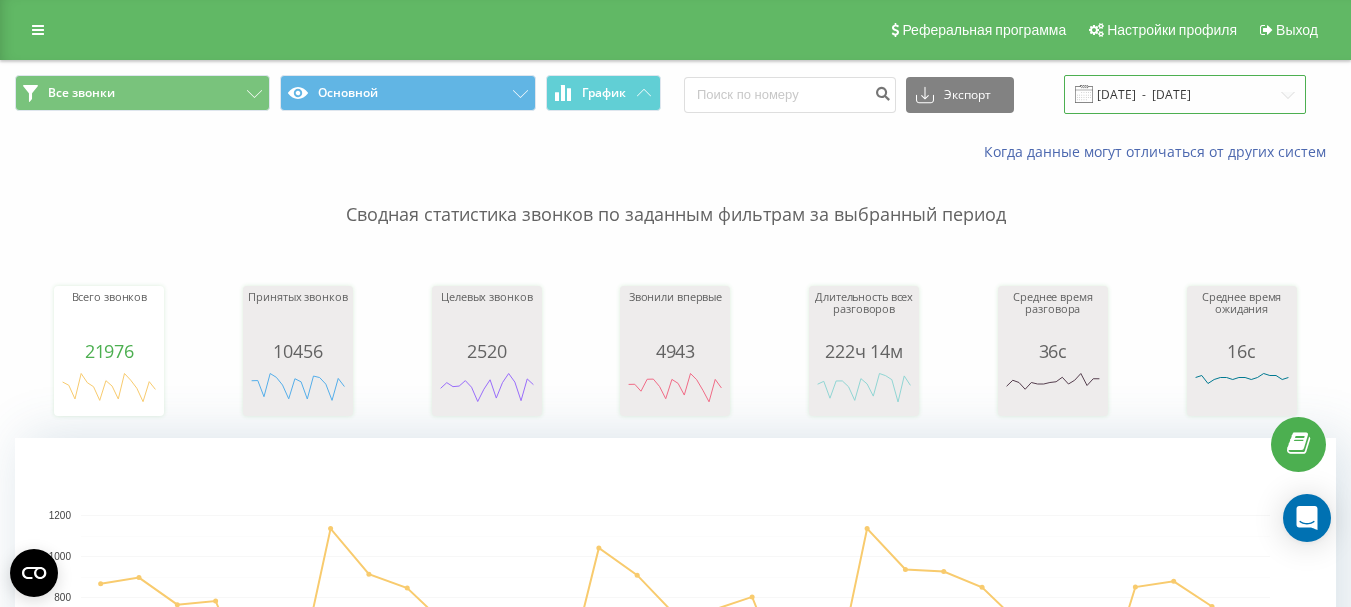 click on "[DATE]  -  [DATE]" at bounding box center (1185, 94) 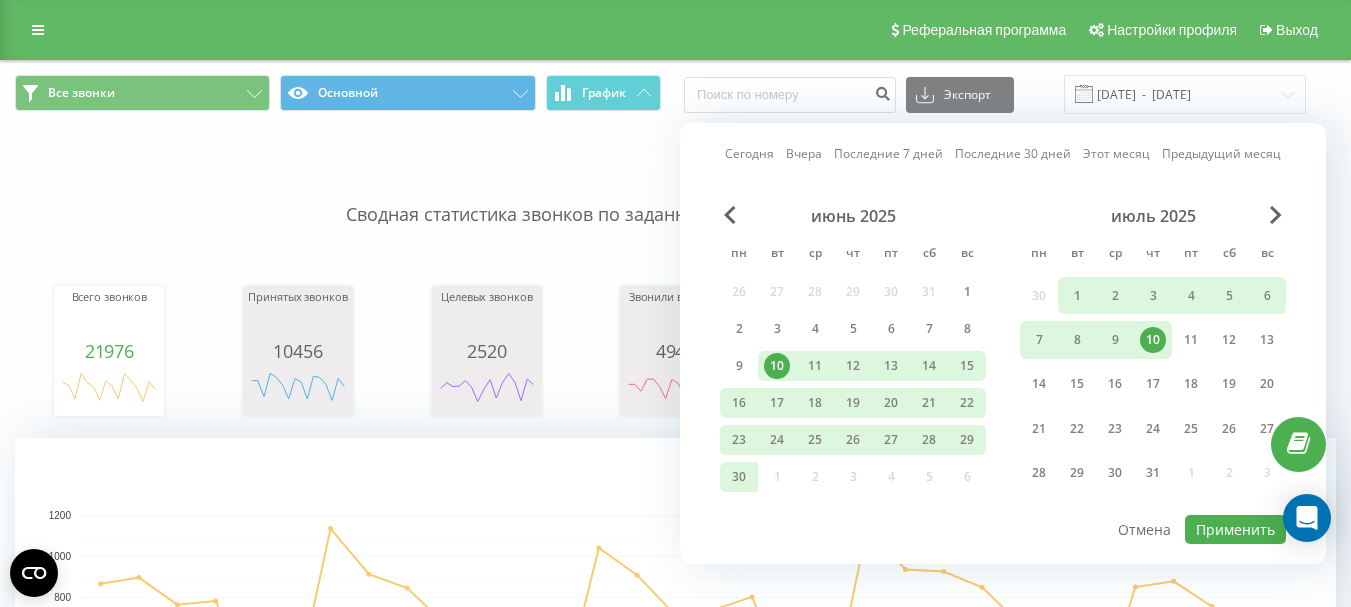 click on "10" at bounding box center (1153, 340) 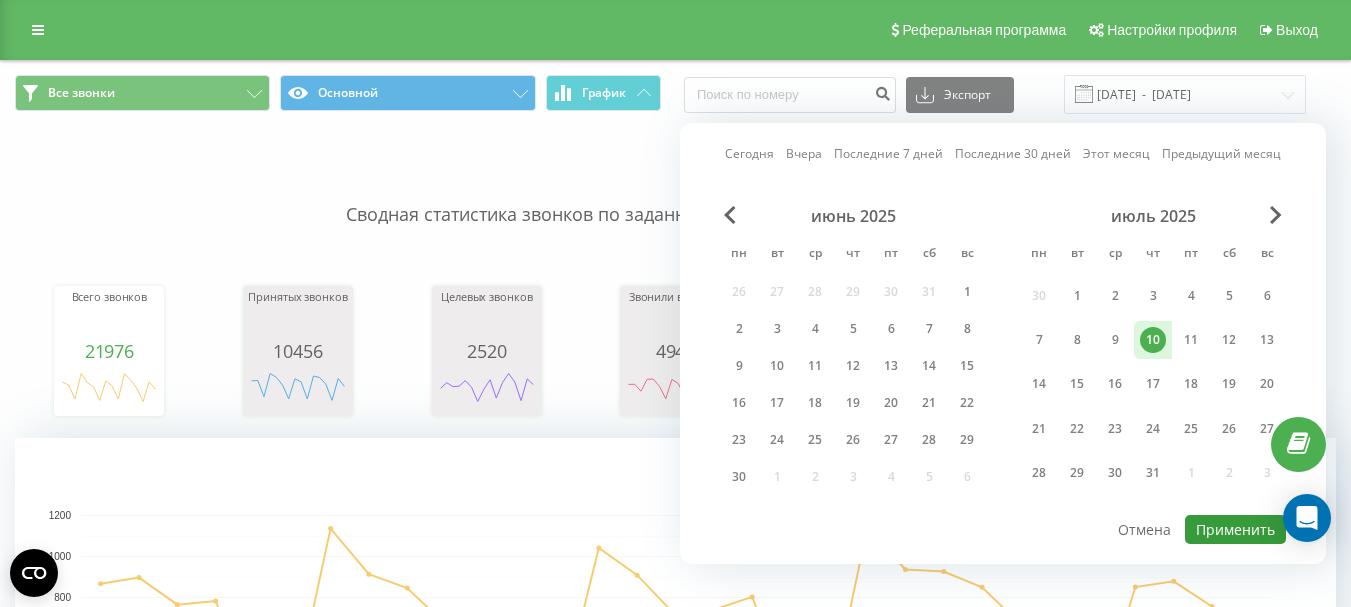 click on "Применить" at bounding box center [1235, 529] 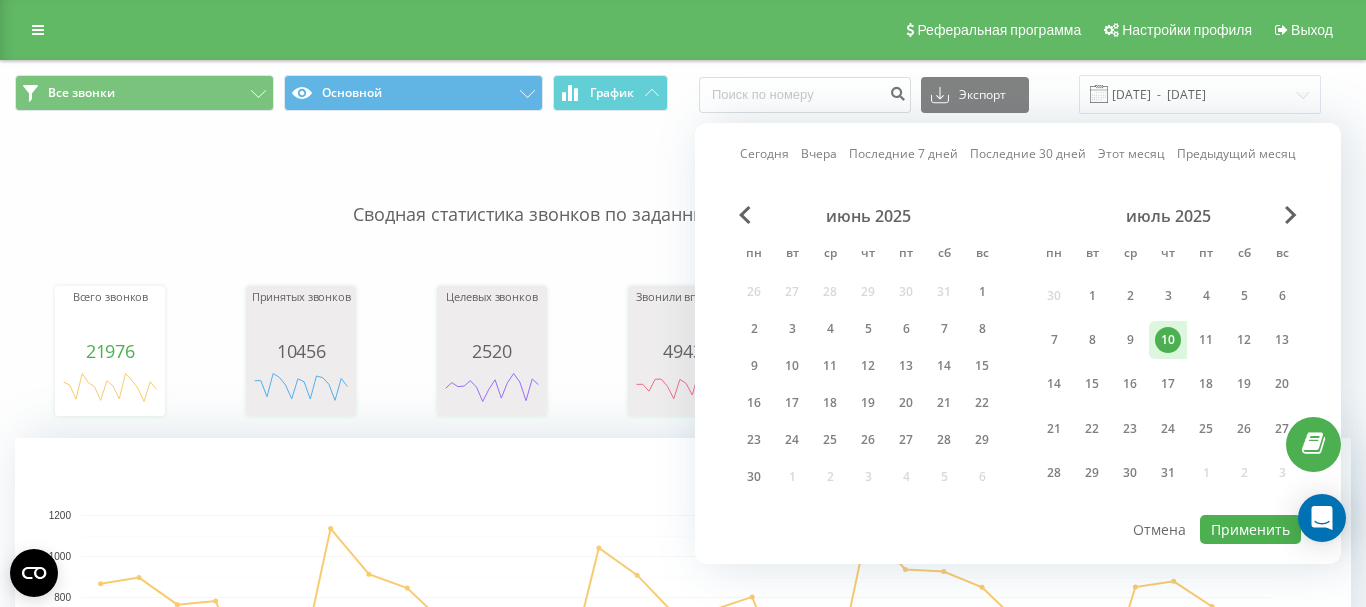type on "10.07.2025  -  10.07.2025" 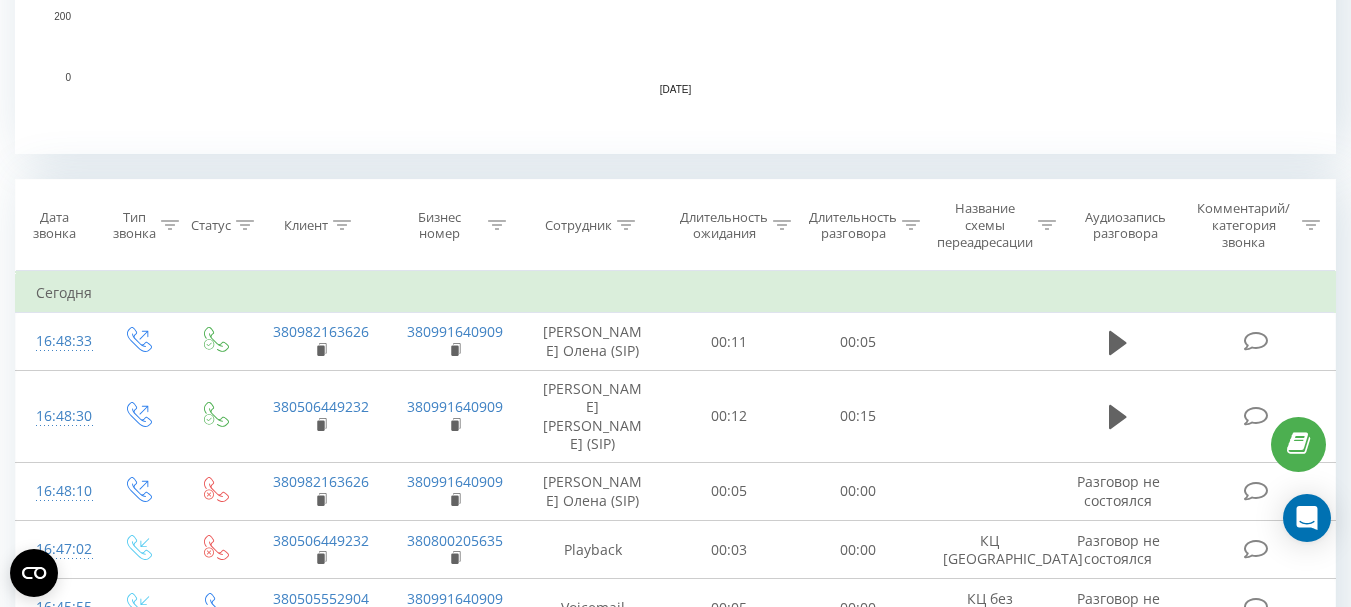 scroll, scrollTop: 700, scrollLeft: 0, axis: vertical 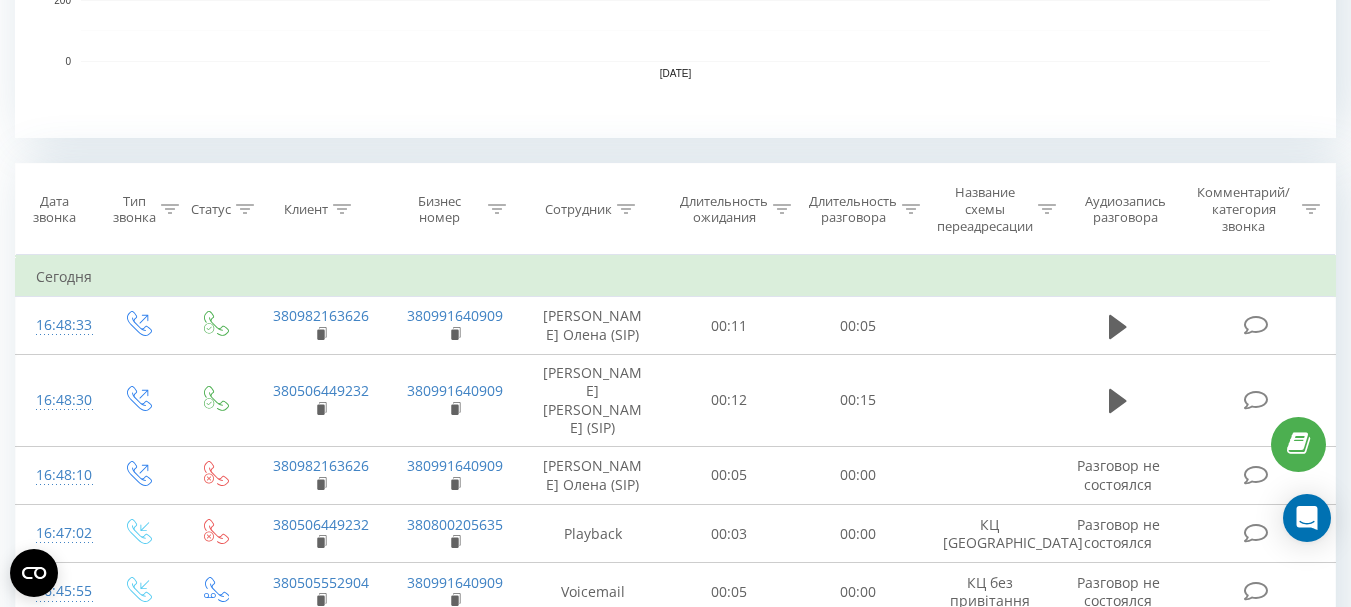 click 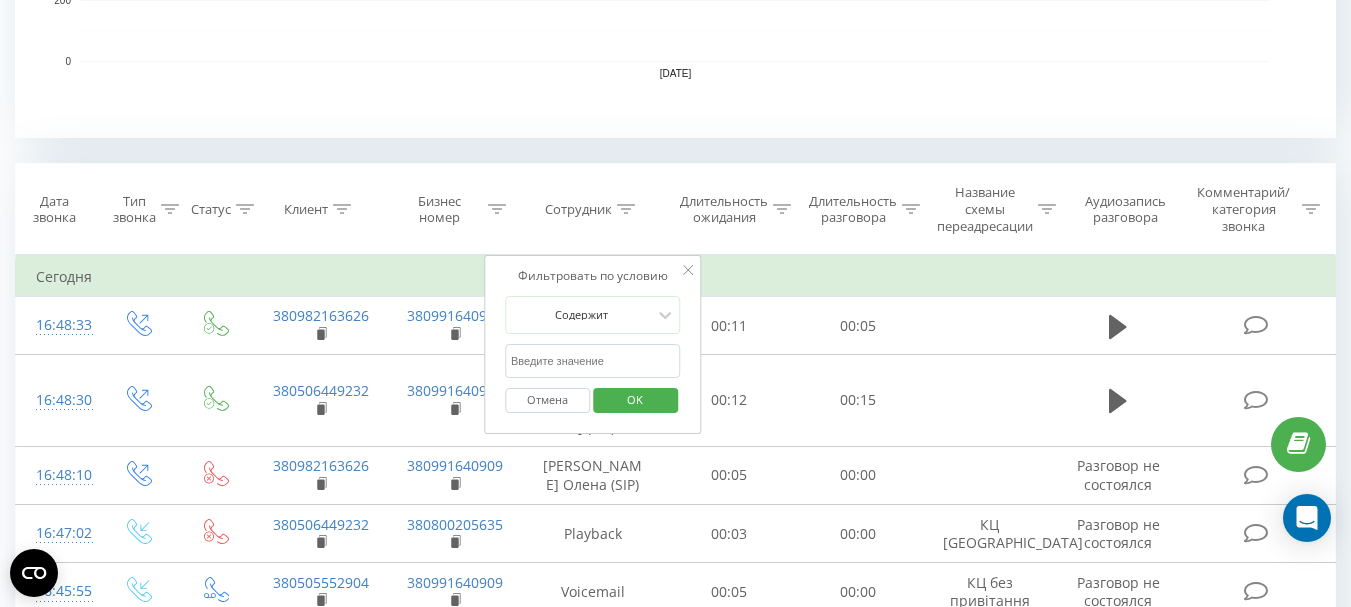 click at bounding box center (593, 361) 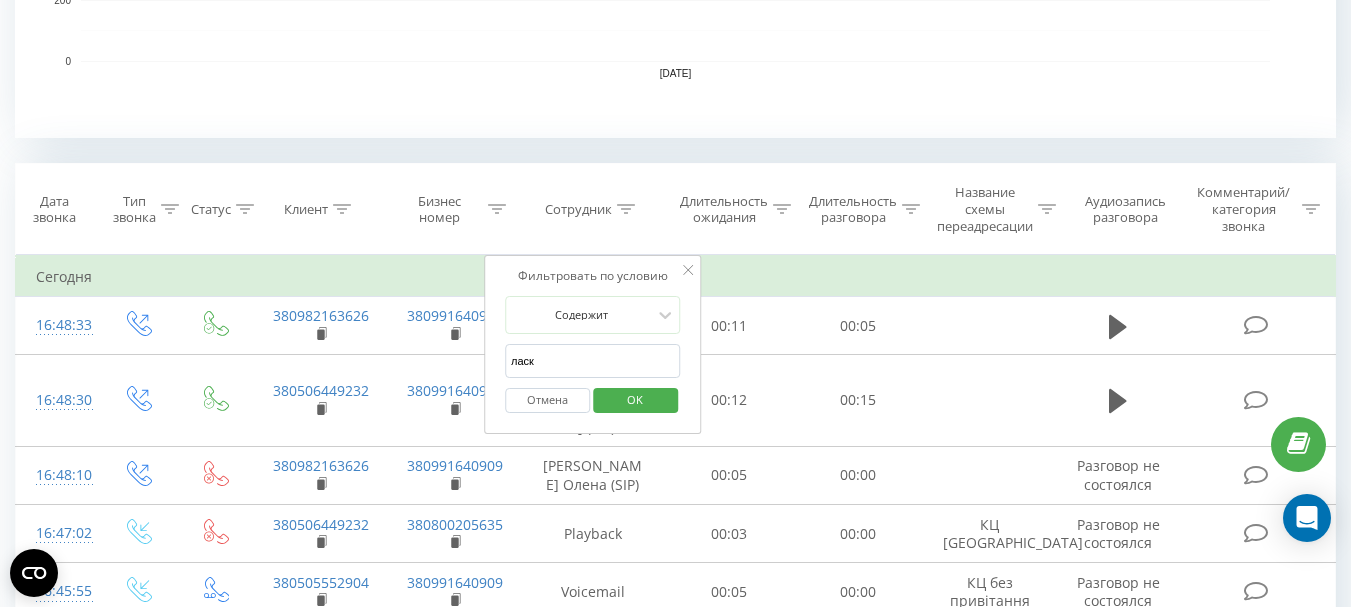 click on "OK" at bounding box center [635, 400] 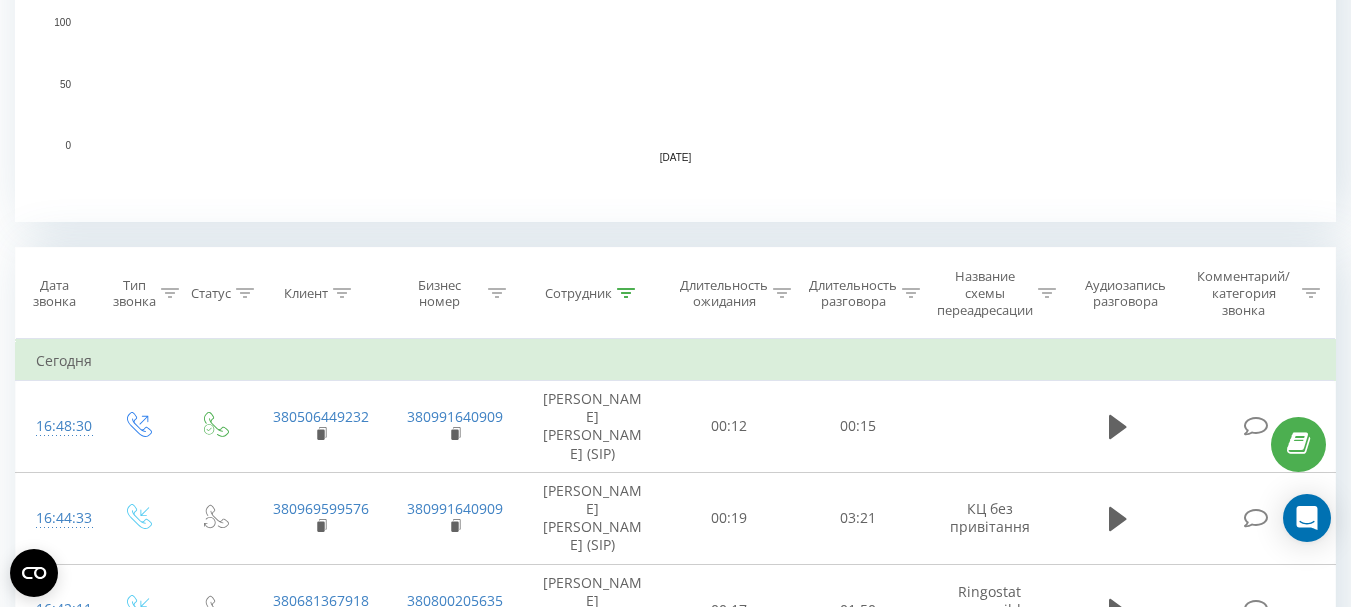 scroll, scrollTop: 681, scrollLeft: 0, axis: vertical 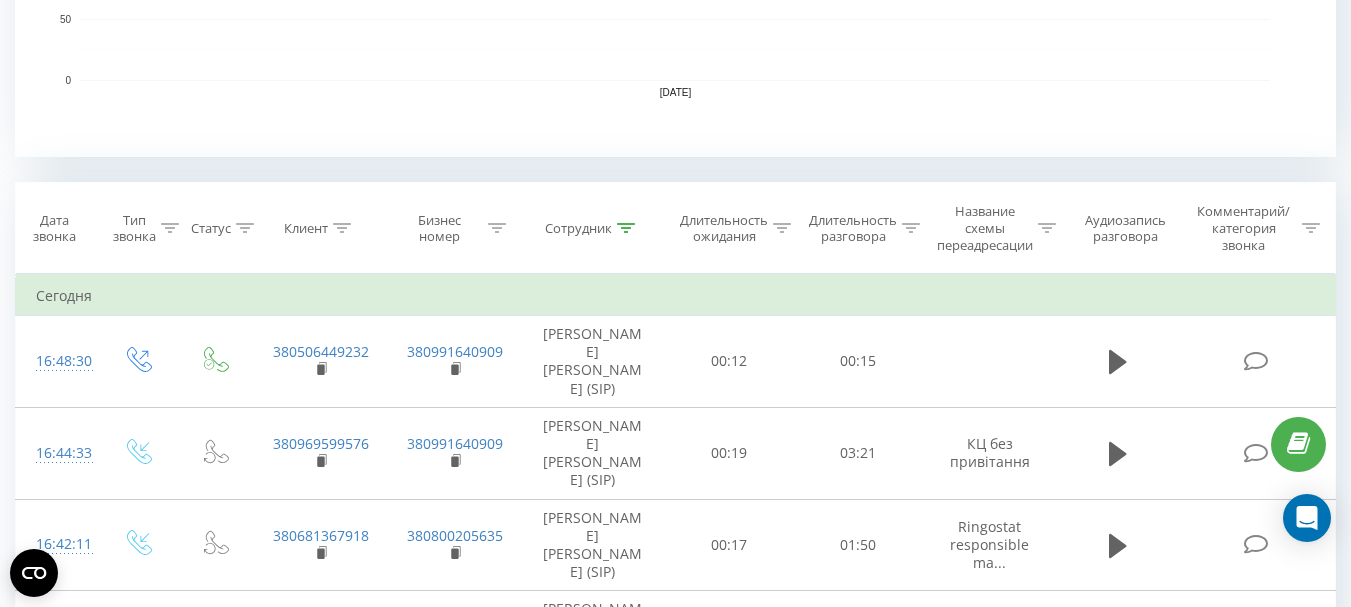 click 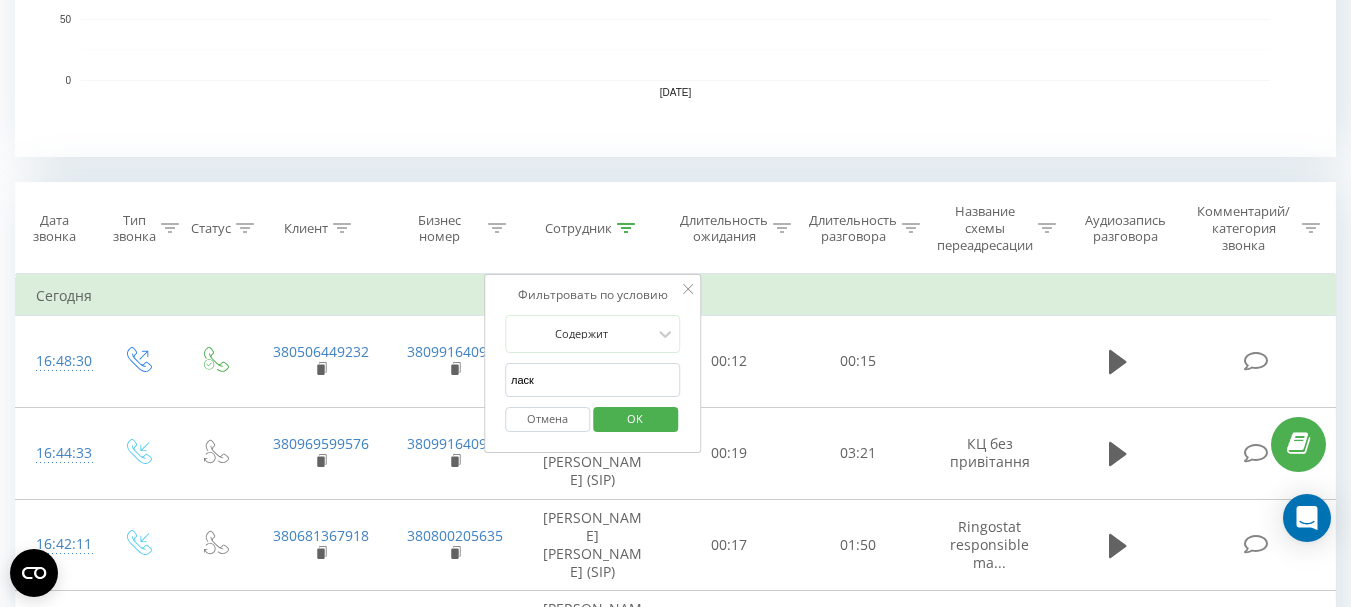 click on "ласк" at bounding box center (593, 380) 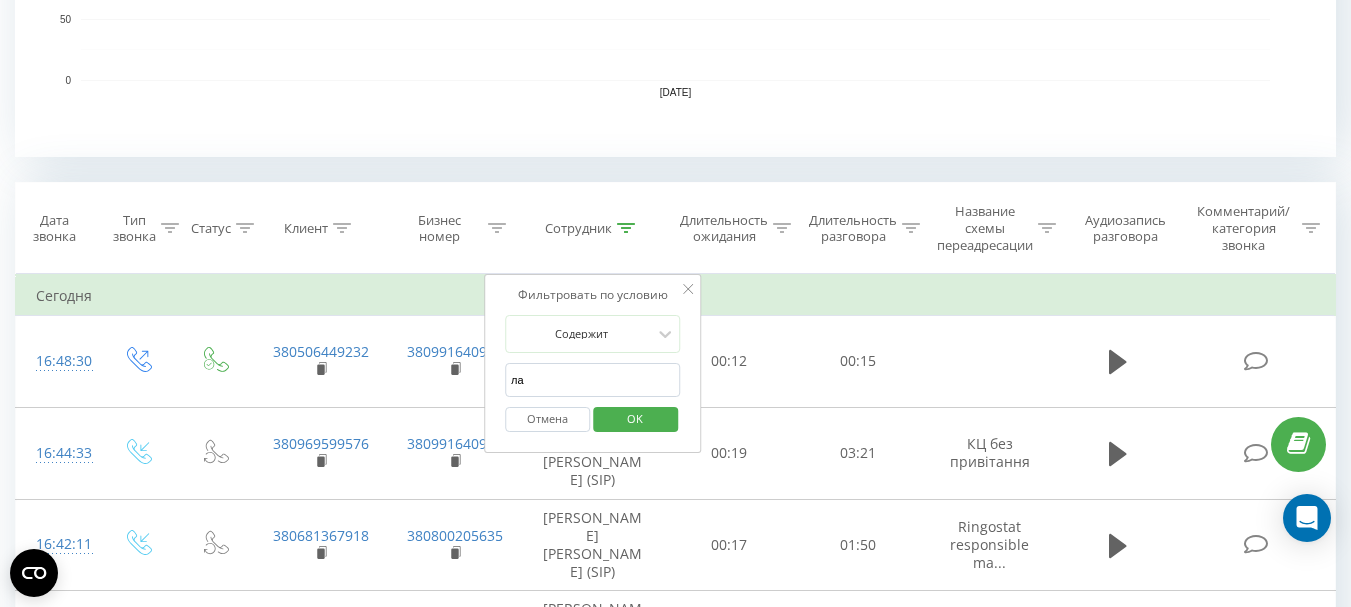 type on "л" 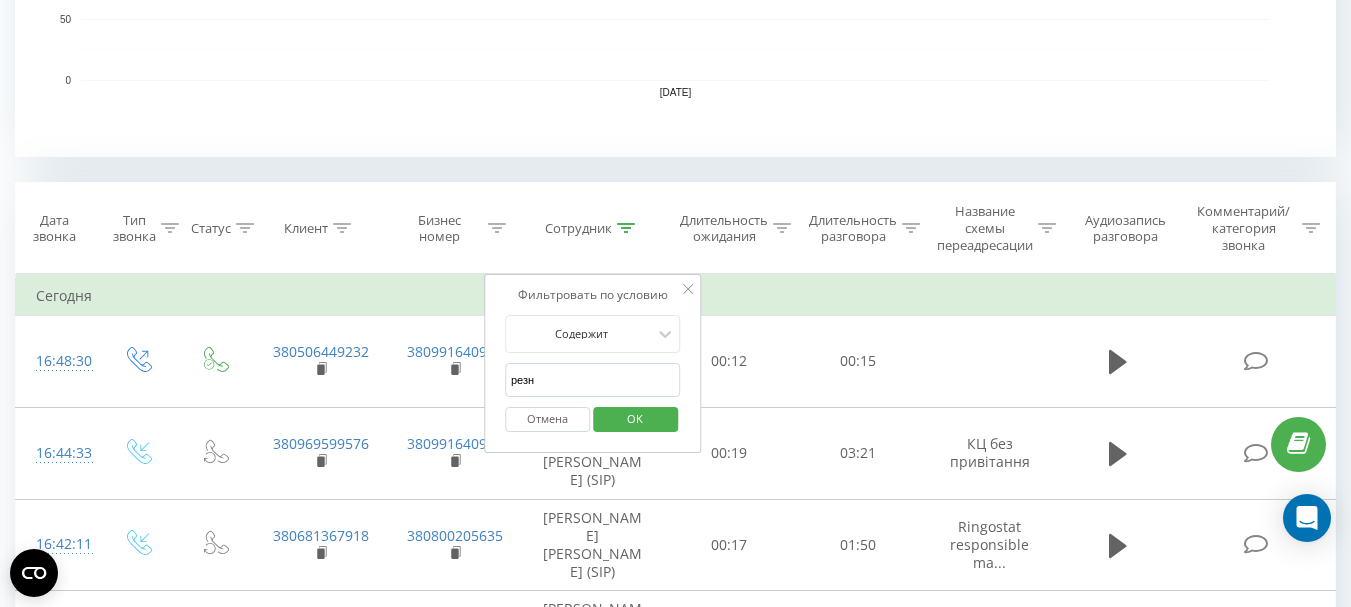 type on "резн" 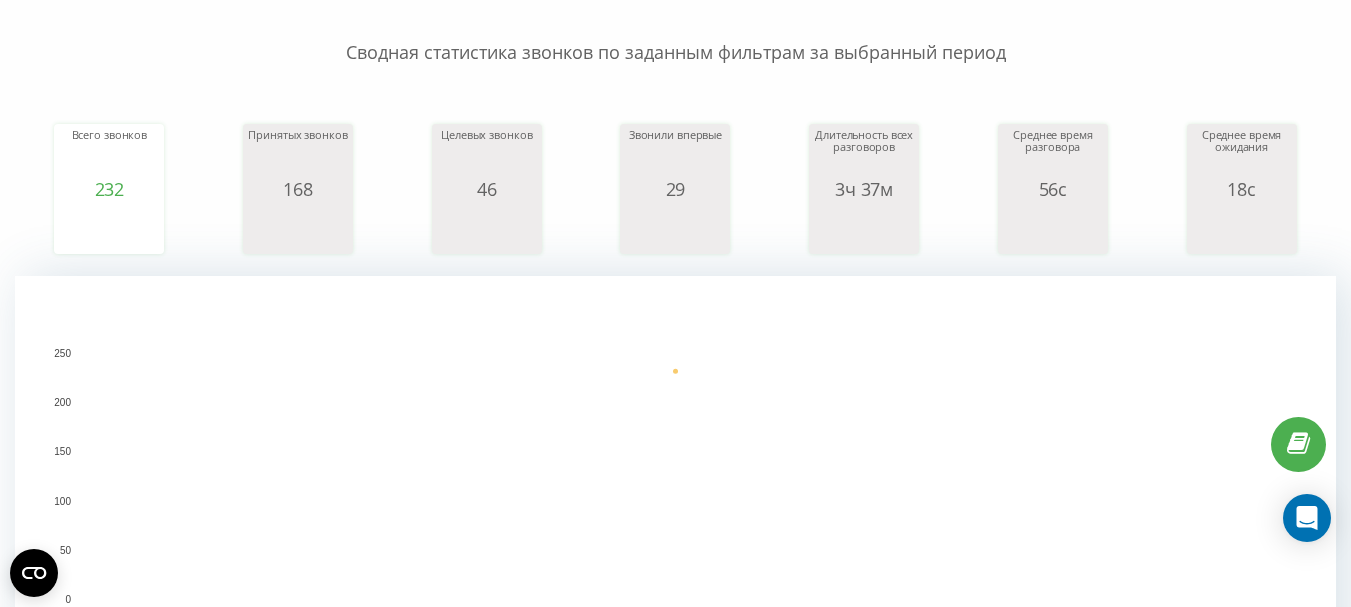scroll, scrollTop: 0, scrollLeft: 0, axis: both 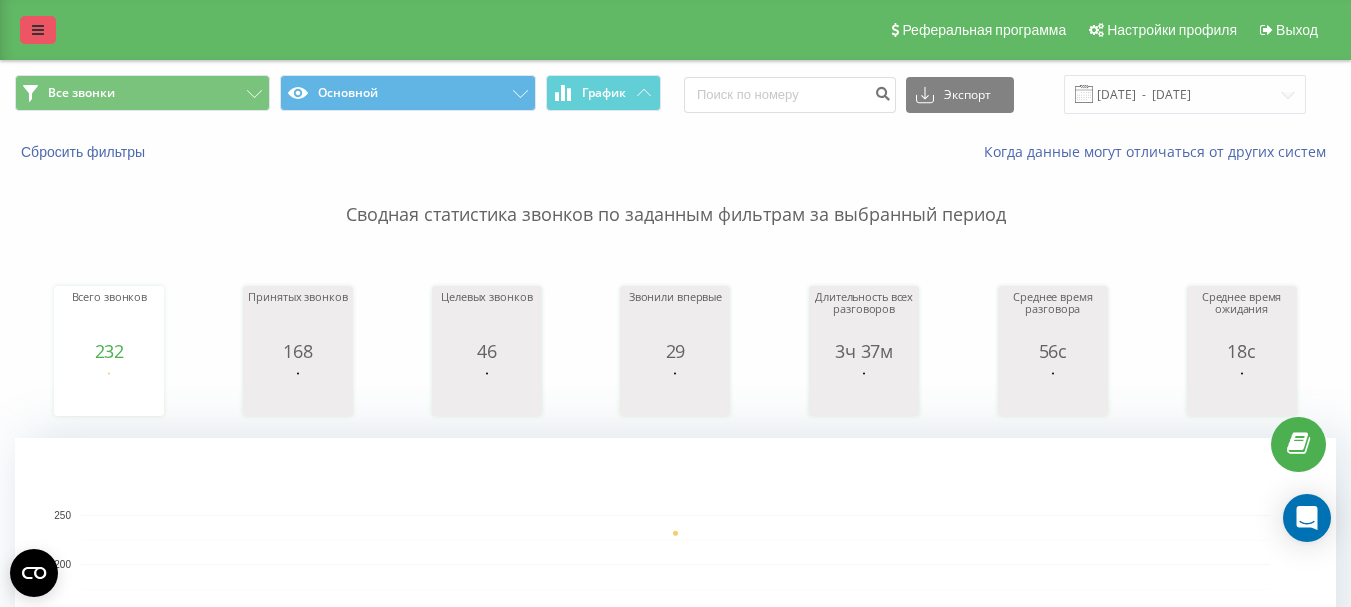 click at bounding box center [38, 30] 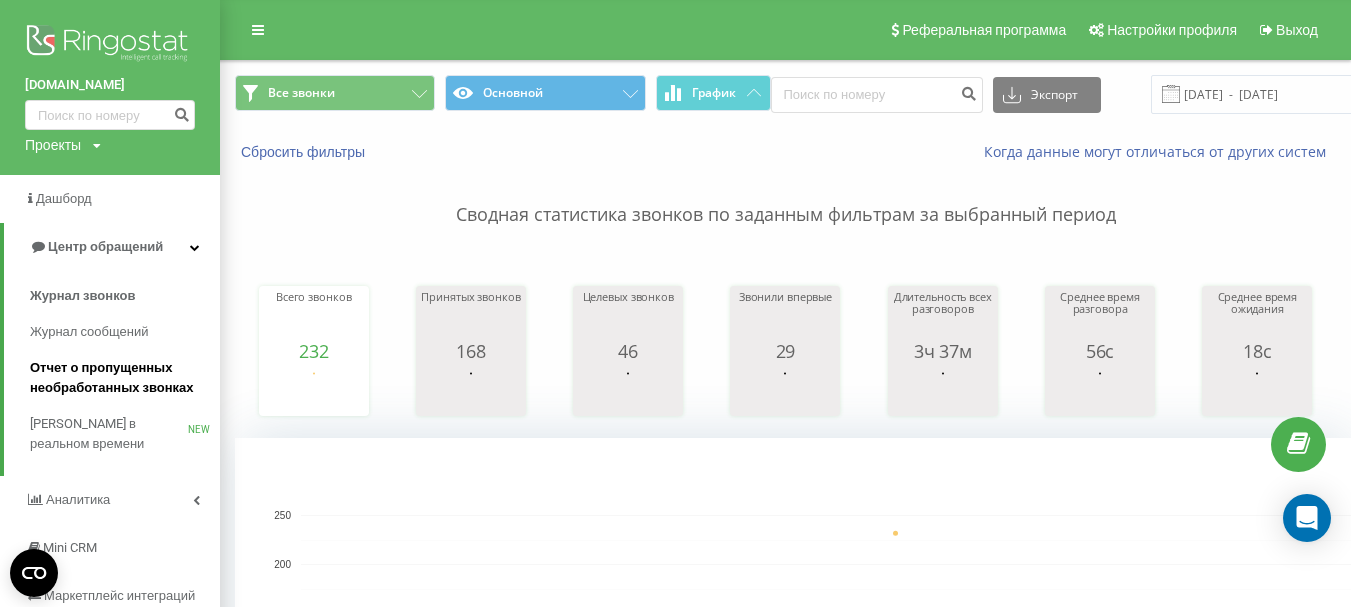 click on "Отчет о пропущенных необработанных звонках" at bounding box center [120, 378] 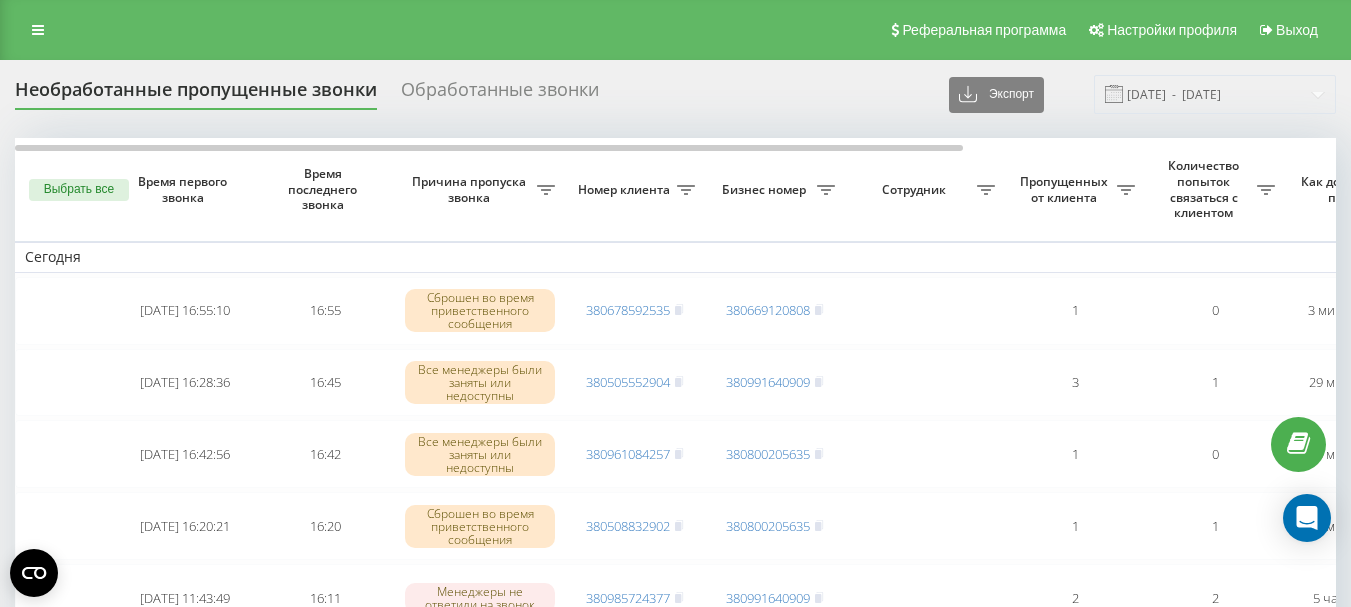 scroll, scrollTop: 0, scrollLeft: 0, axis: both 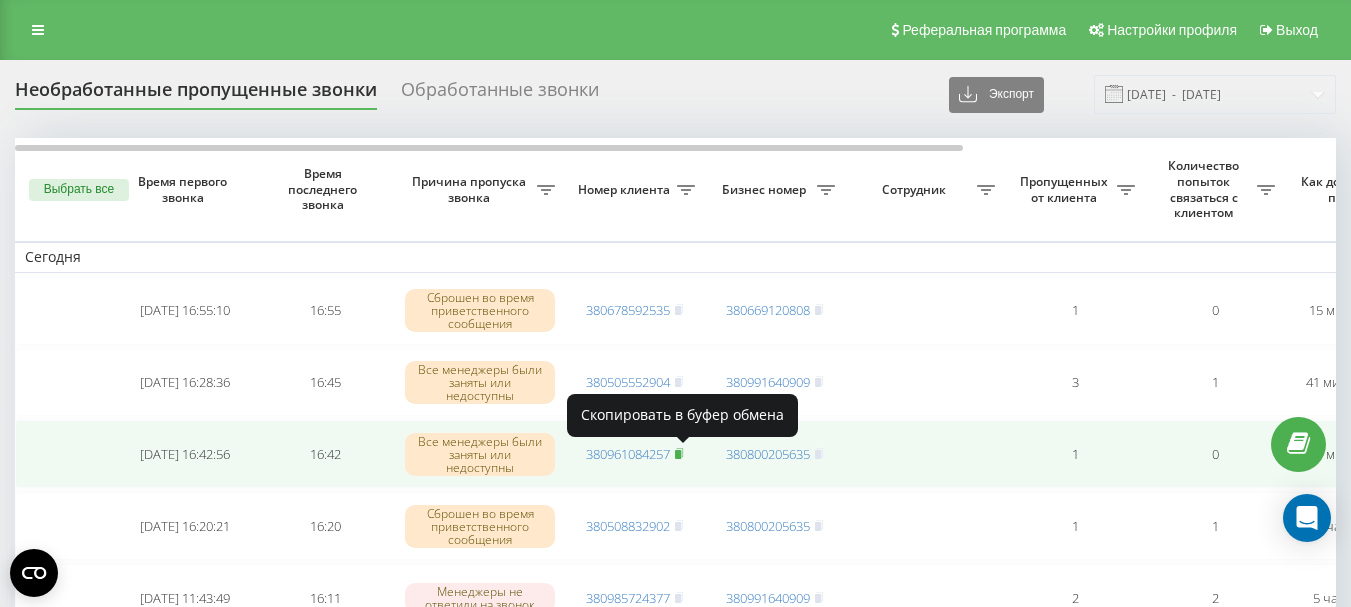 click 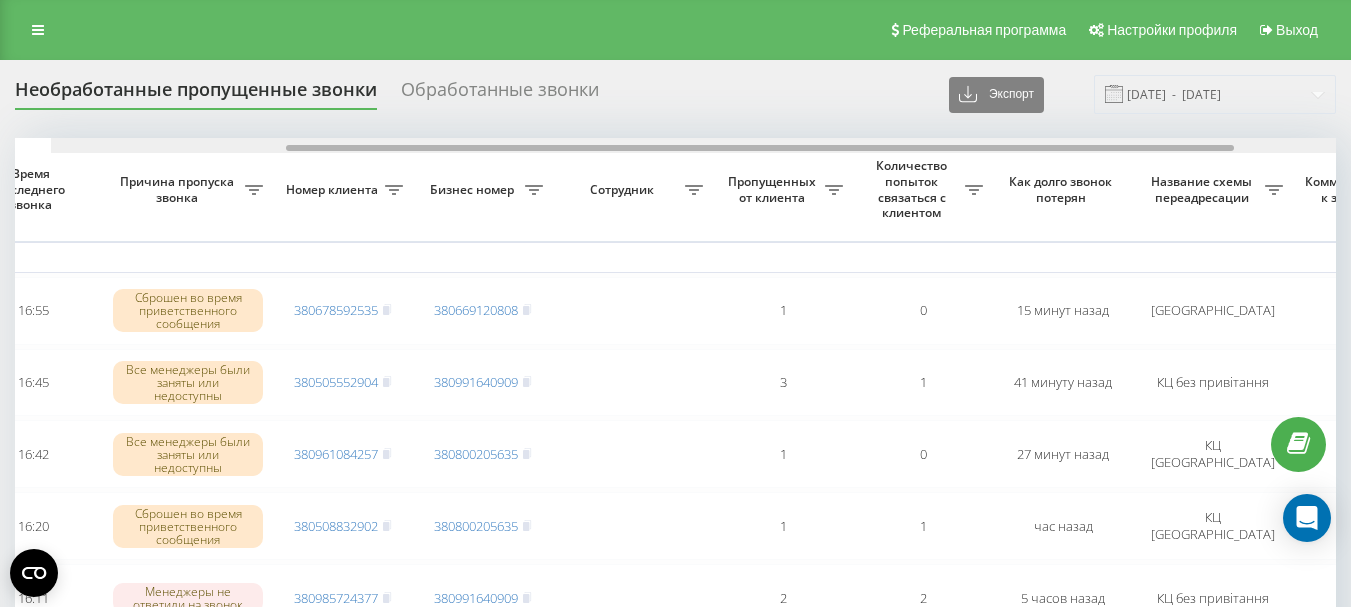 scroll, scrollTop: 0, scrollLeft: 337, axis: horizontal 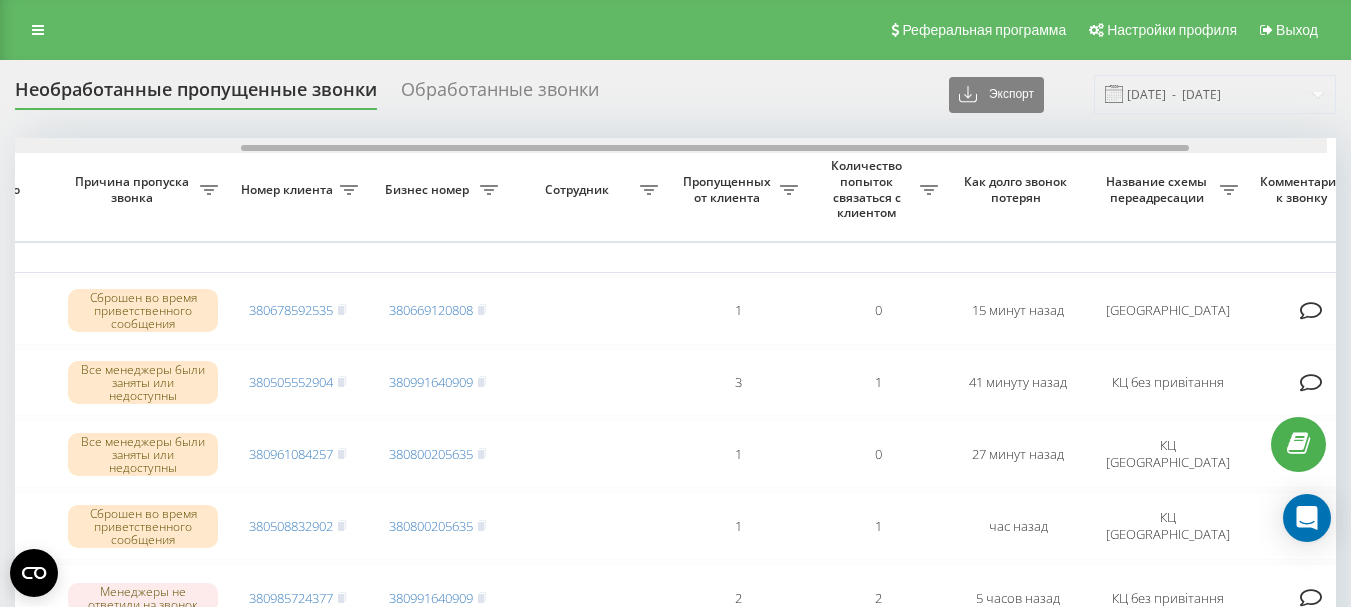 drag, startPoint x: 407, startPoint y: 149, endPoint x: 649, endPoint y: 153, distance: 242.03305 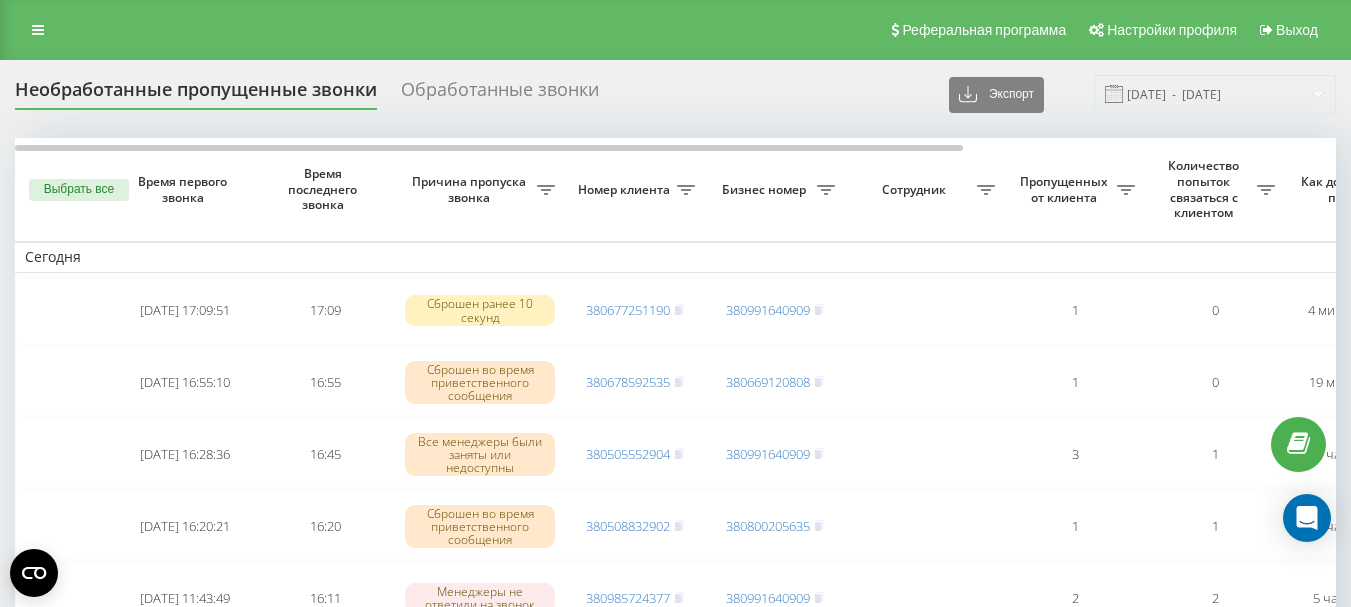 scroll, scrollTop: 0, scrollLeft: 0, axis: both 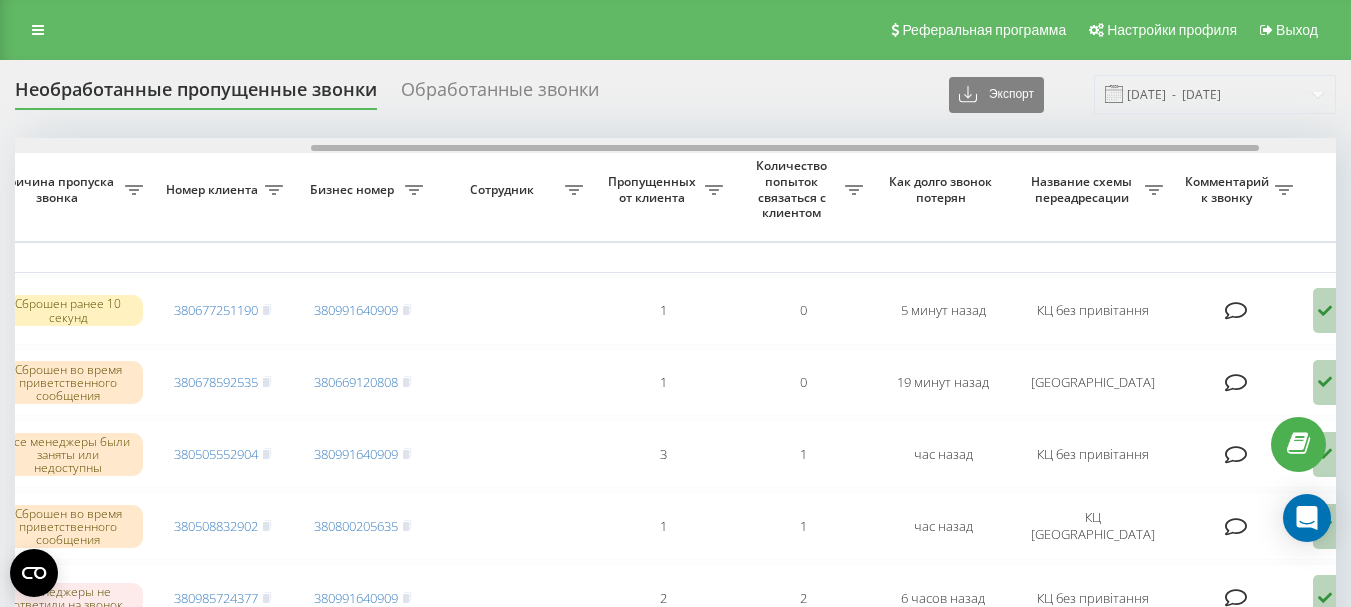 drag, startPoint x: 622, startPoint y: 147, endPoint x: 918, endPoint y: 147, distance: 296 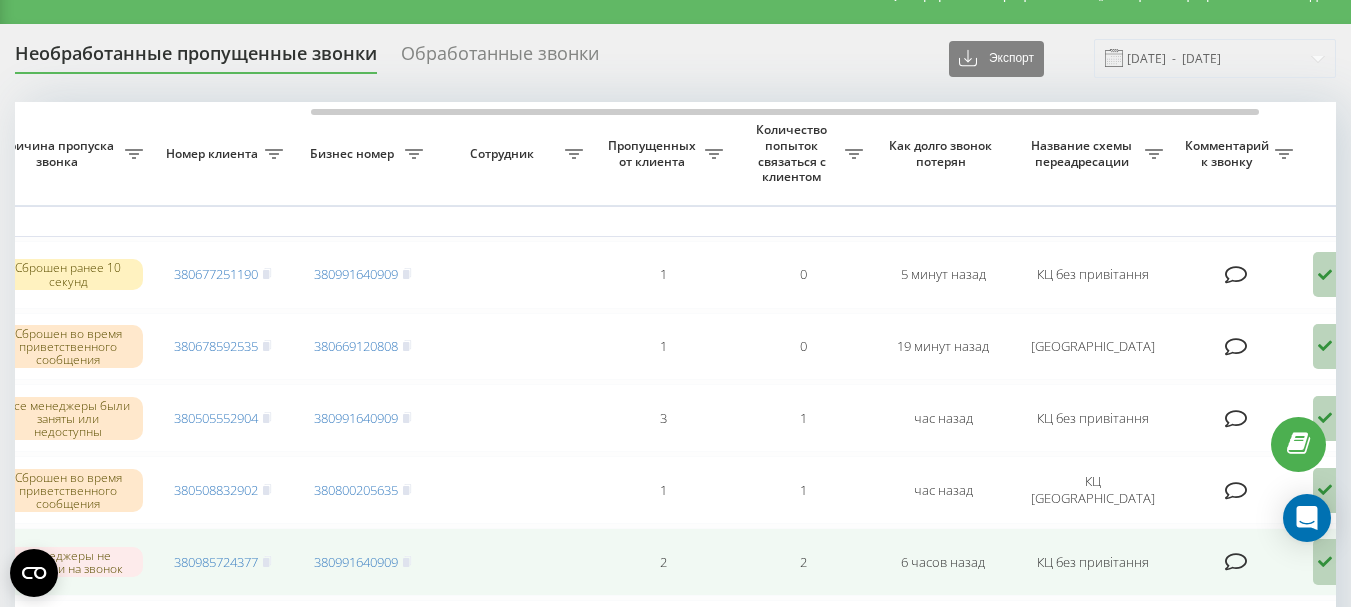 scroll, scrollTop: 0, scrollLeft: 0, axis: both 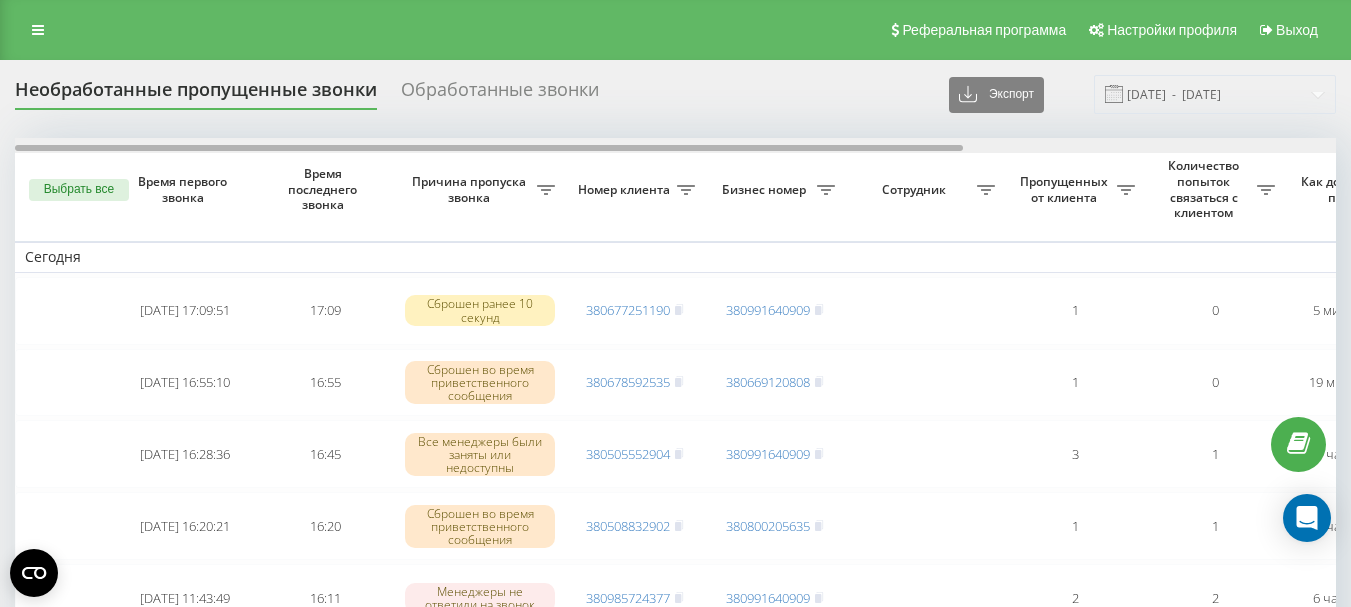 drag, startPoint x: 587, startPoint y: 146, endPoint x: 148, endPoint y: 152, distance: 439.041 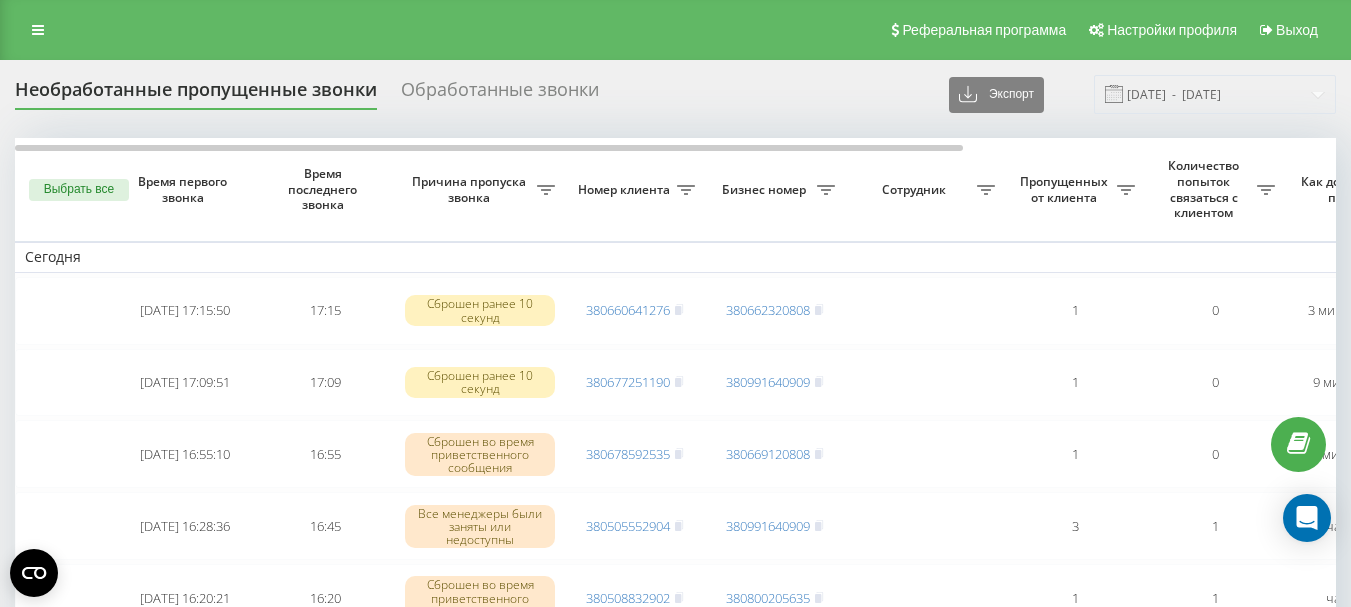 scroll, scrollTop: 0, scrollLeft: 0, axis: both 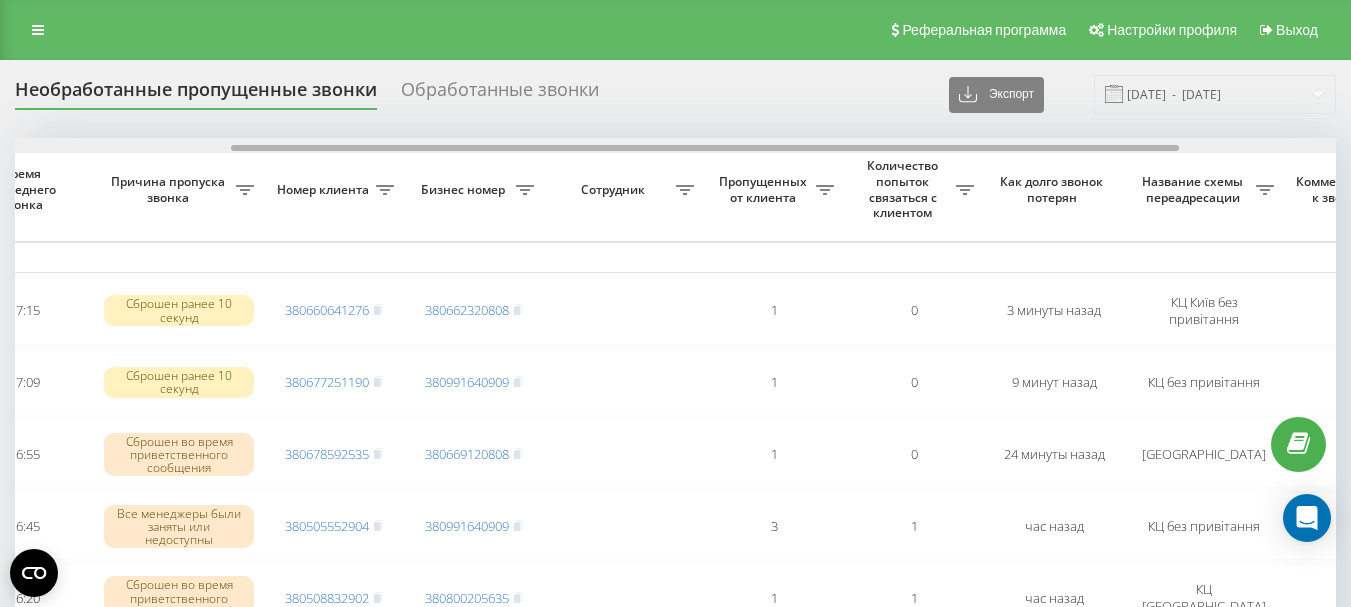 drag, startPoint x: 677, startPoint y: 149, endPoint x: 893, endPoint y: 131, distance: 216.7487 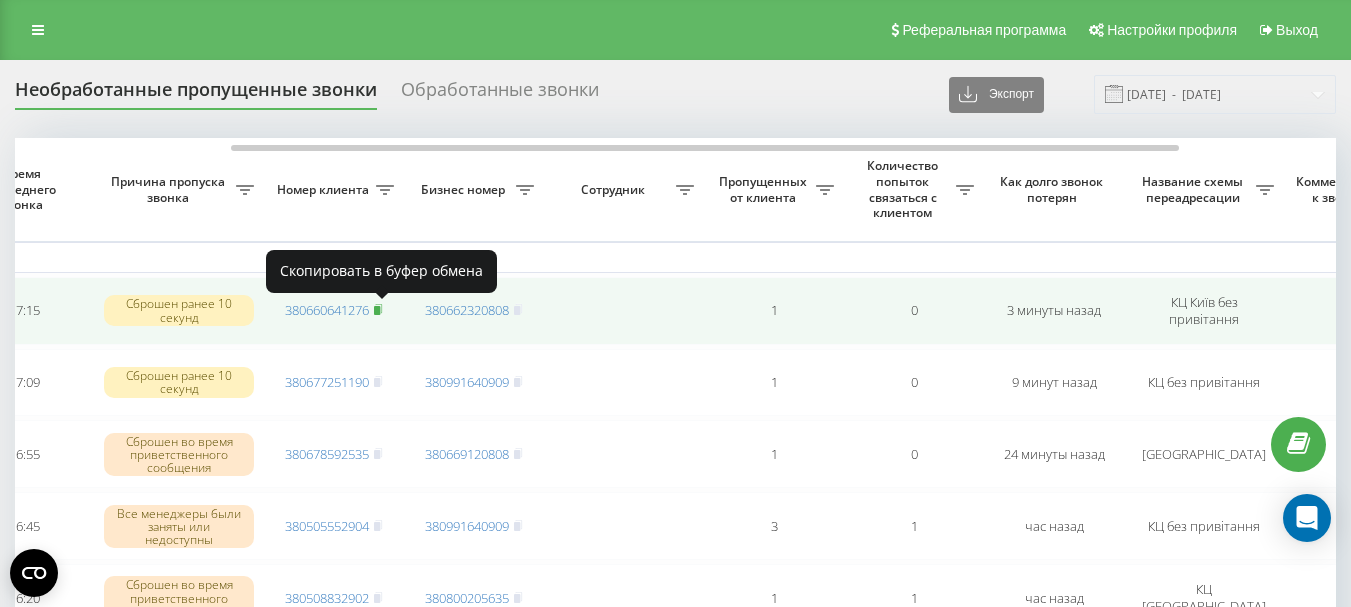 click 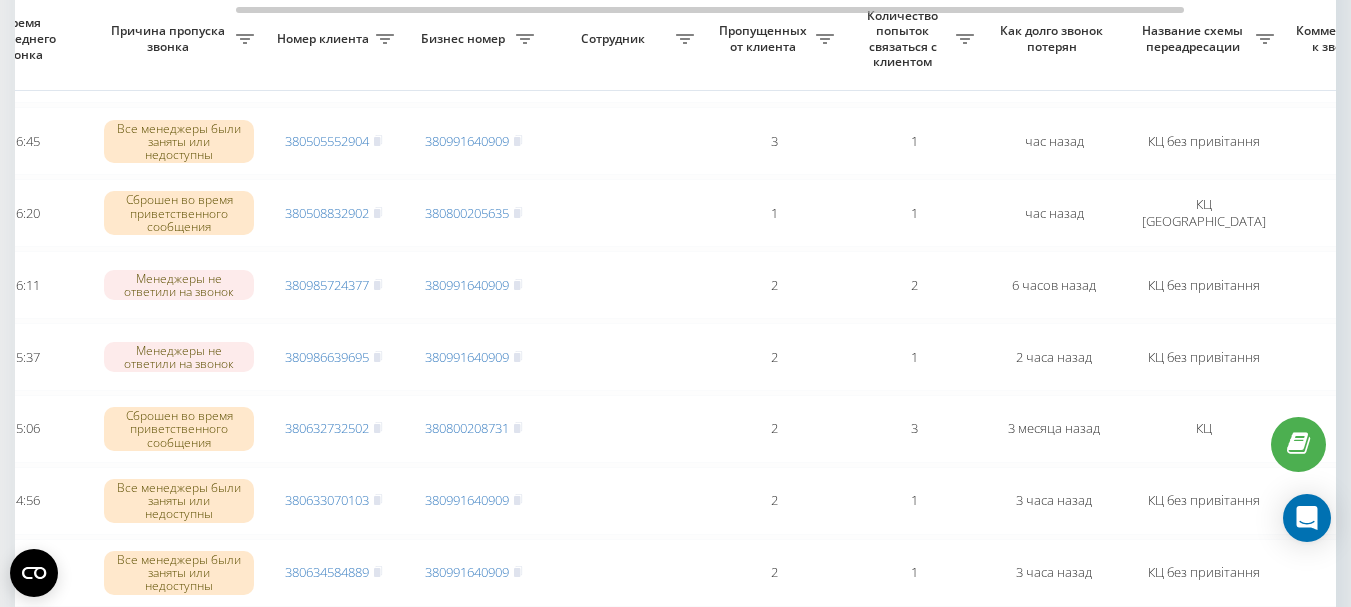 scroll, scrollTop: 400, scrollLeft: 0, axis: vertical 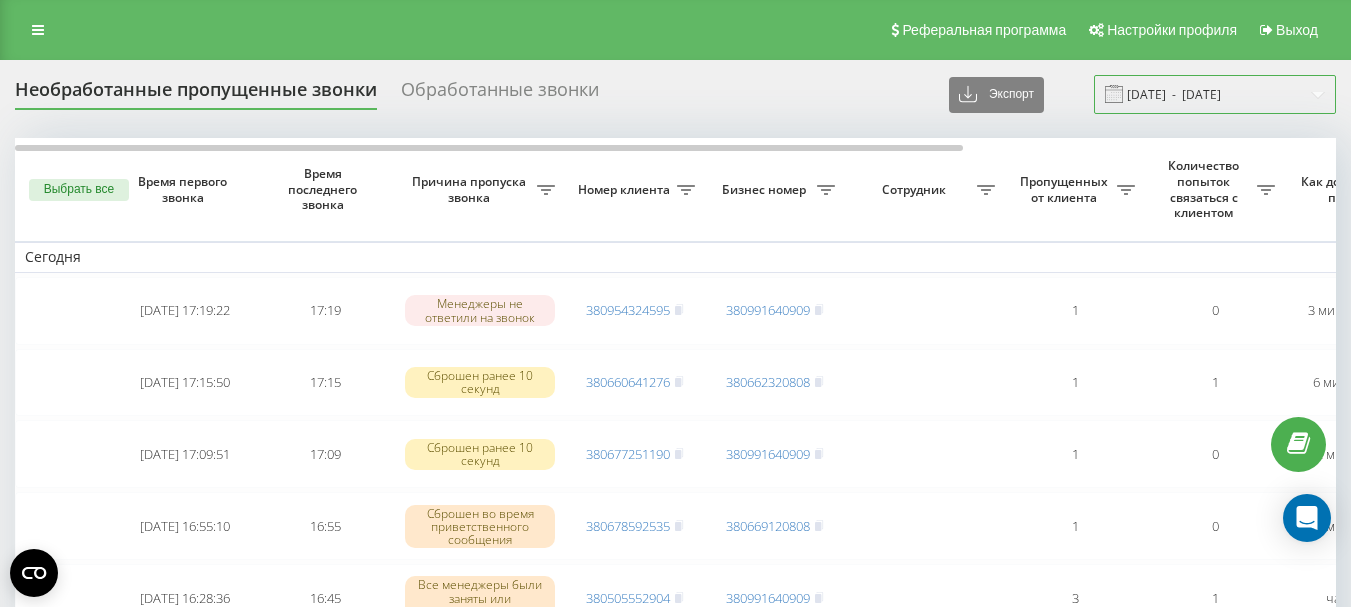 click on "10.06.2025  -  10.07.2025" at bounding box center (1215, 94) 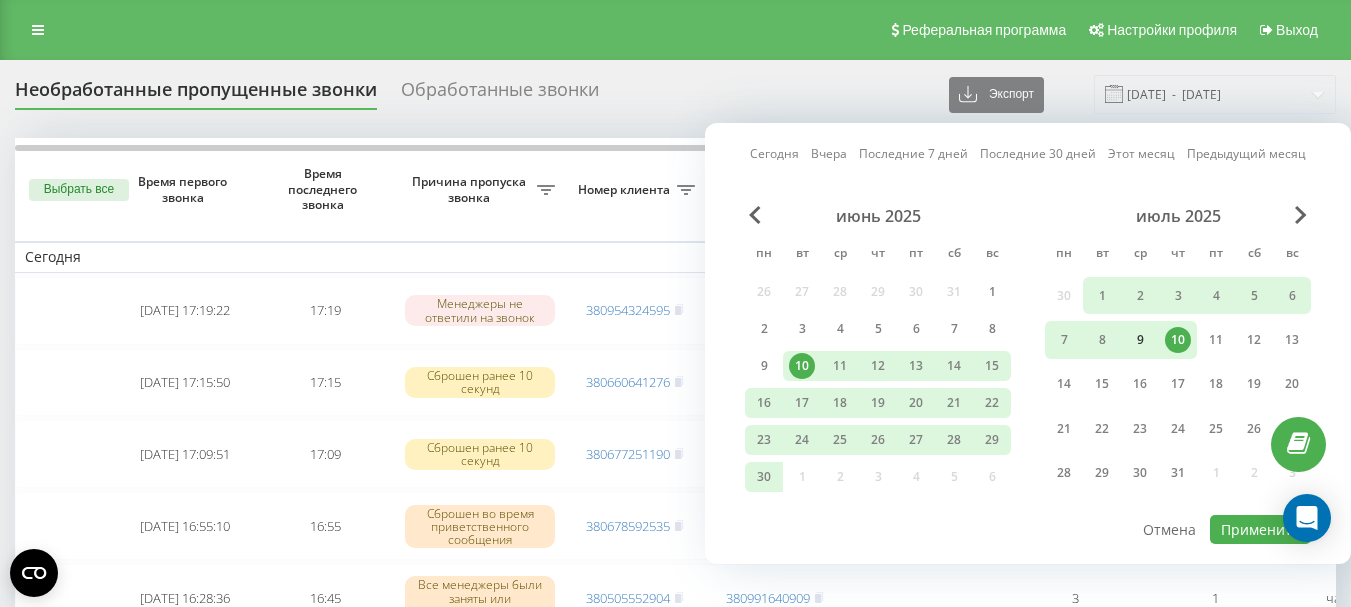 click on "9" at bounding box center (1140, 340) 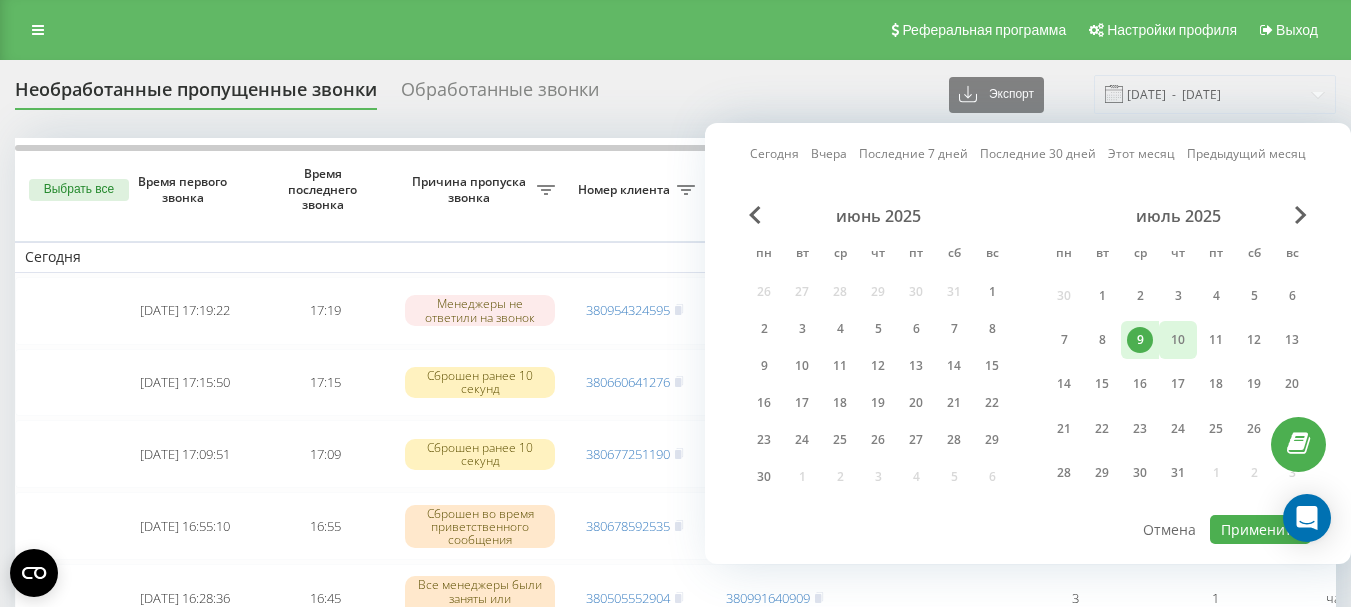 click on "10" at bounding box center (1178, 340) 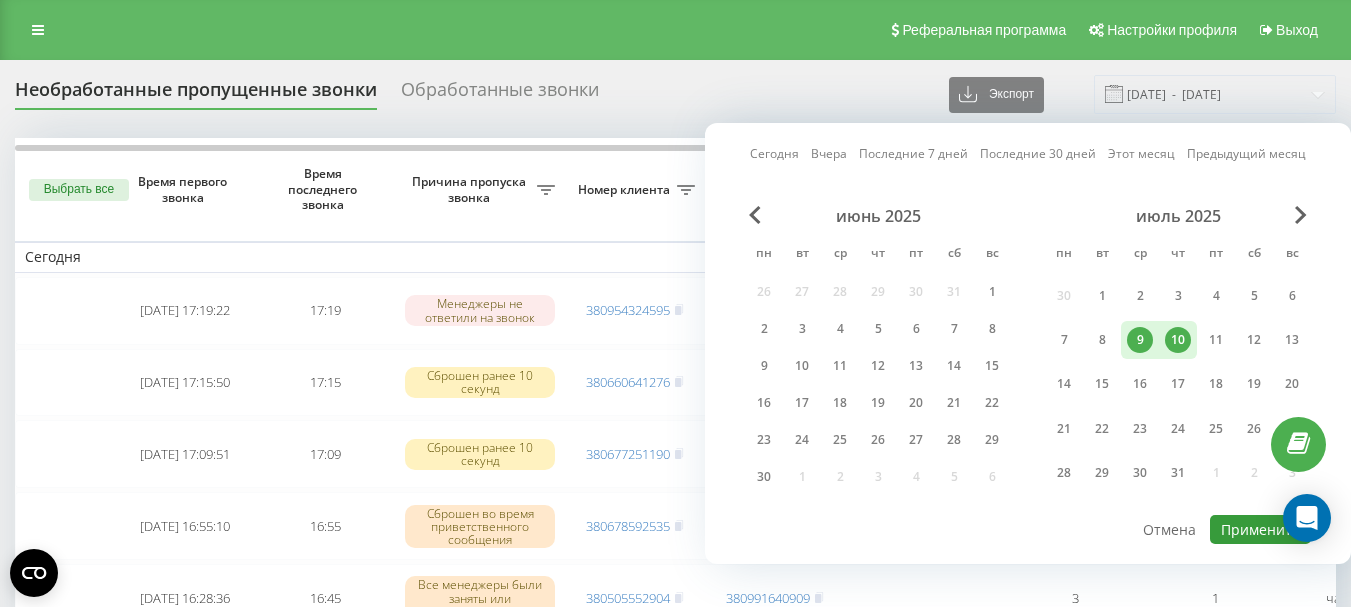 click on "Применить" at bounding box center [1260, 529] 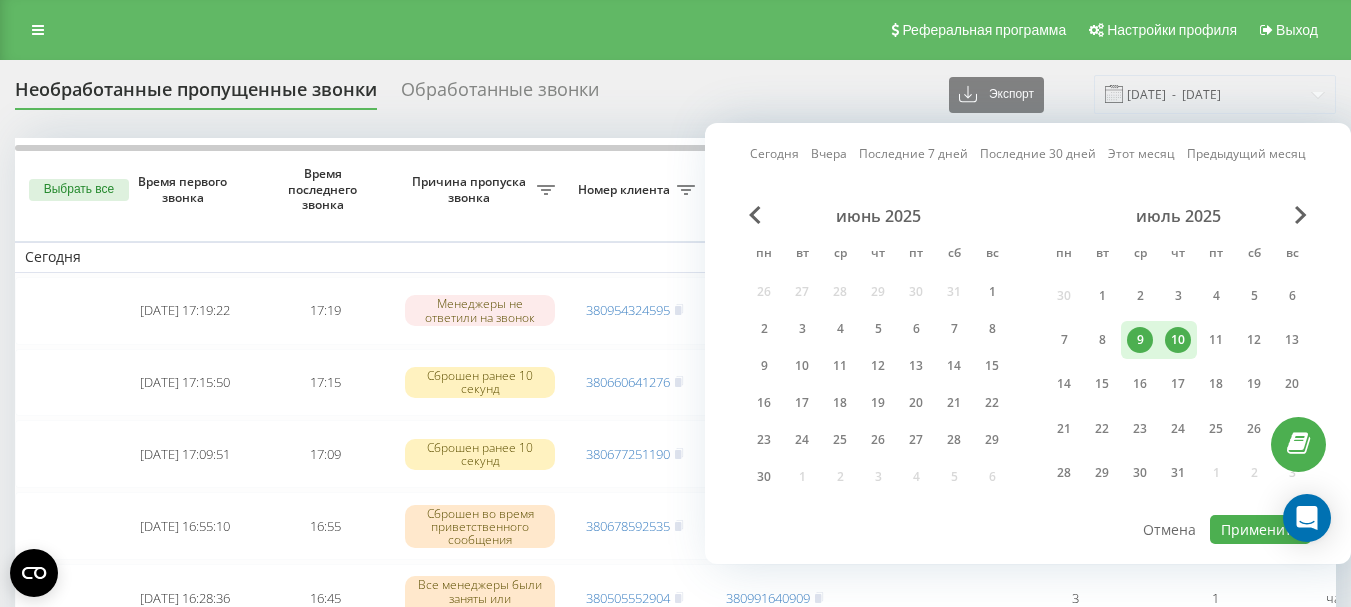 type on "[DATE]  -  [DATE]" 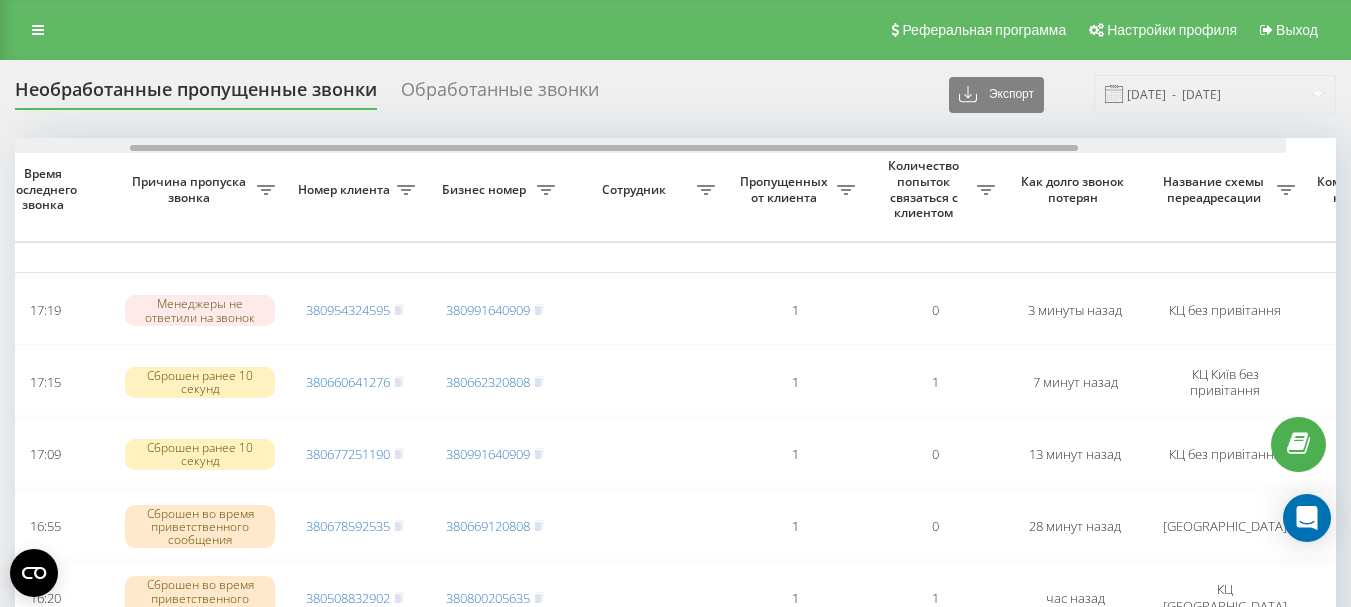 scroll, scrollTop: 0, scrollLeft: 519, axis: horizontal 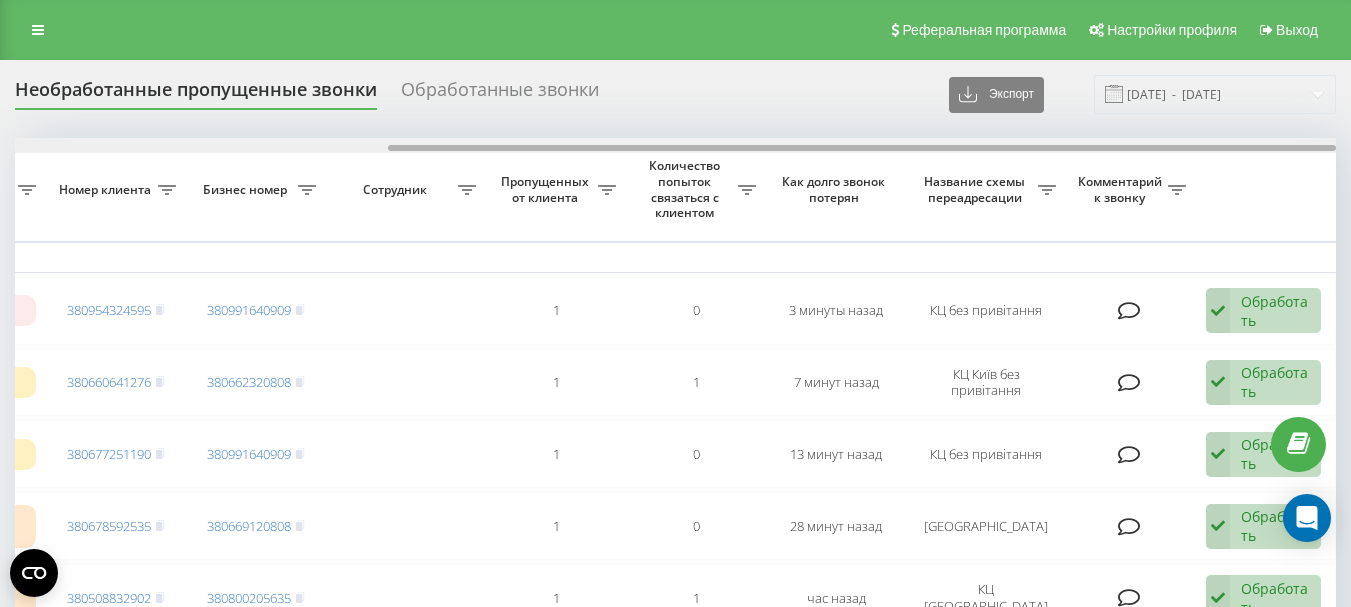 drag, startPoint x: 704, startPoint y: 147, endPoint x: 1137, endPoint y: 172, distance: 433.7211 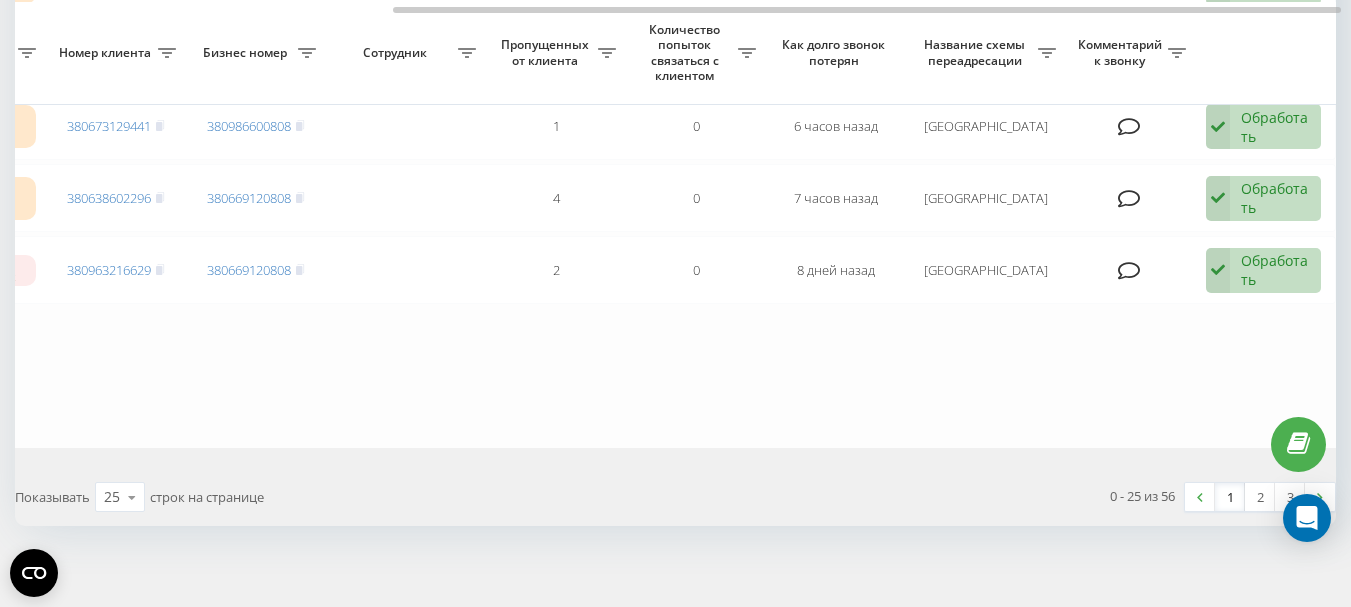 scroll, scrollTop: 1780, scrollLeft: 0, axis: vertical 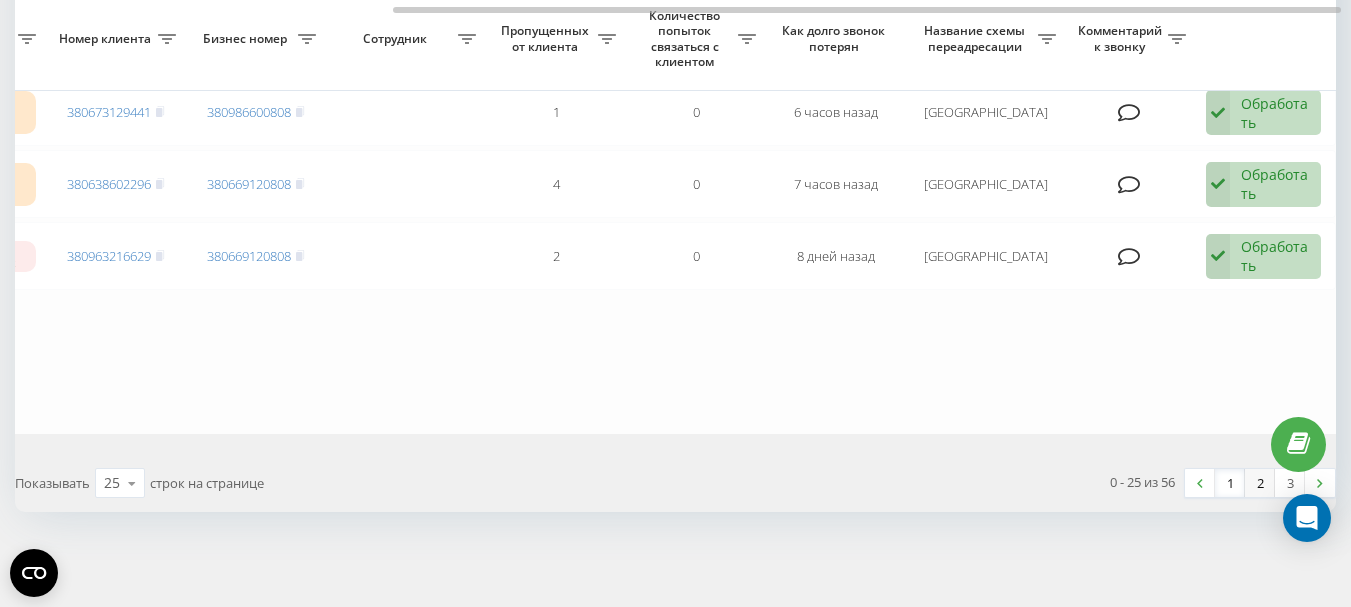 click on "2" at bounding box center (1260, 483) 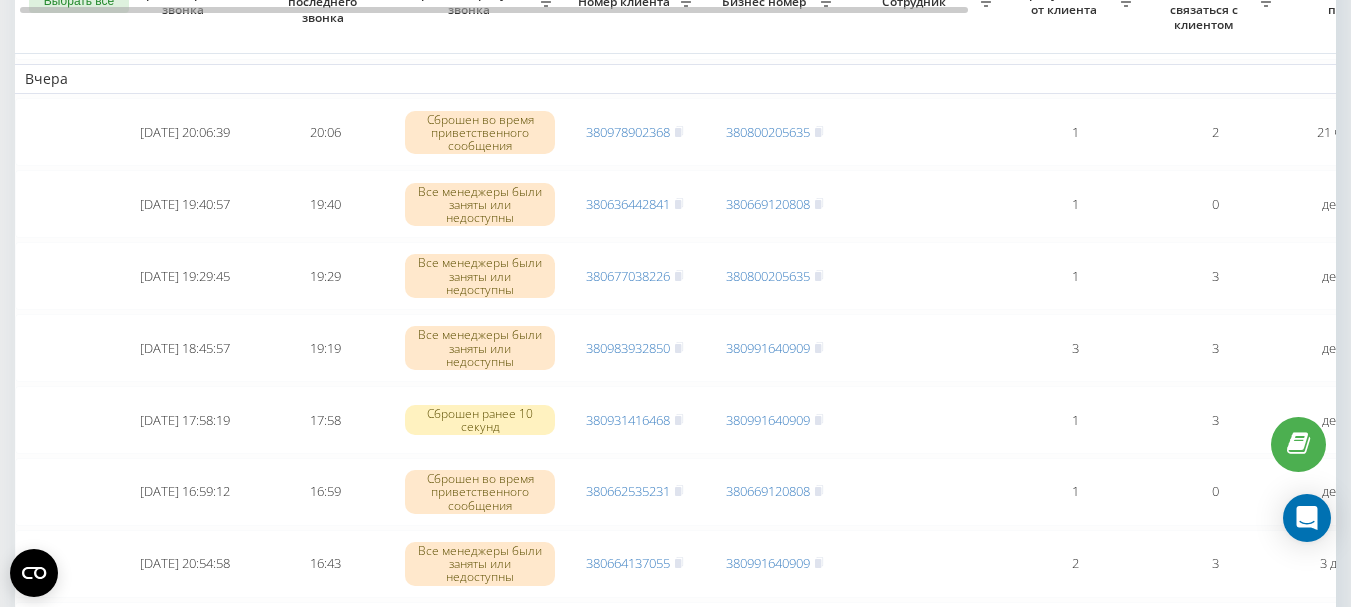 scroll, scrollTop: 400, scrollLeft: 0, axis: vertical 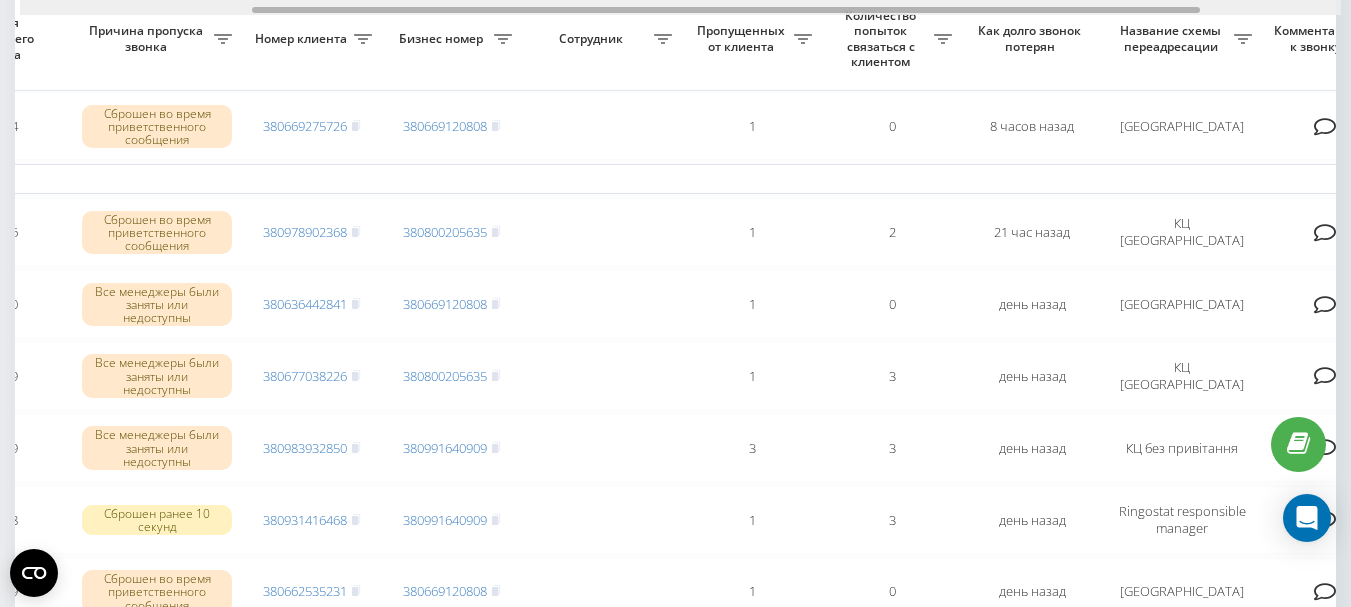 drag, startPoint x: 491, startPoint y: 12, endPoint x: 723, endPoint y: 12, distance: 232 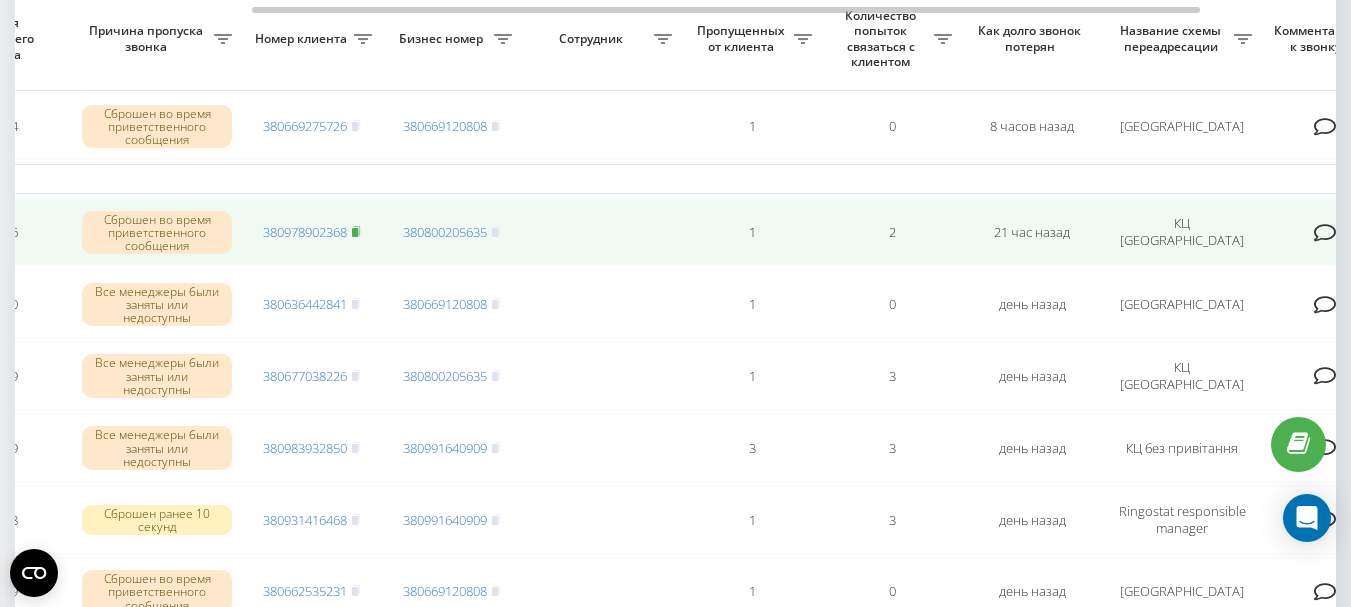 click 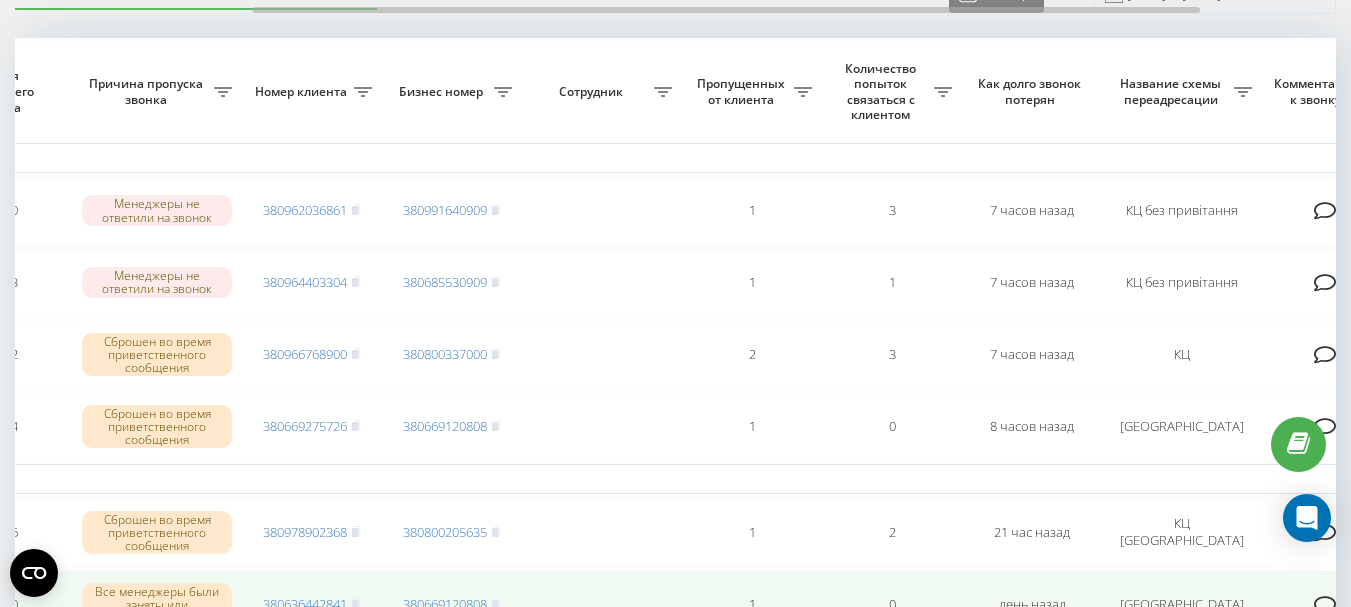 scroll, scrollTop: 200, scrollLeft: 0, axis: vertical 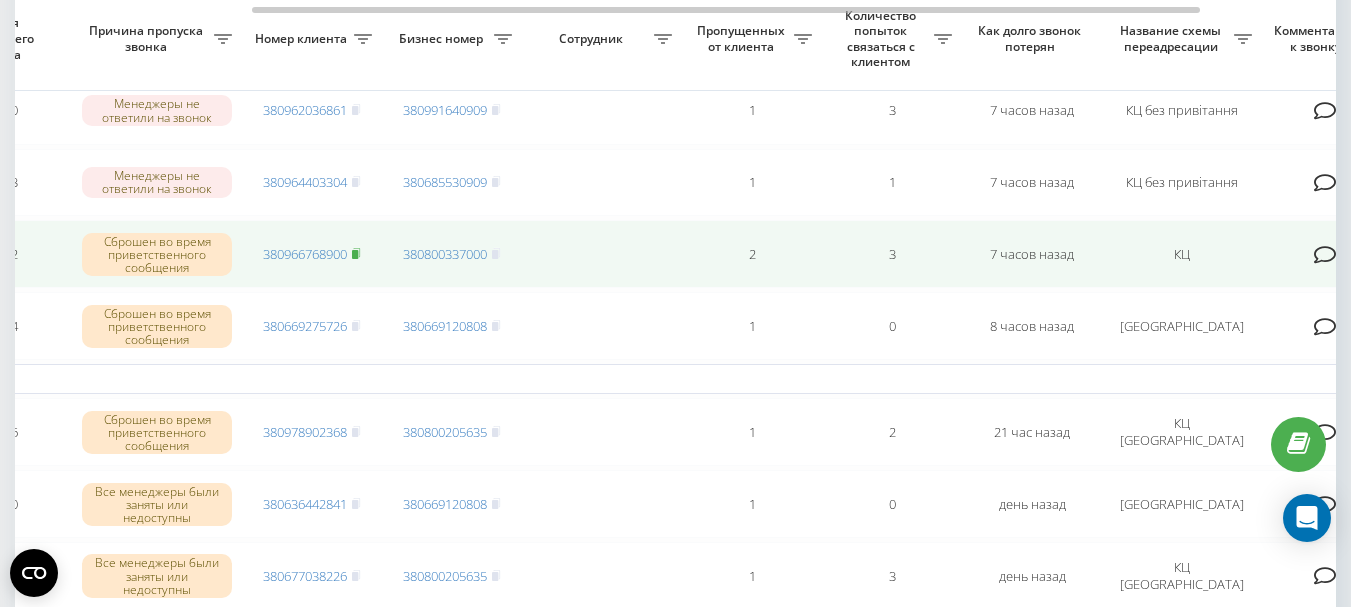 click at bounding box center (356, 254) 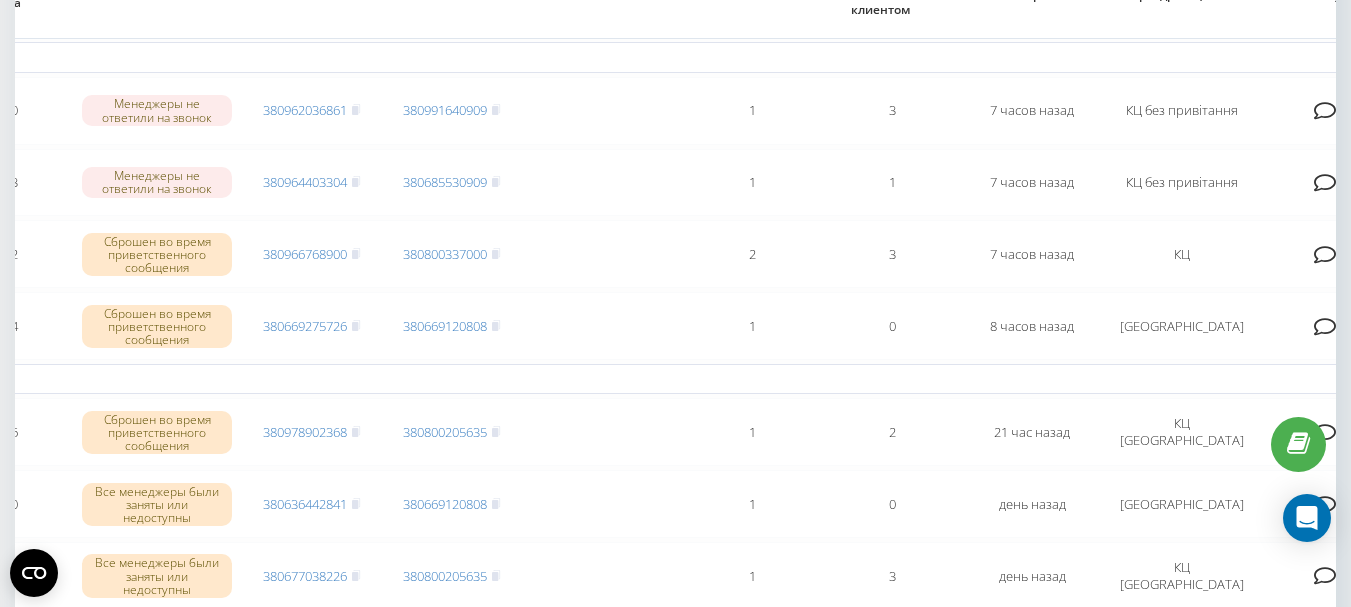 scroll, scrollTop: 100, scrollLeft: 0, axis: vertical 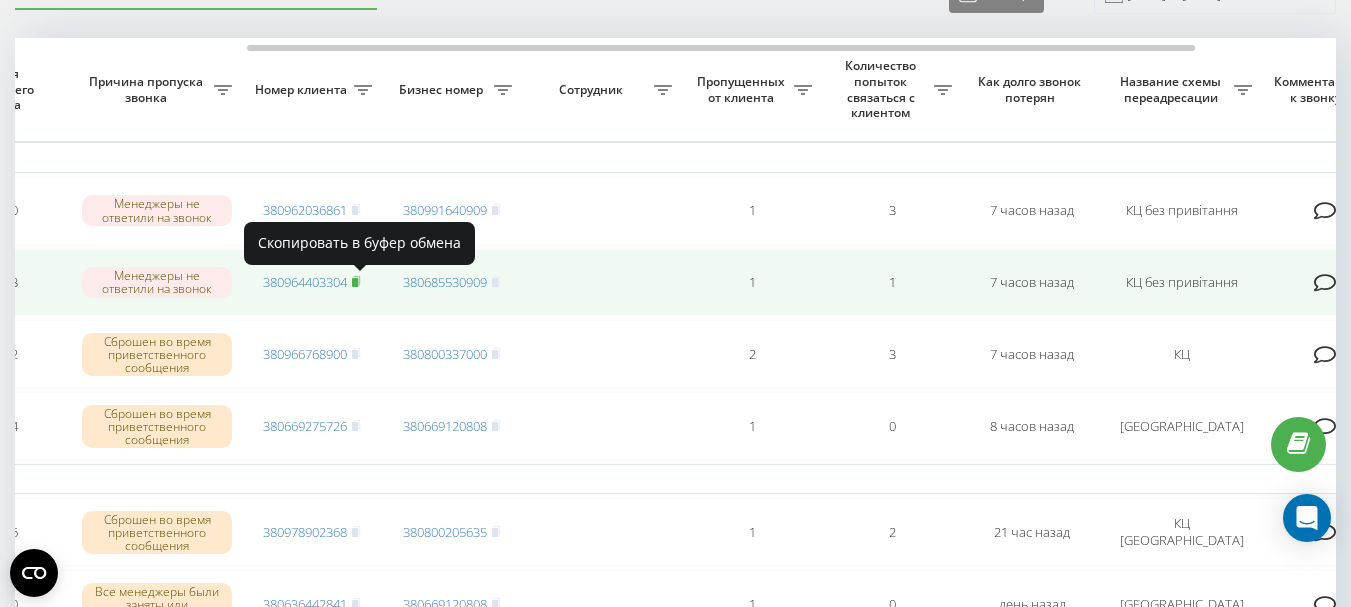 click 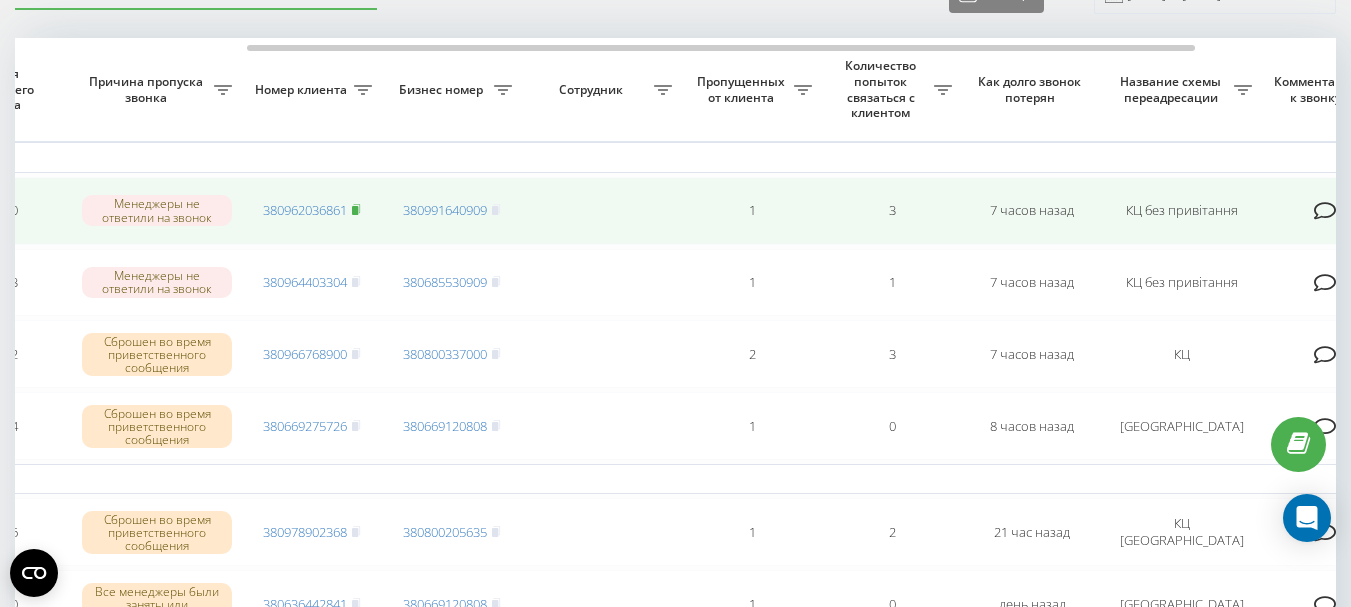 click 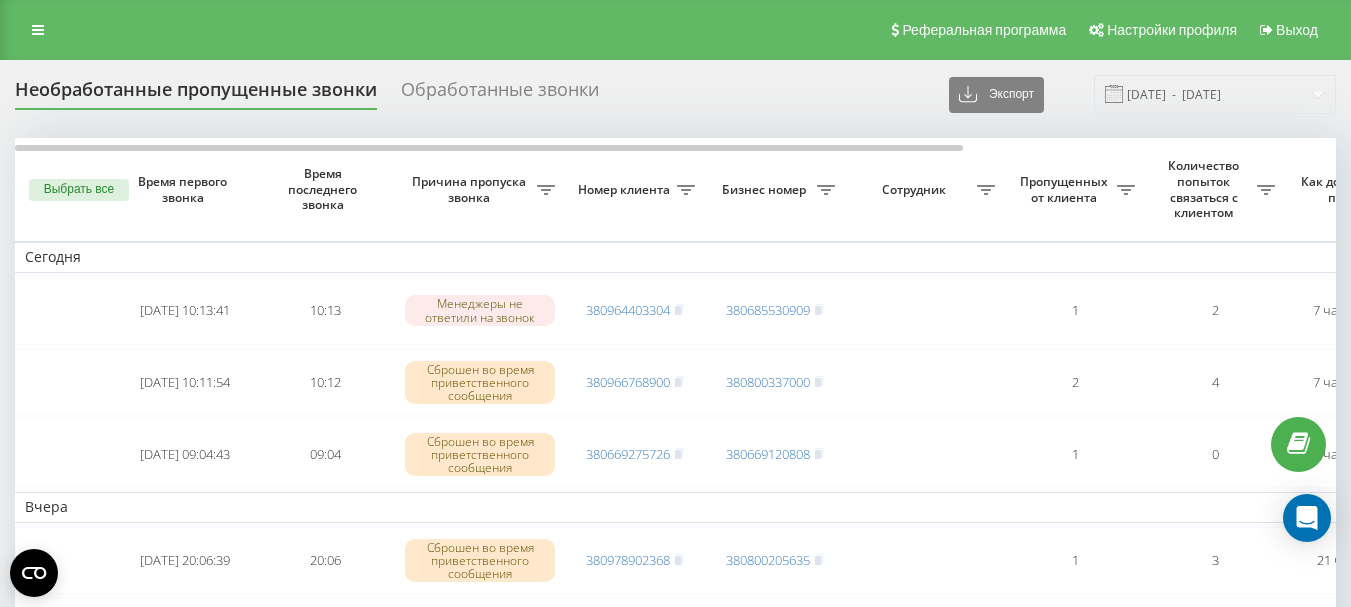 scroll, scrollTop: 102, scrollLeft: 0, axis: vertical 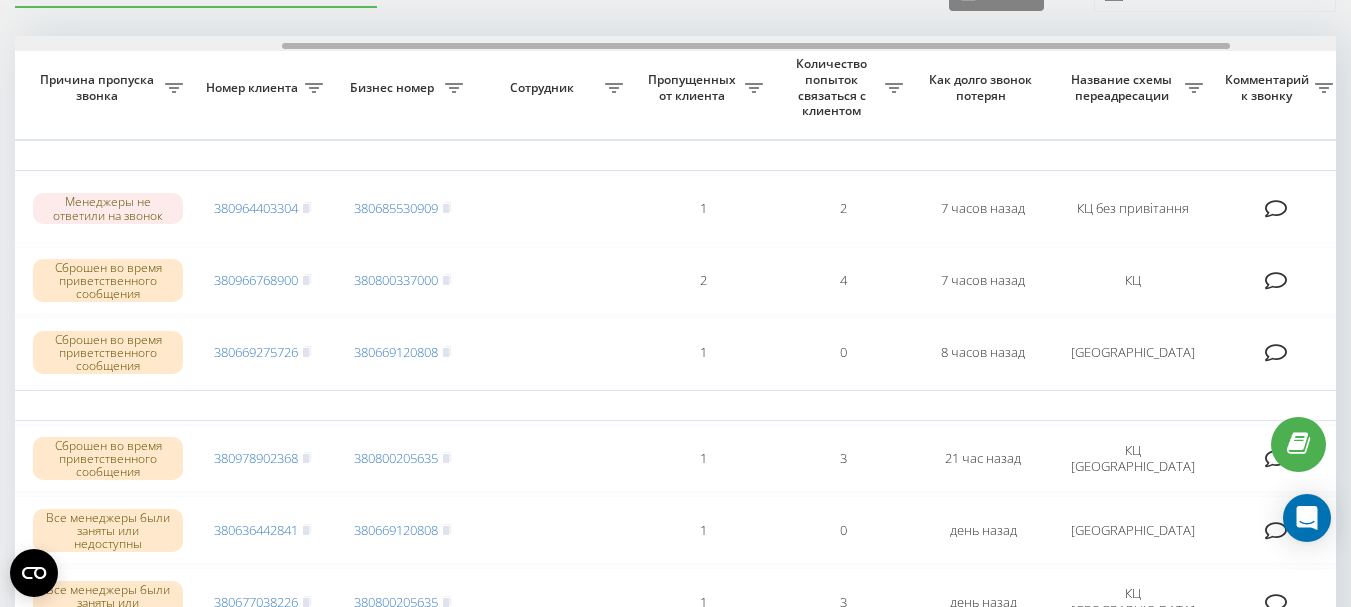drag, startPoint x: 529, startPoint y: 46, endPoint x: 796, endPoint y: 72, distance: 268.26294 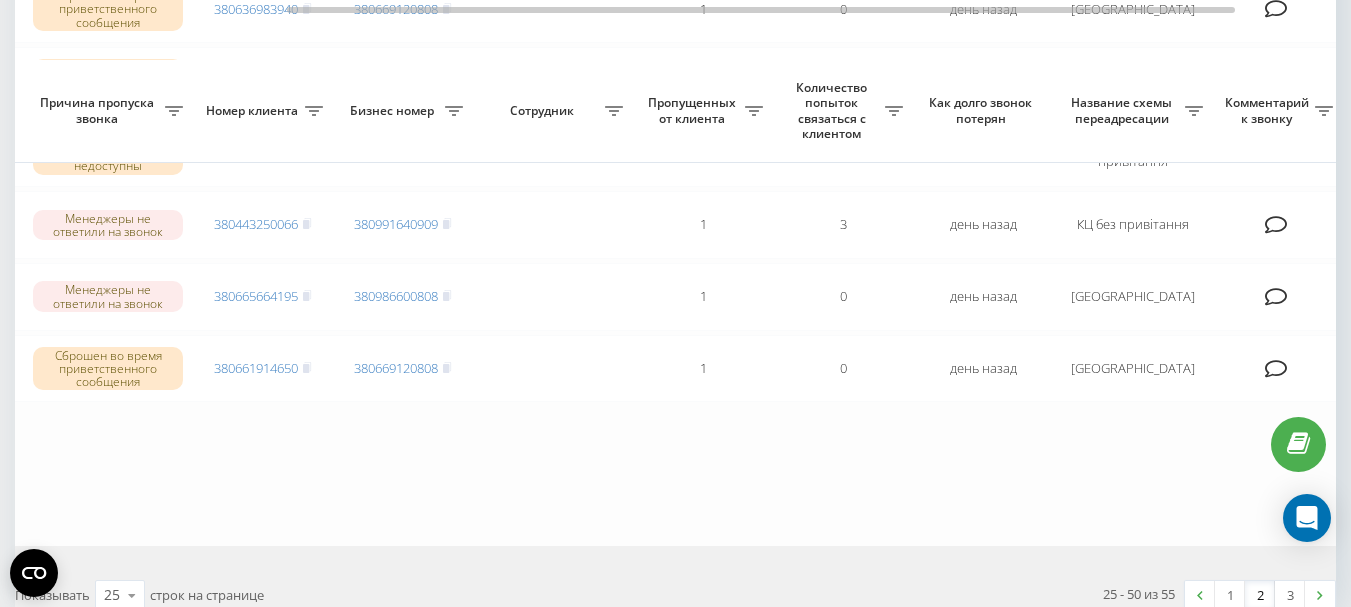 scroll, scrollTop: 1814, scrollLeft: 0, axis: vertical 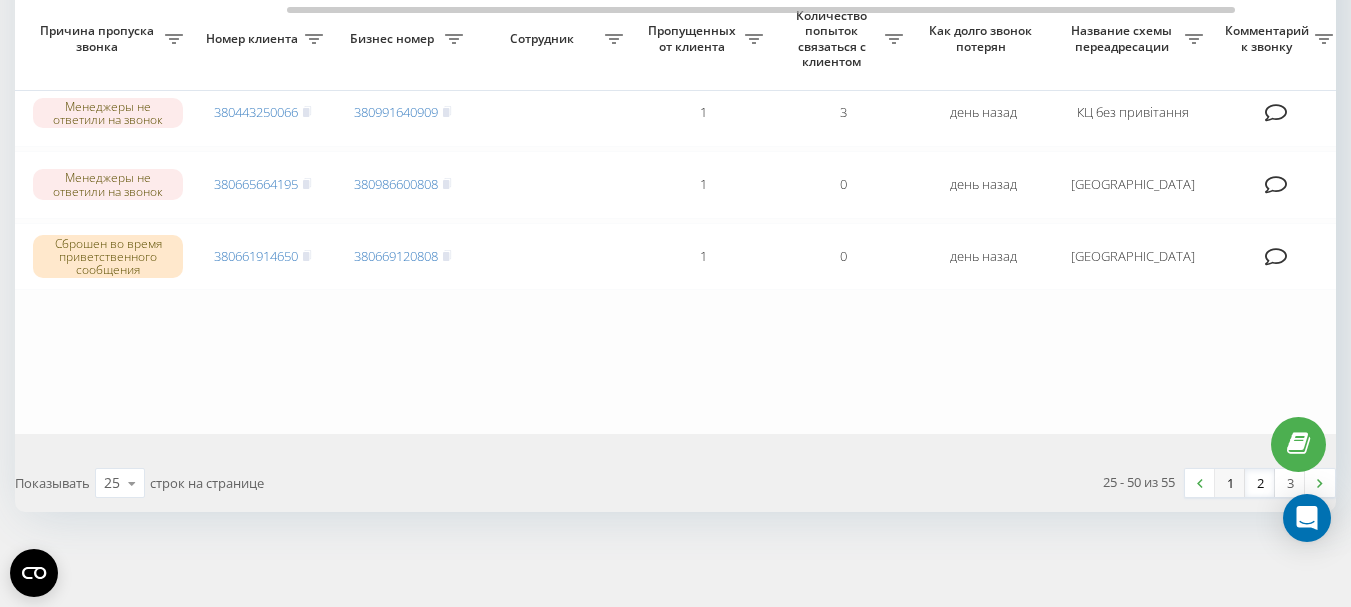 click on "1" at bounding box center [1230, 483] 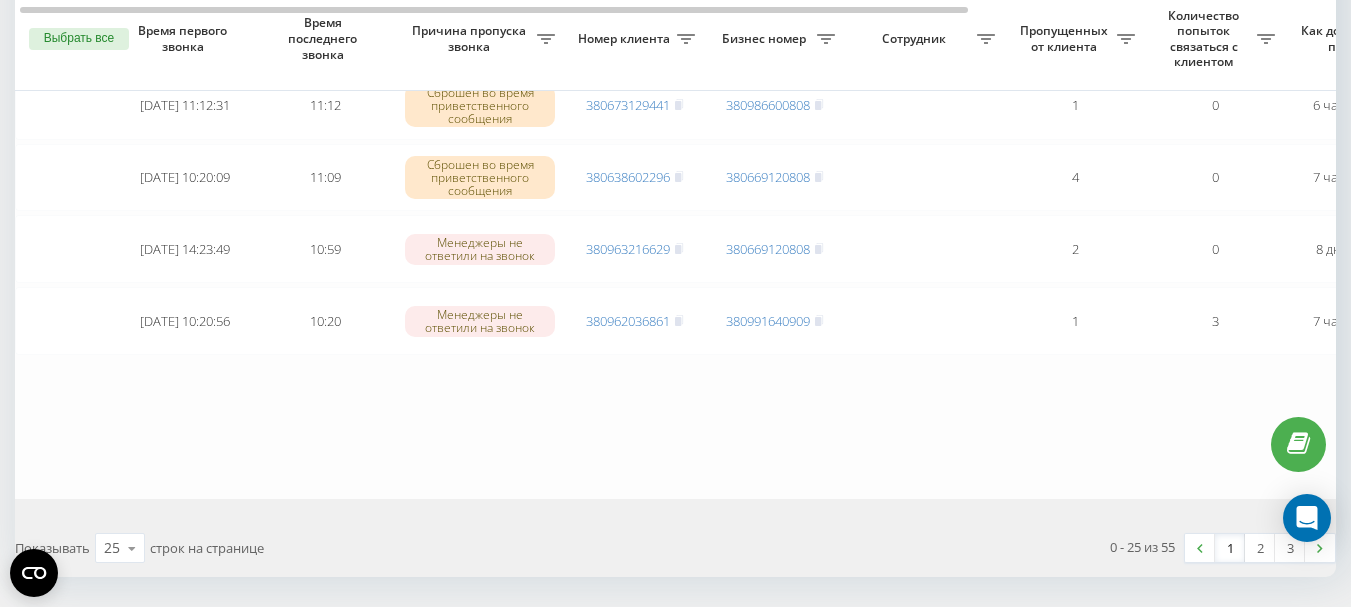 scroll, scrollTop: 1680, scrollLeft: 0, axis: vertical 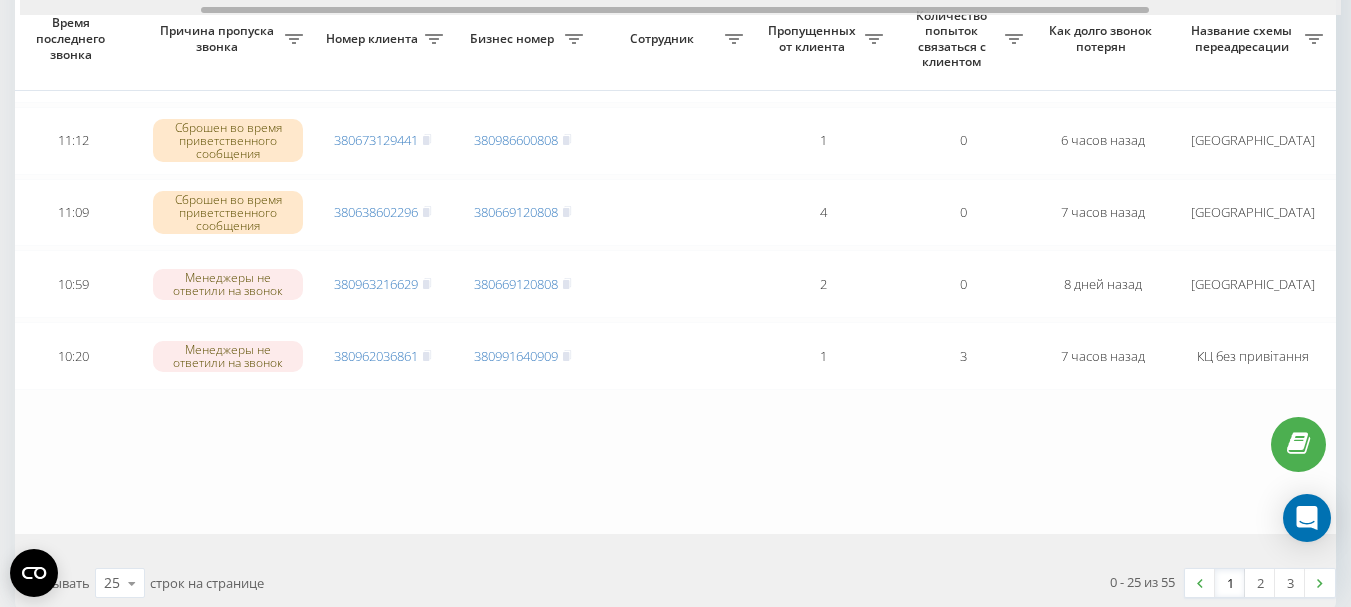 drag, startPoint x: 512, startPoint y: 8, endPoint x: 693, endPoint y: 31, distance: 182.45547 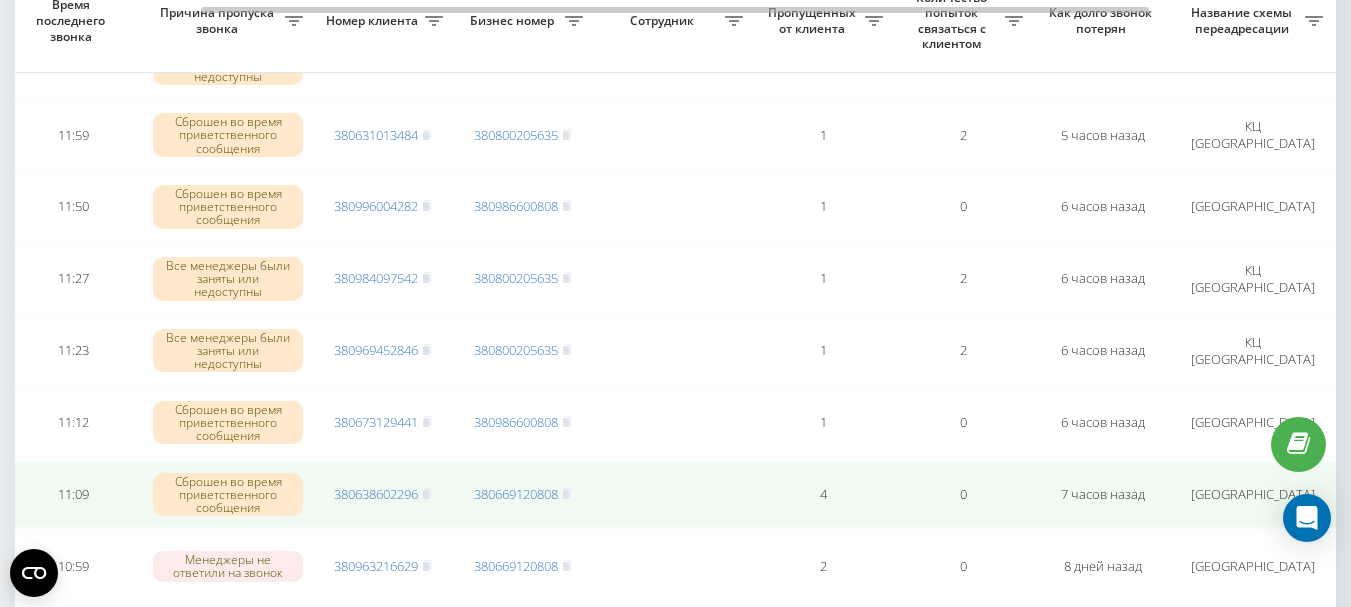 scroll, scrollTop: 1380, scrollLeft: 0, axis: vertical 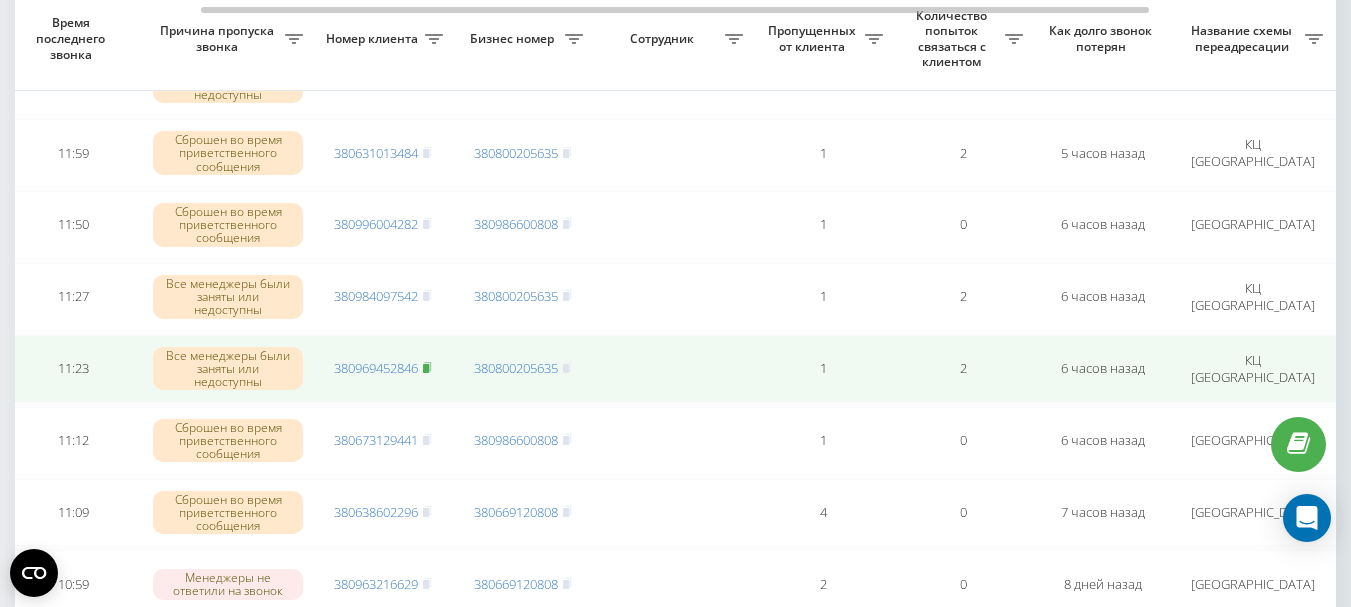 click 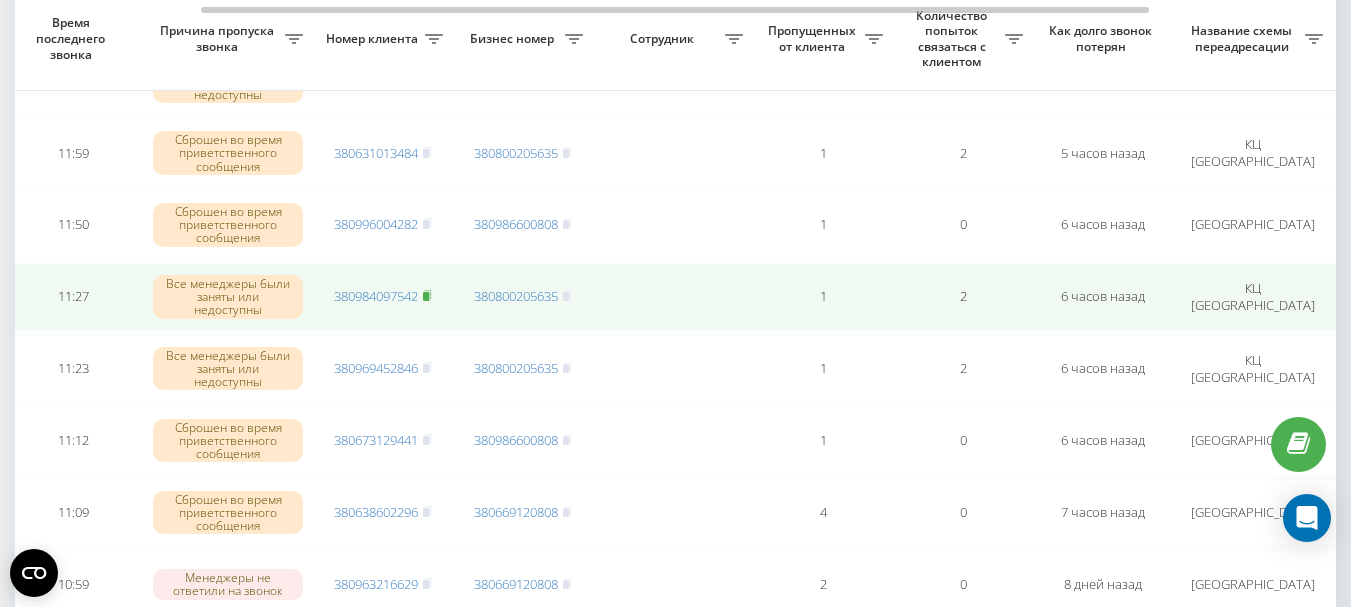 click 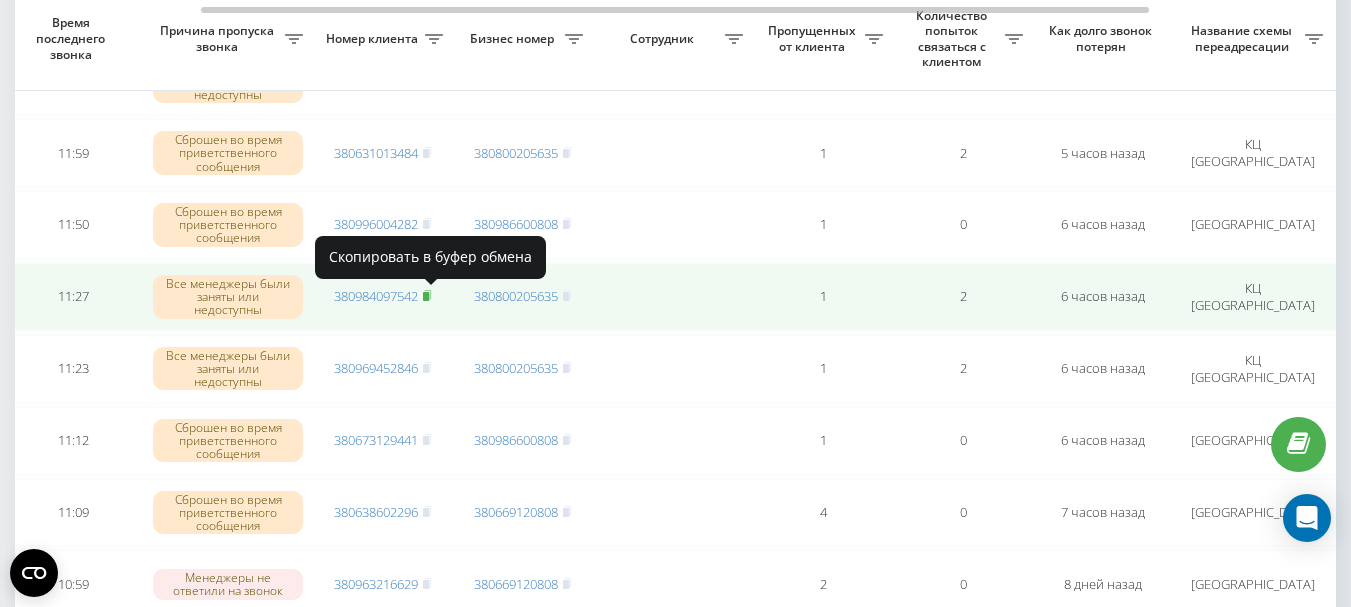 click 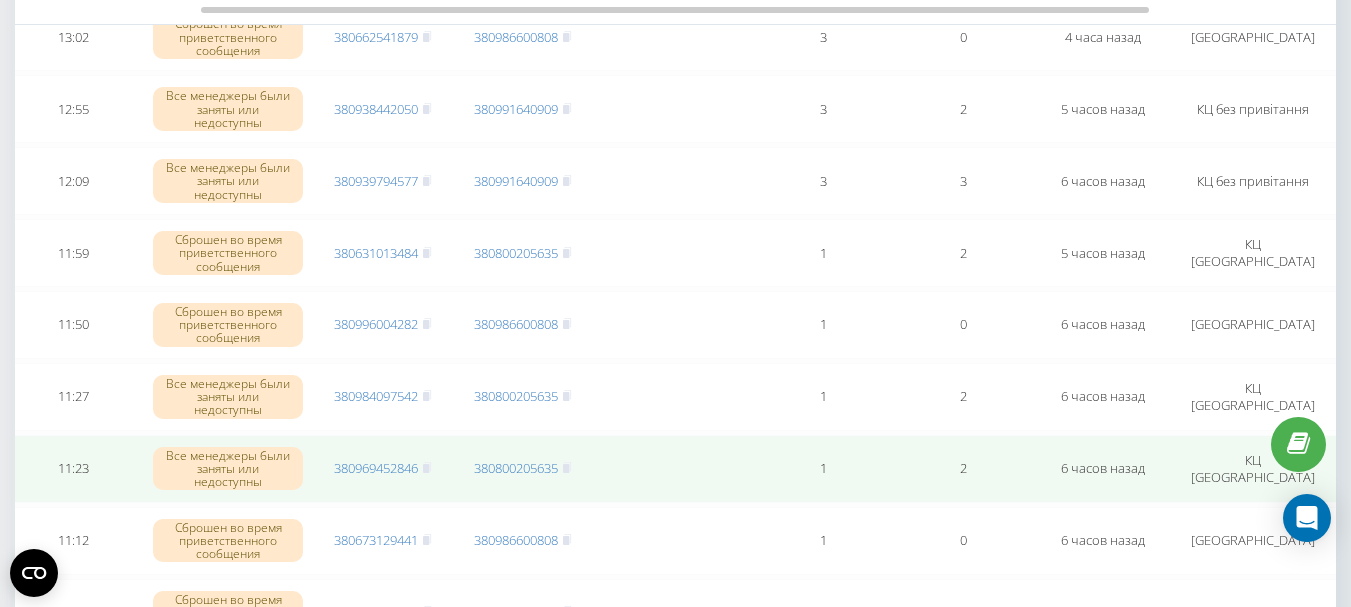 scroll, scrollTop: 1180, scrollLeft: 0, axis: vertical 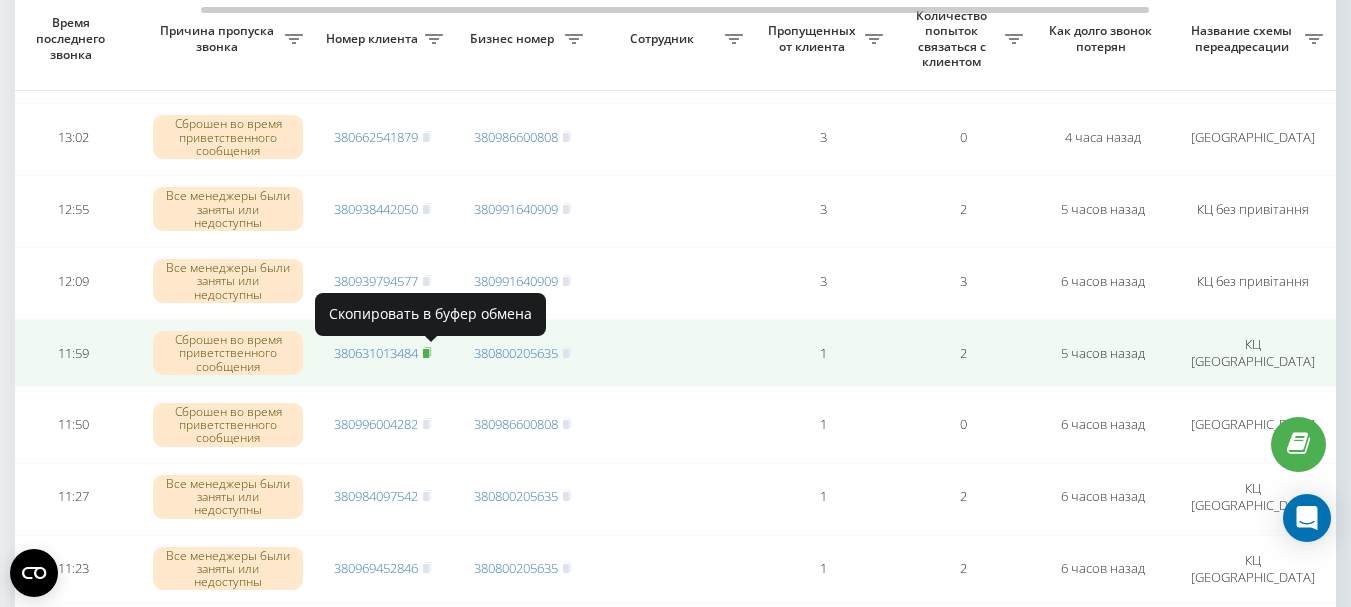 click 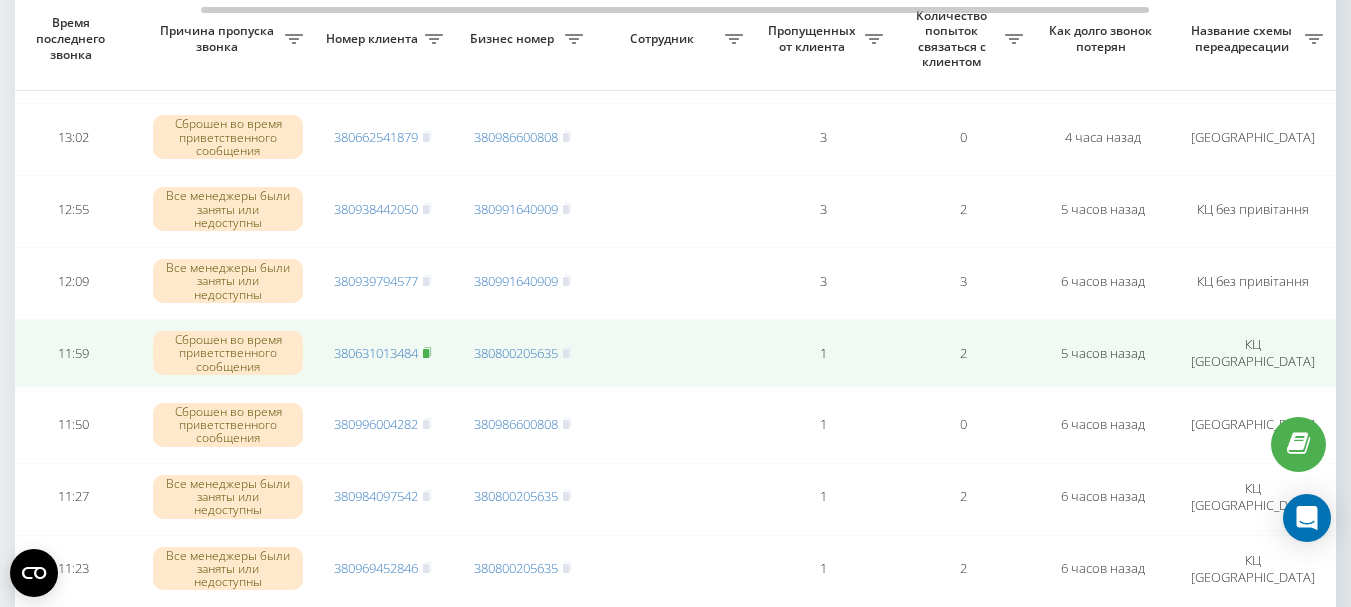 click 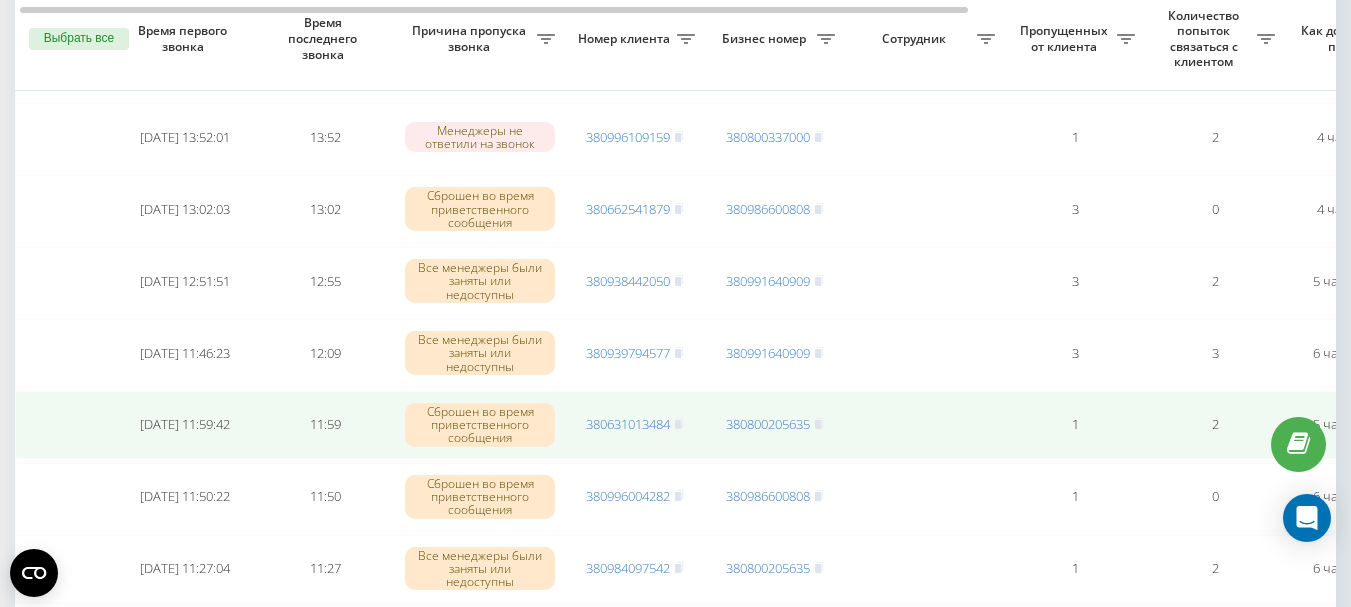 scroll, scrollTop: 1180, scrollLeft: 0, axis: vertical 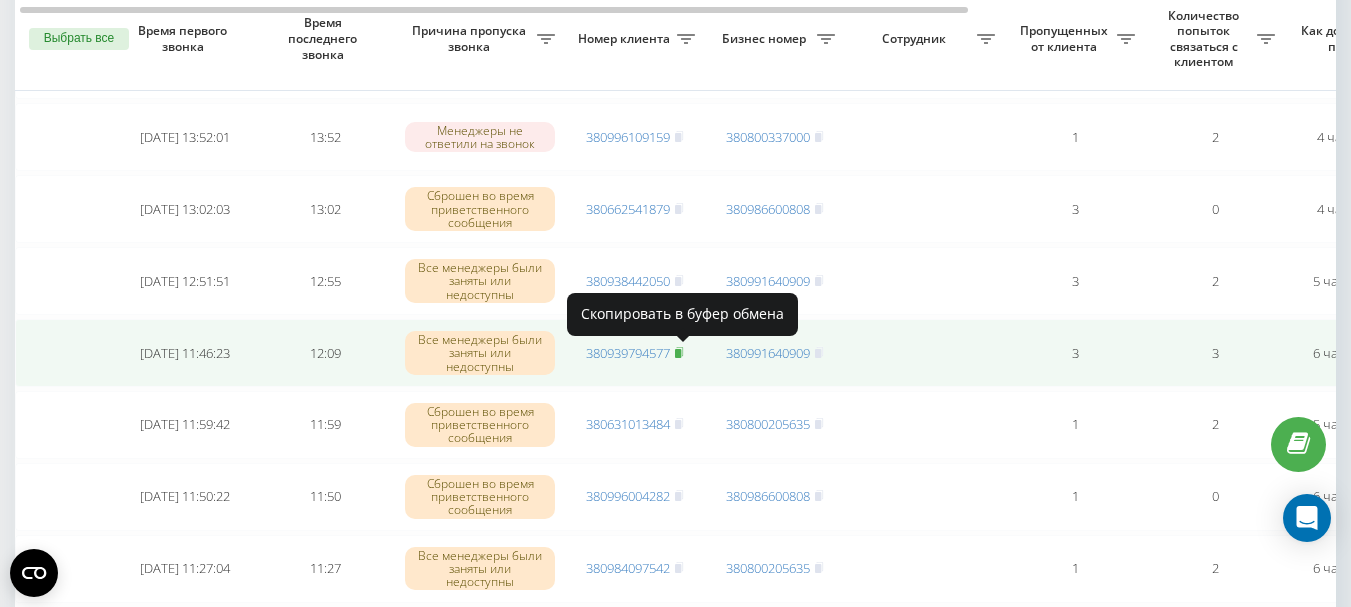 click 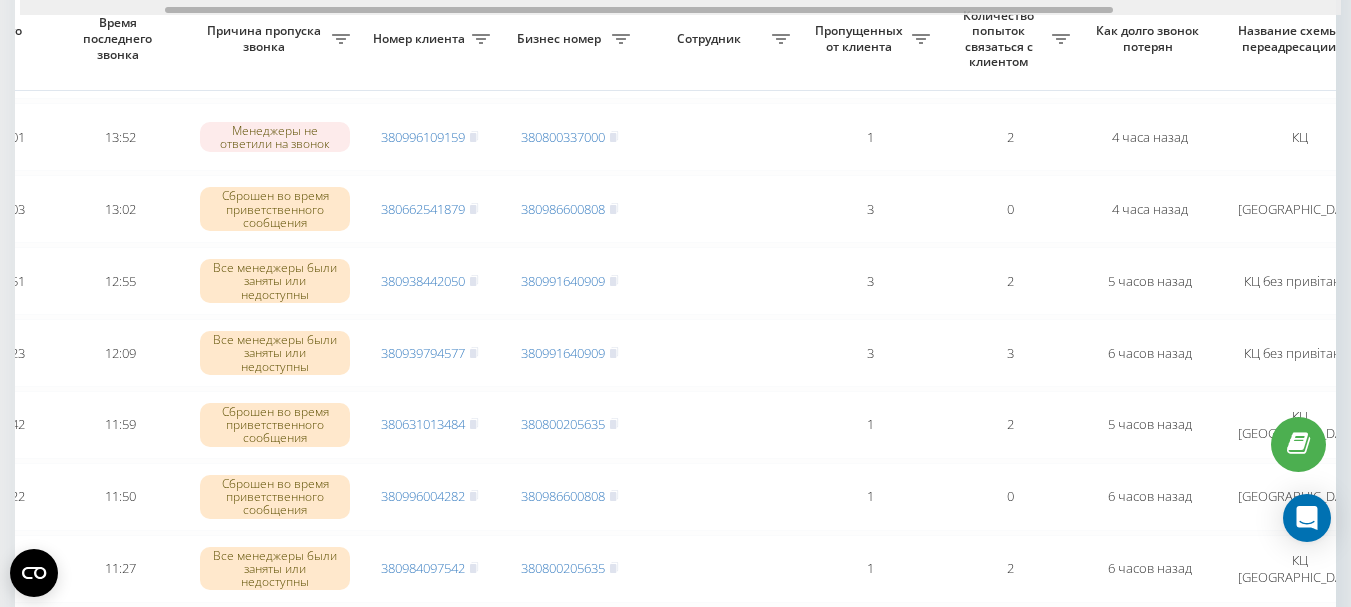 scroll, scrollTop: 0, scrollLeft: 210, axis: horizontal 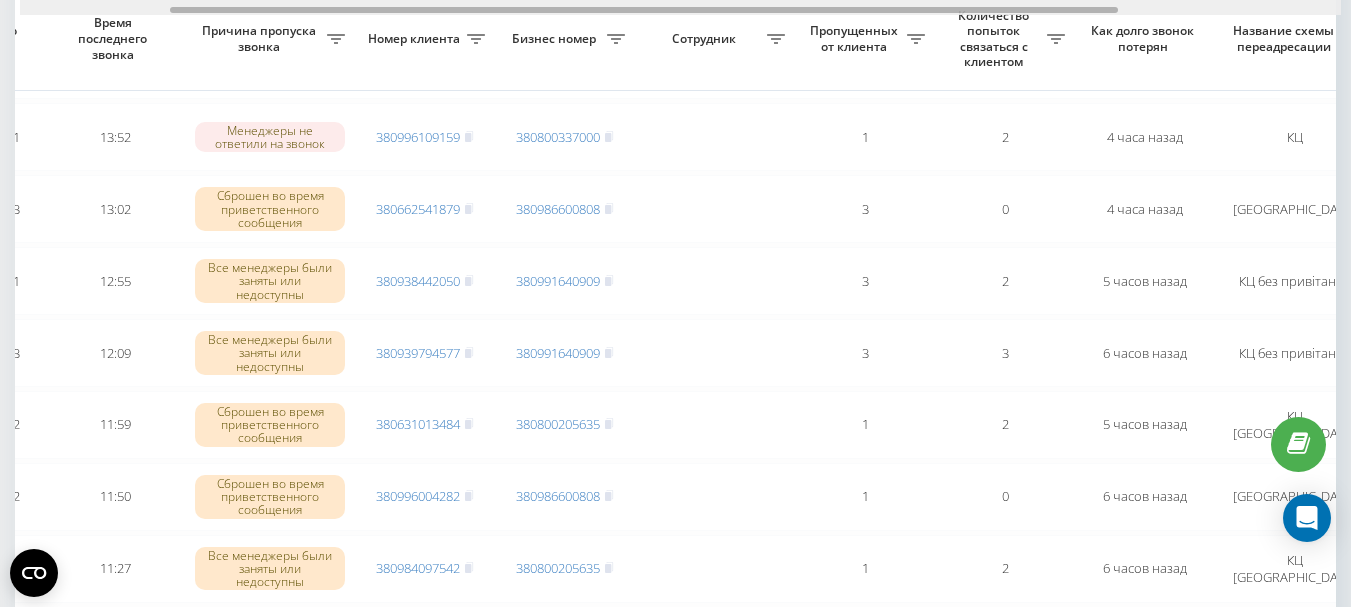 drag, startPoint x: 577, startPoint y: 11, endPoint x: 728, endPoint y: 28, distance: 151.95393 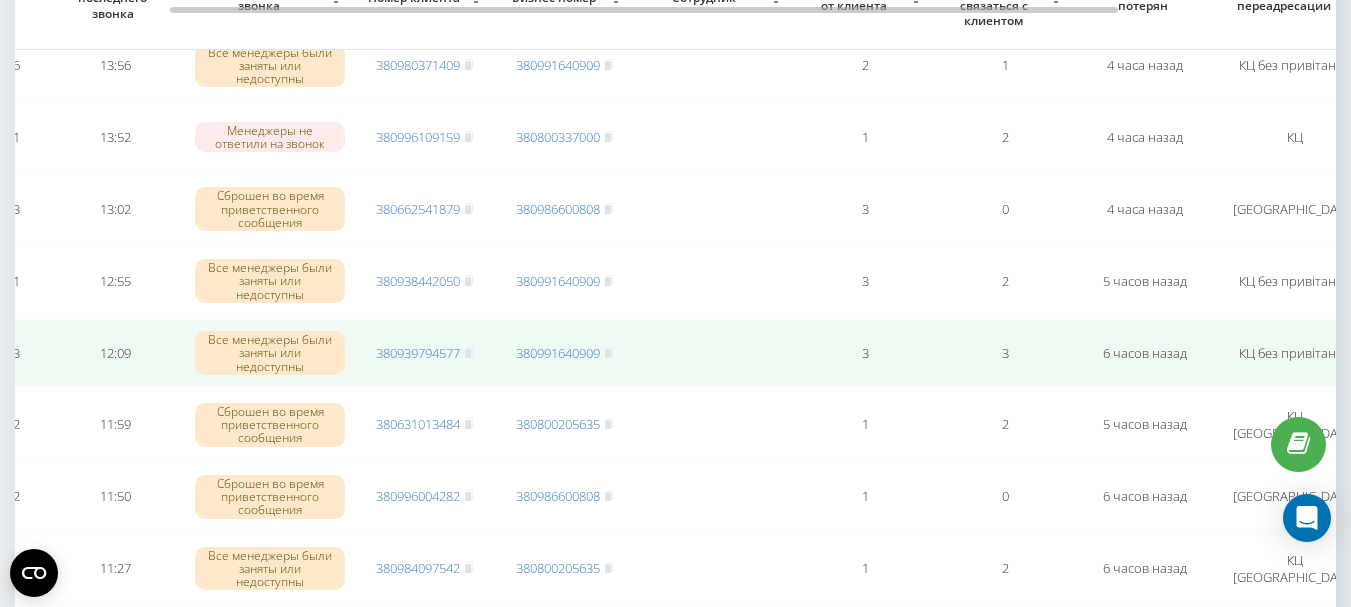 scroll, scrollTop: 1080, scrollLeft: 0, axis: vertical 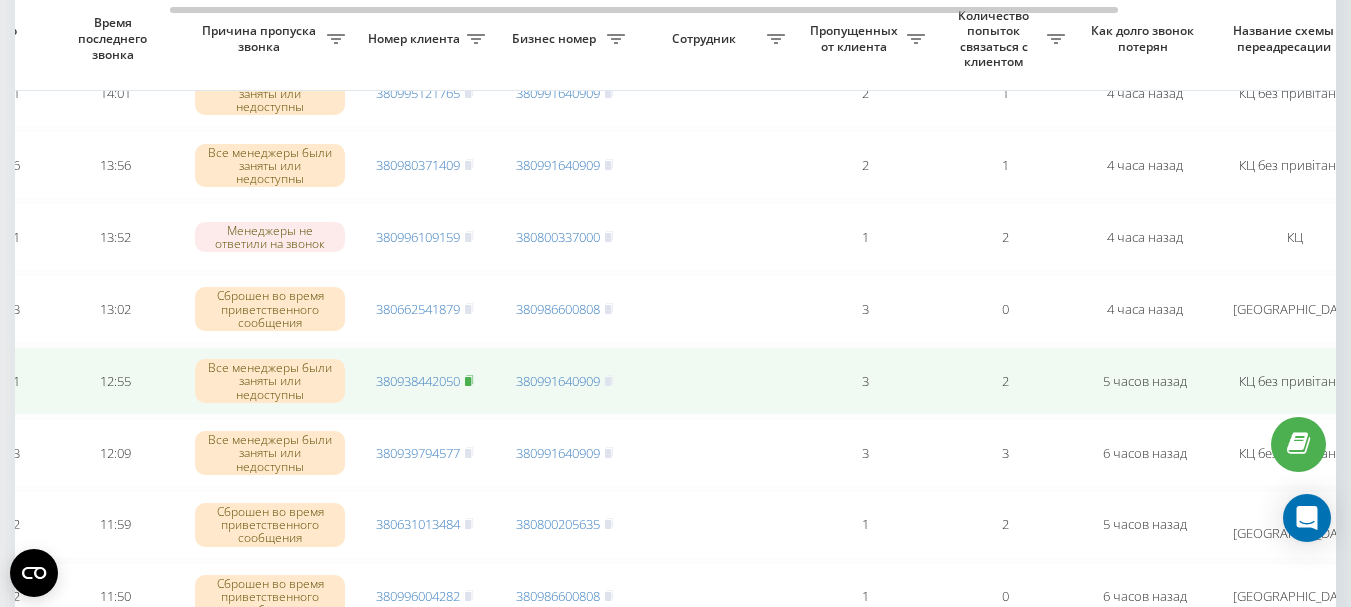click 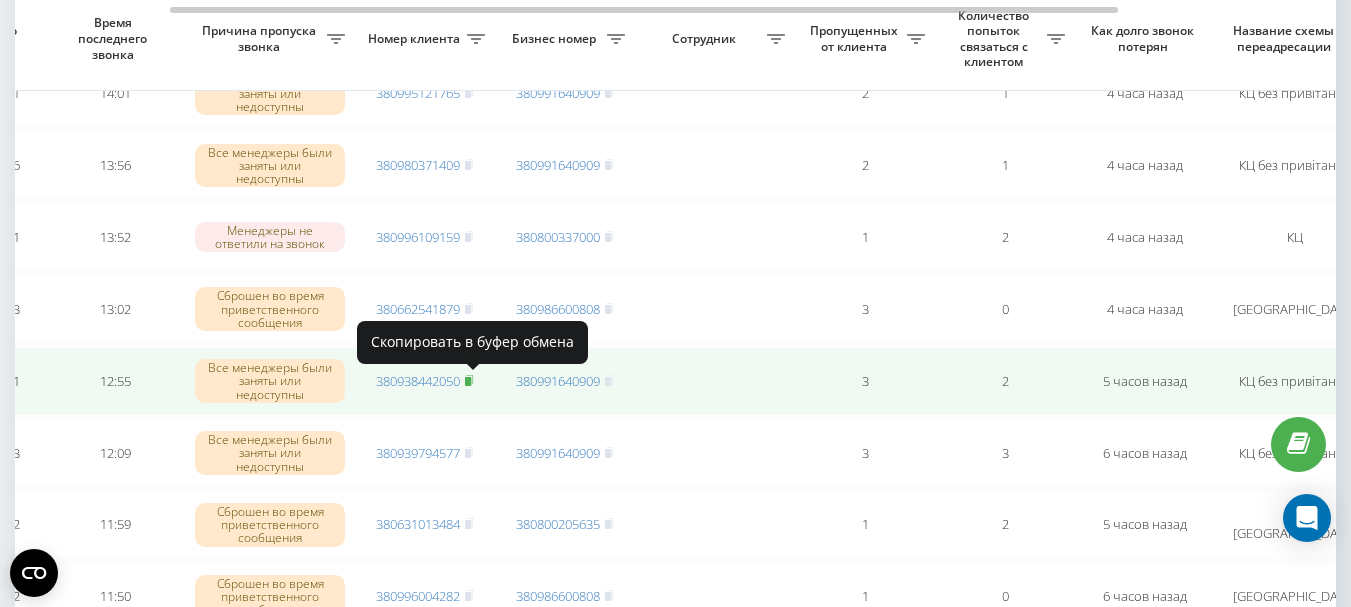 click 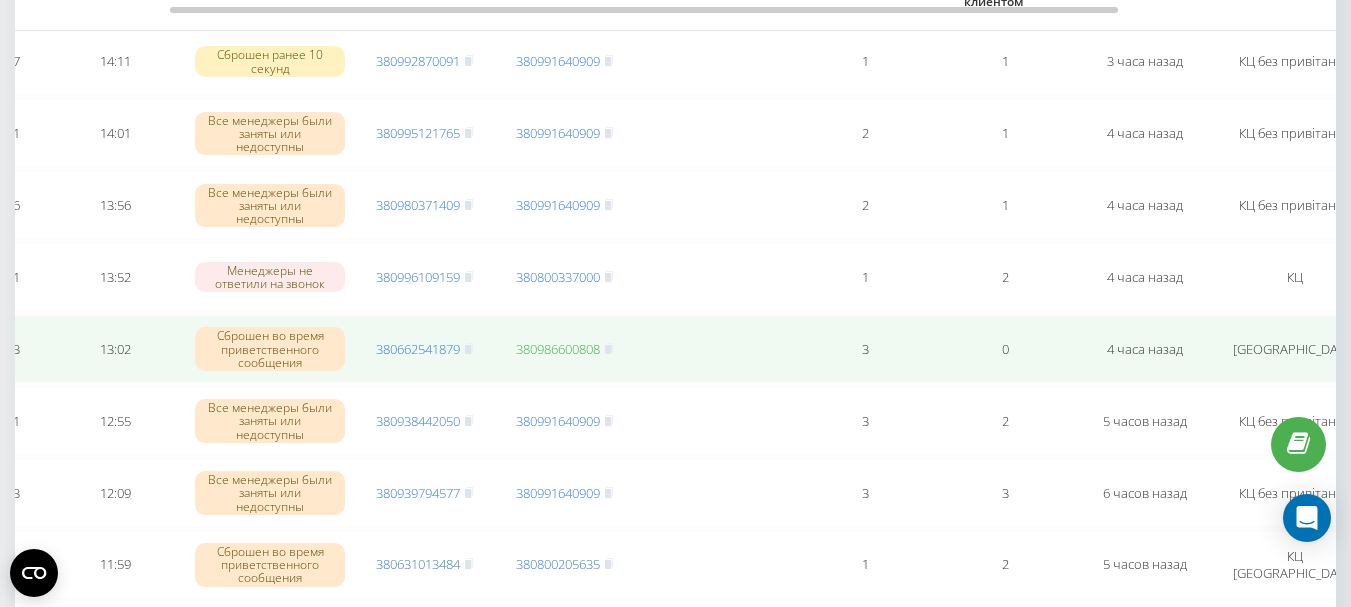 scroll, scrollTop: 980, scrollLeft: 0, axis: vertical 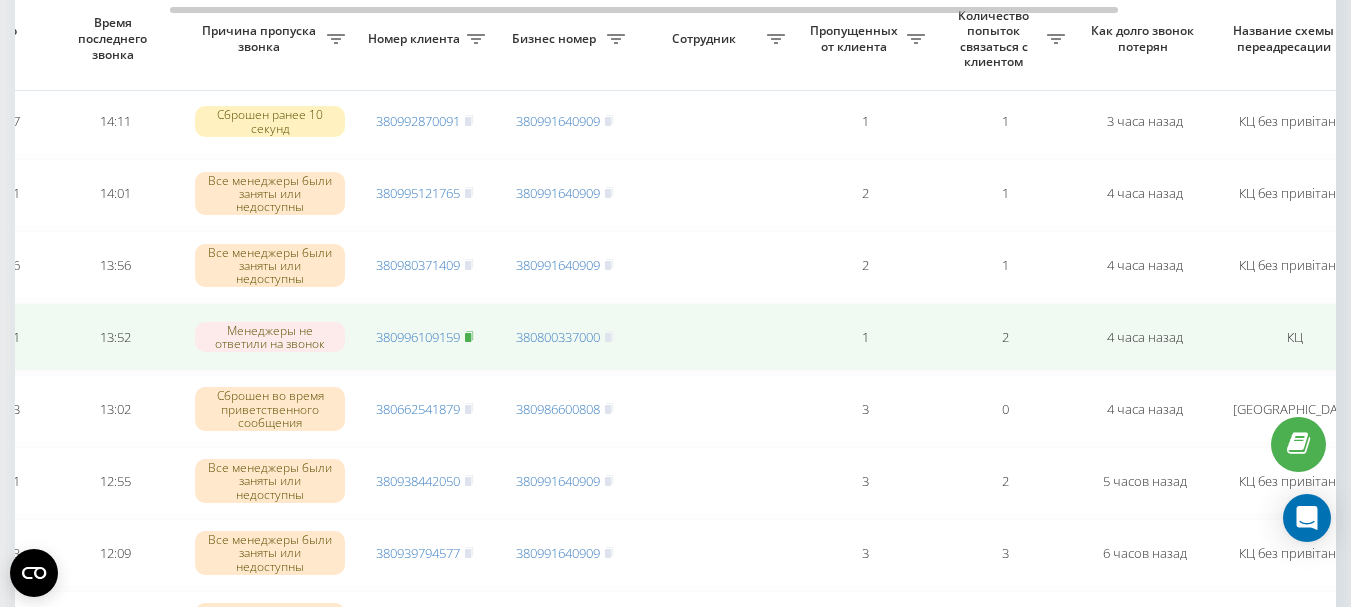 click 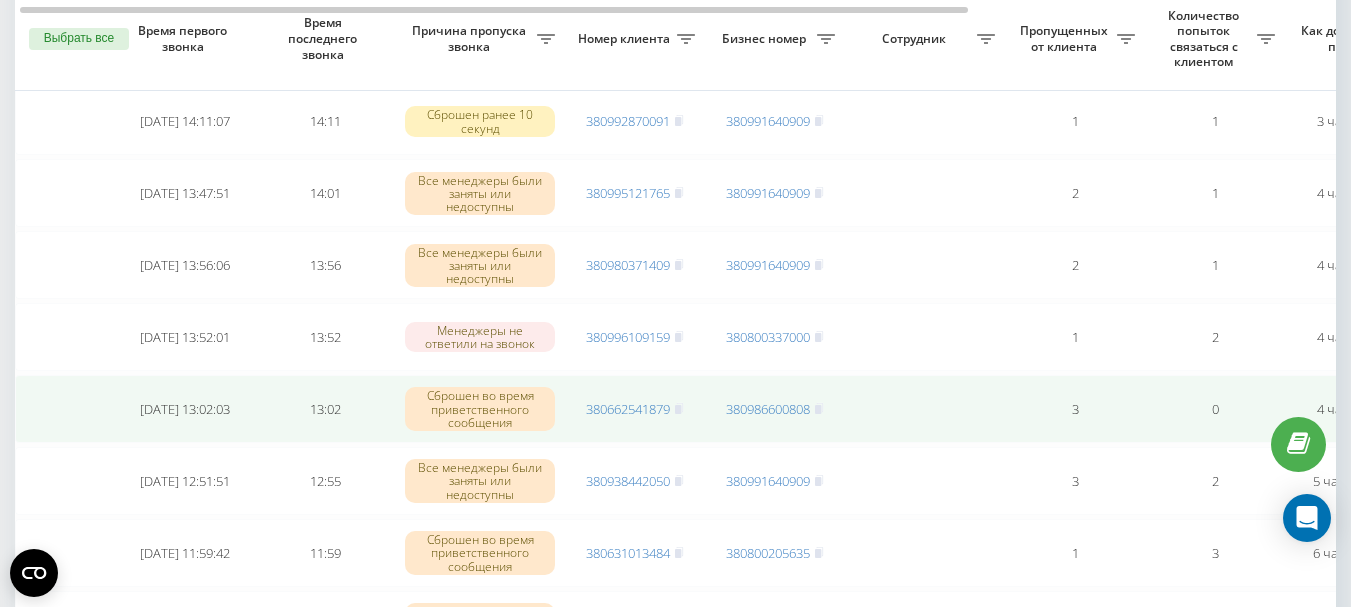 scroll, scrollTop: 980, scrollLeft: 0, axis: vertical 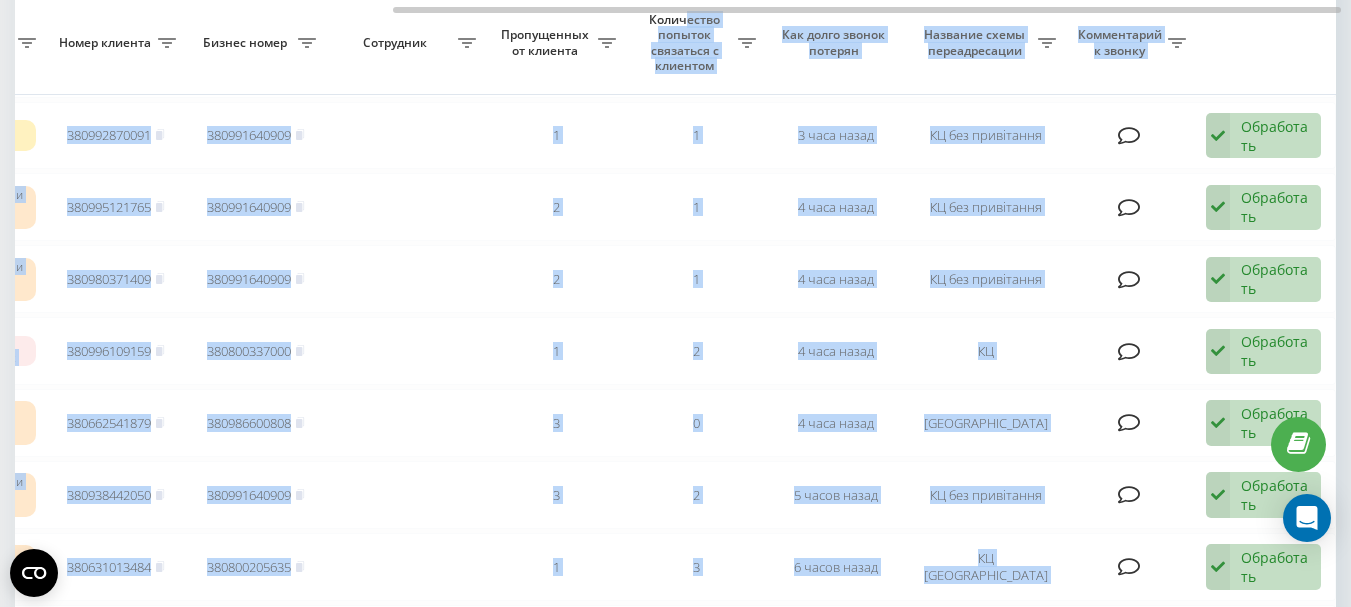 drag, startPoint x: 568, startPoint y: 6, endPoint x: 684, endPoint y: 19, distance: 116.72617 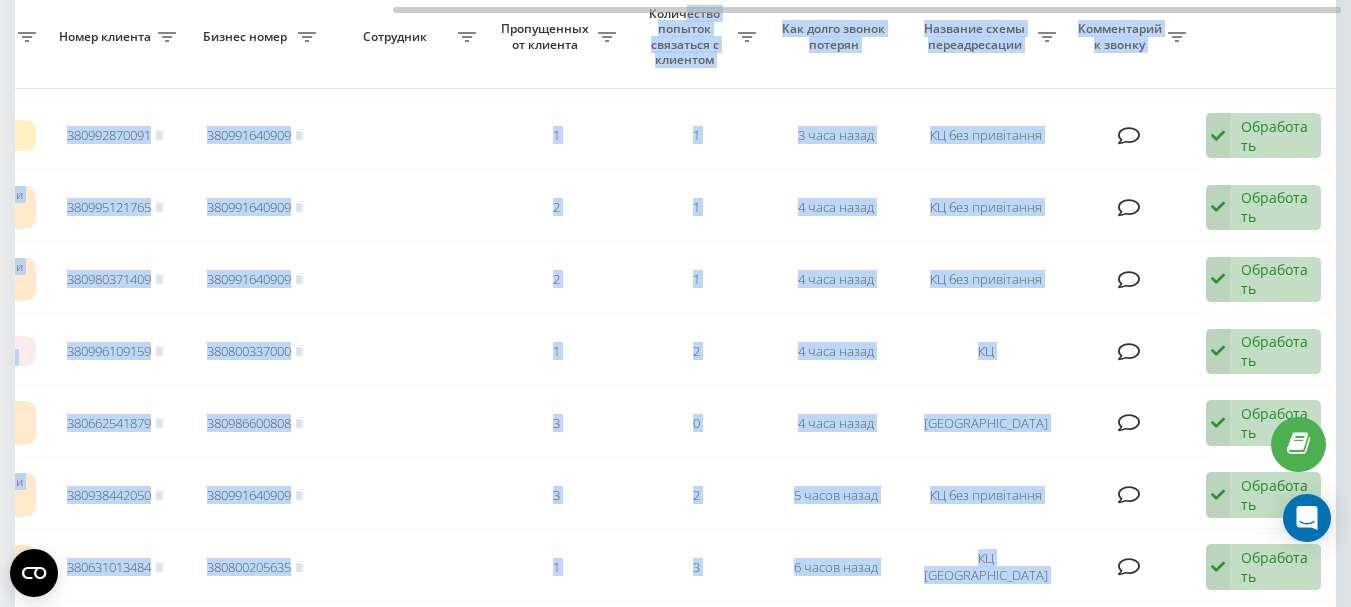 scroll, scrollTop: 964, scrollLeft: 0, axis: vertical 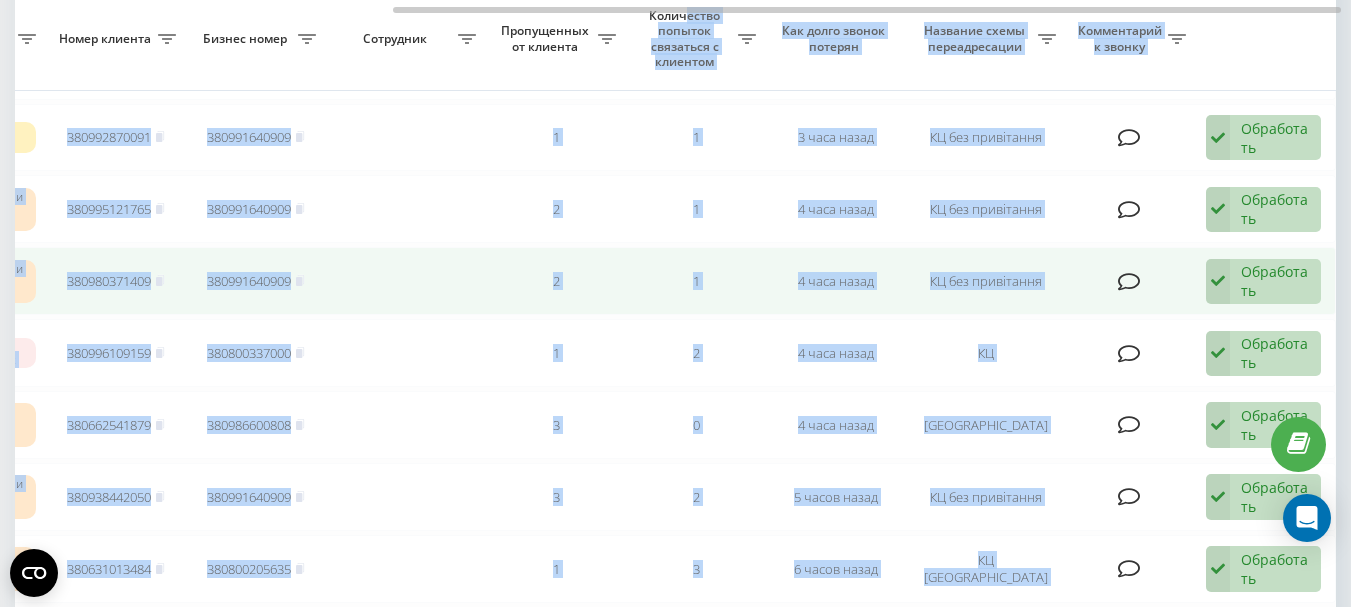 click on "2" at bounding box center [556, 281] 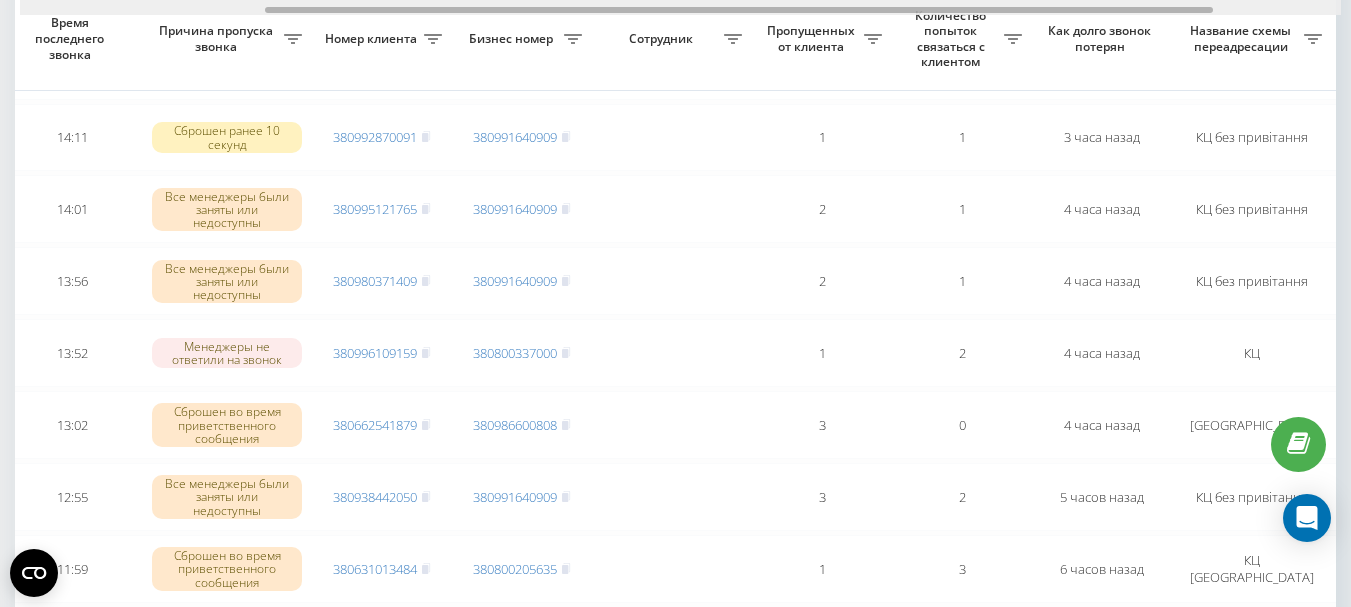 scroll, scrollTop: 0, scrollLeft: 159, axis: horizontal 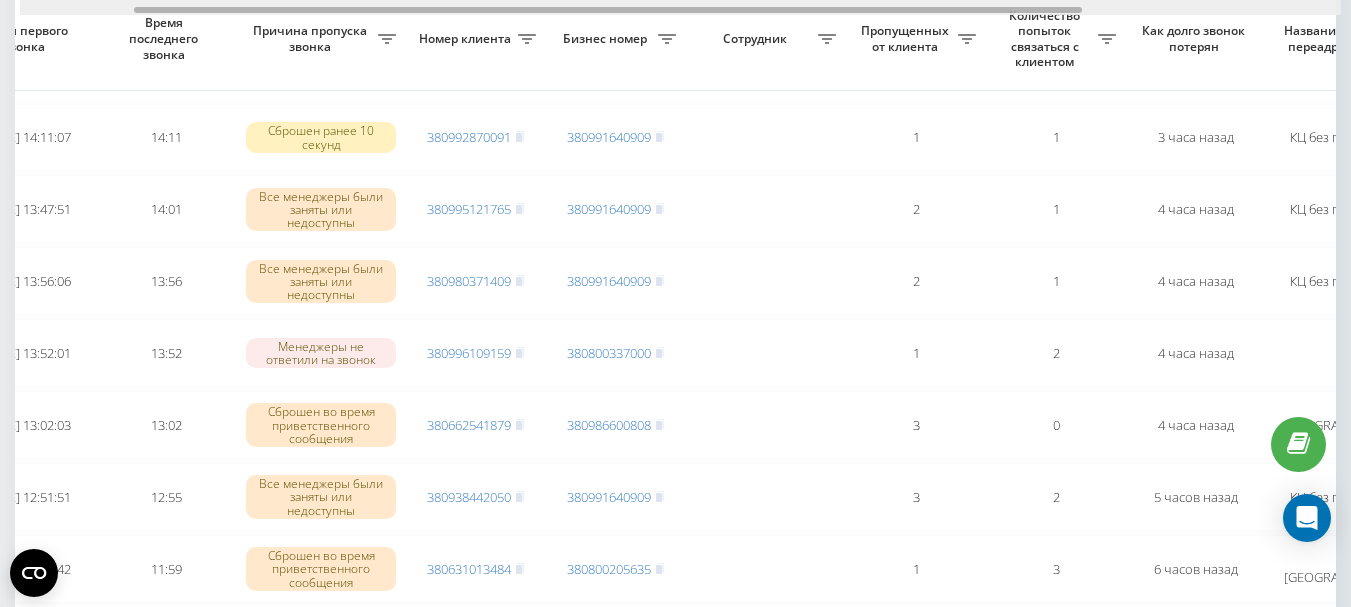 drag, startPoint x: 663, startPoint y: 9, endPoint x: 404, endPoint y: 4, distance: 259.04825 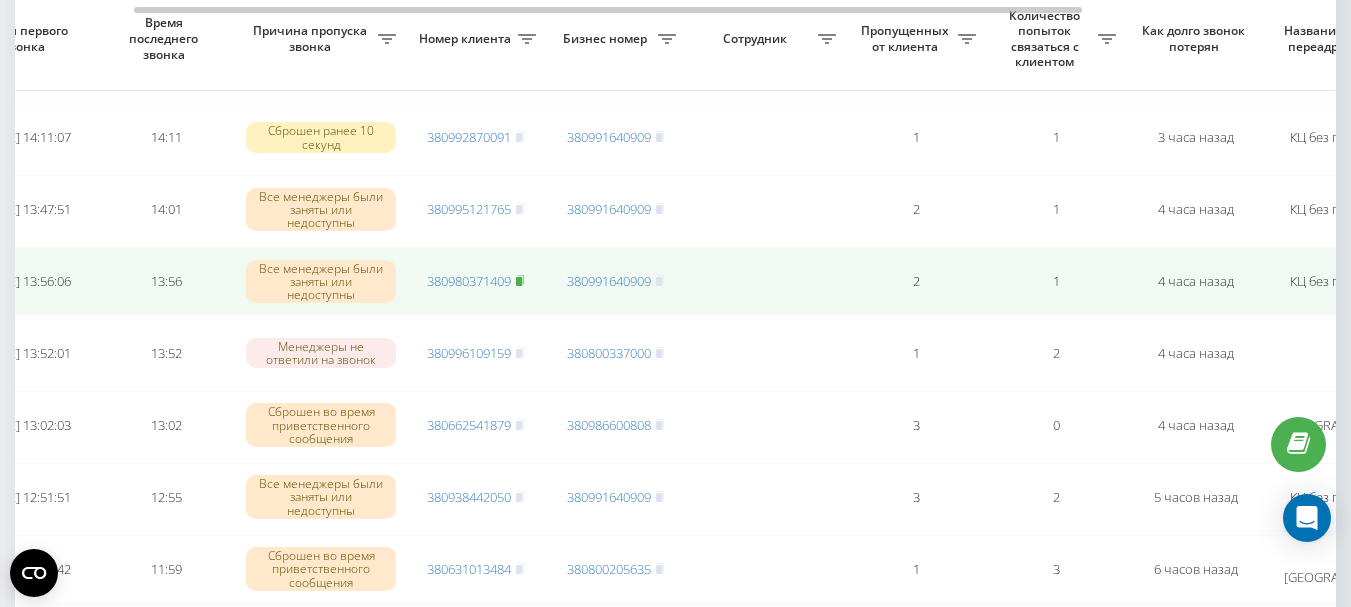 click 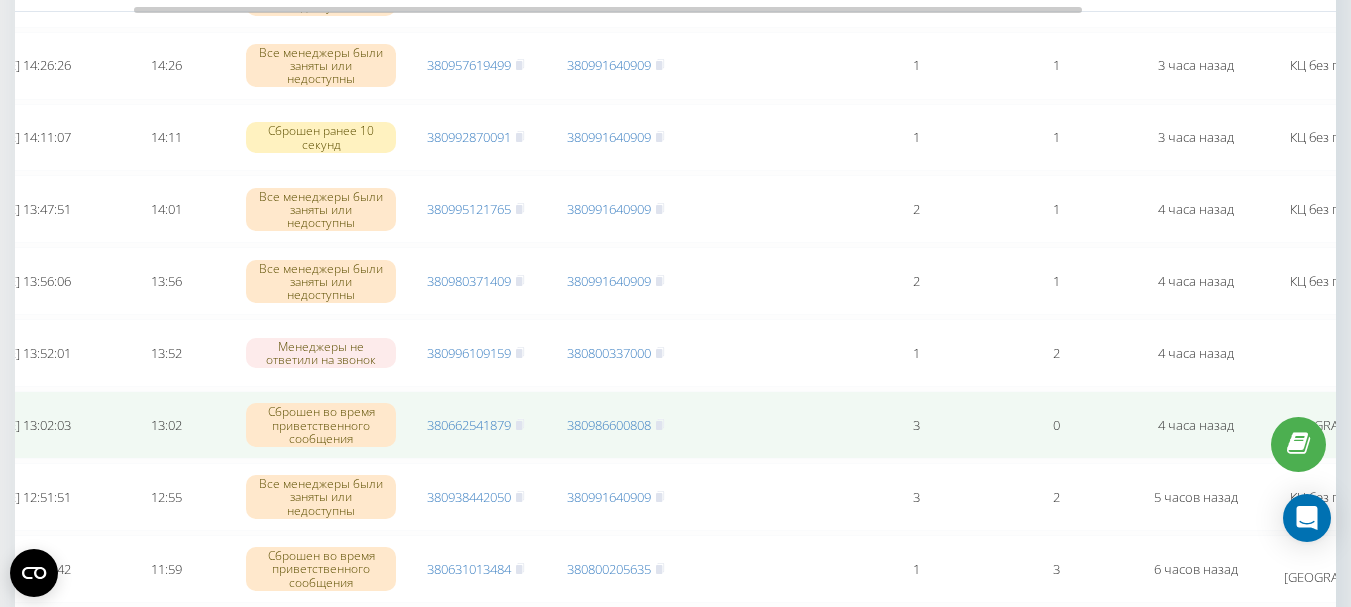 scroll, scrollTop: 864, scrollLeft: 0, axis: vertical 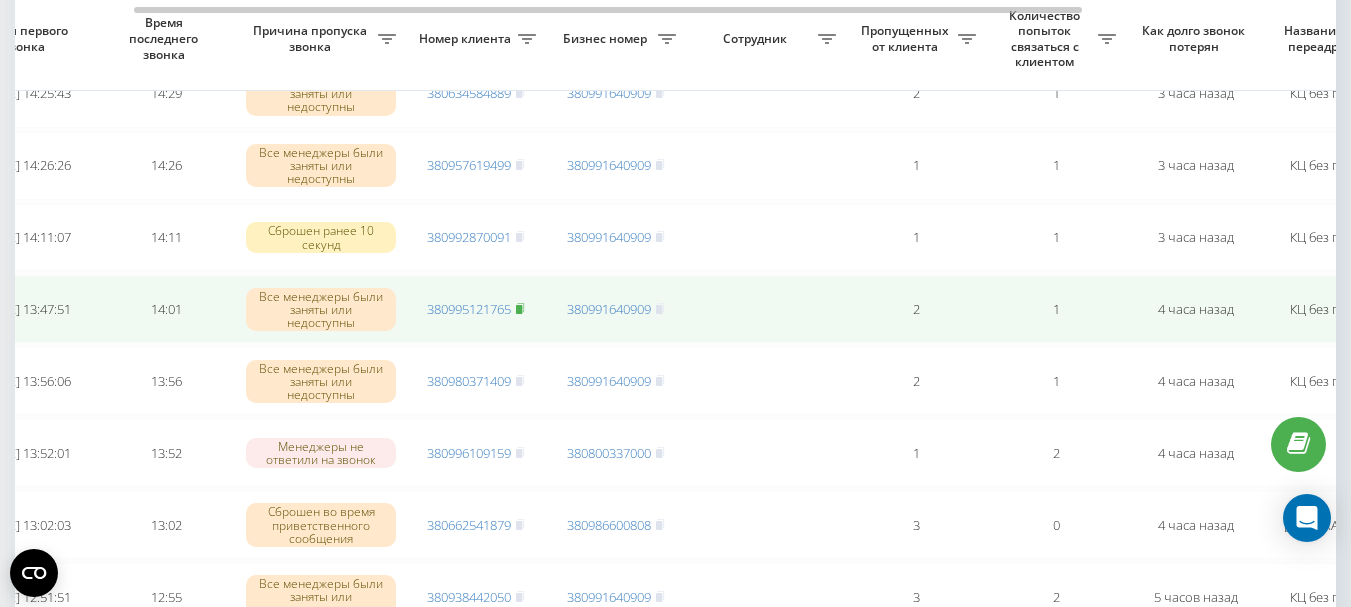 click 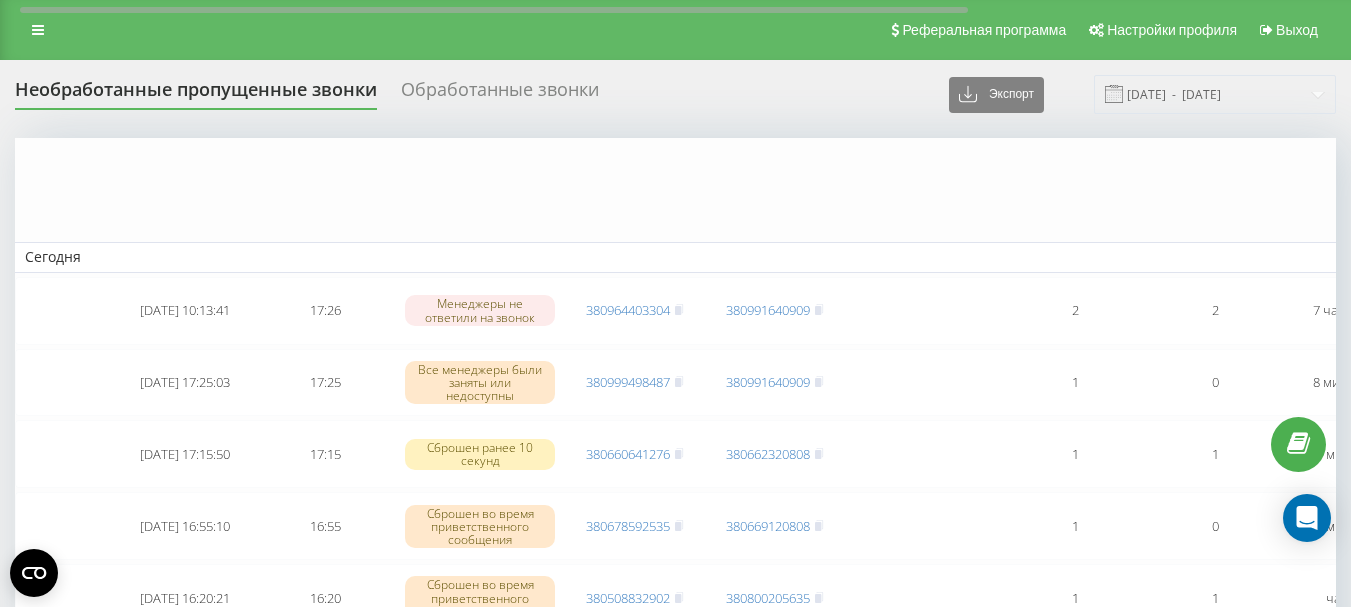 scroll, scrollTop: 864, scrollLeft: 0, axis: vertical 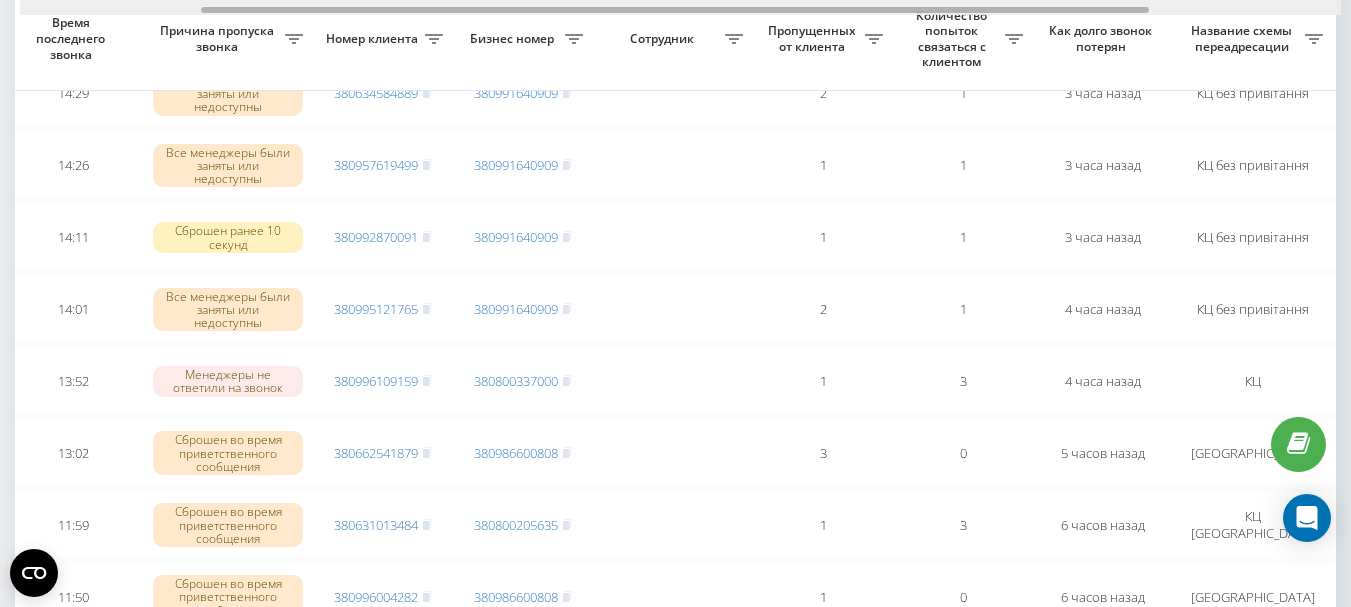 drag, startPoint x: 580, startPoint y: 8, endPoint x: 761, endPoint y: 27, distance: 181.9945 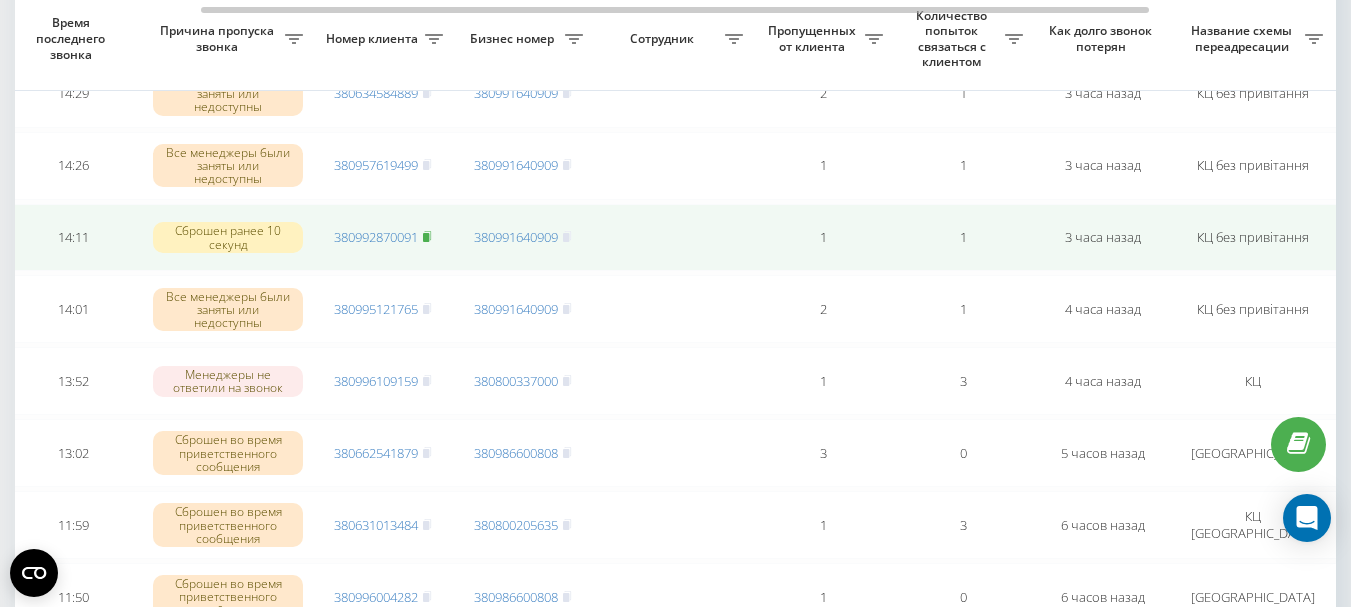 click 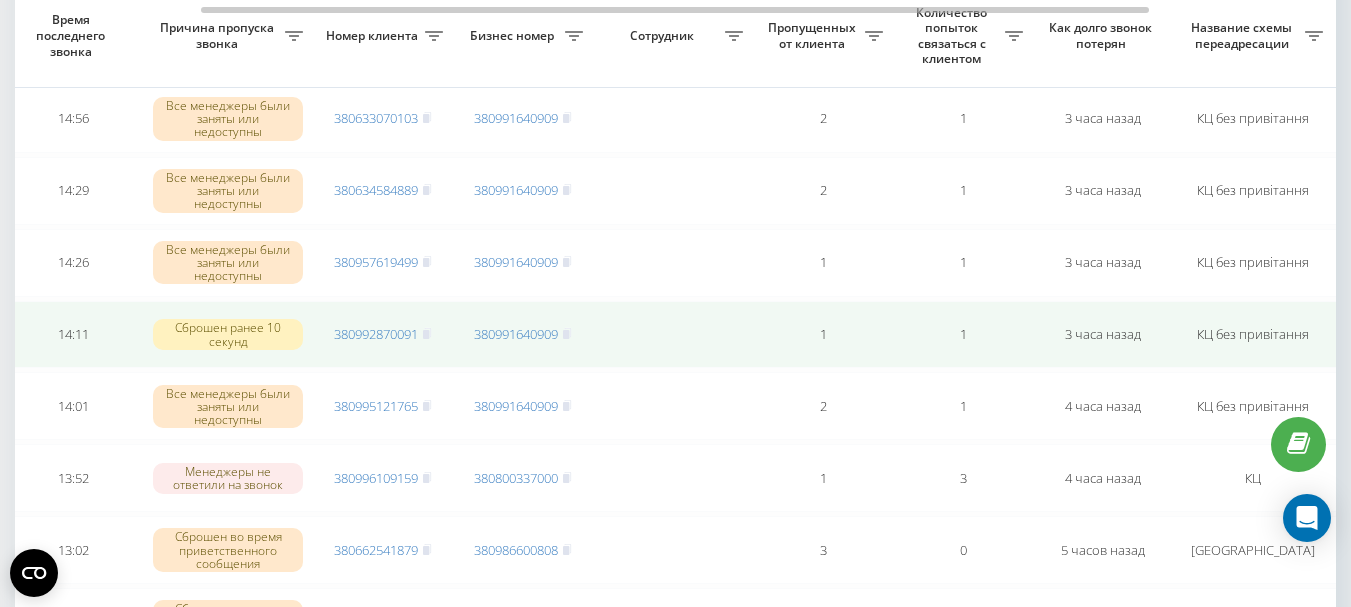 scroll, scrollTop: 764, scrollLeft: 0, axis: vertical 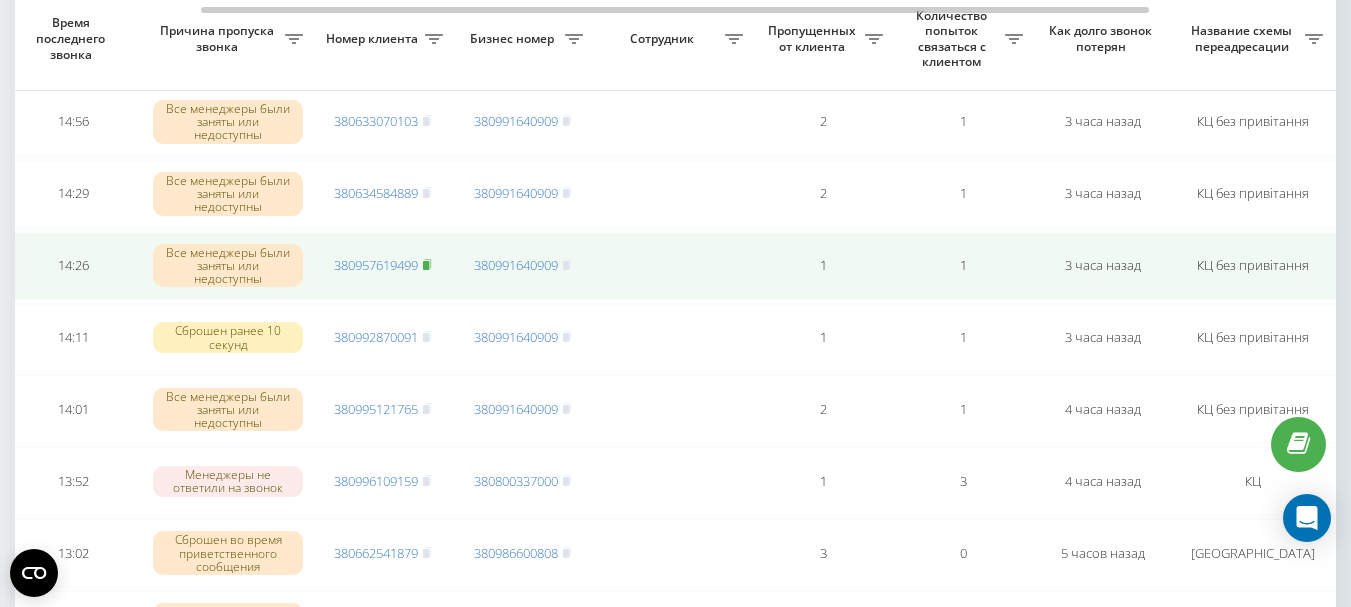 click 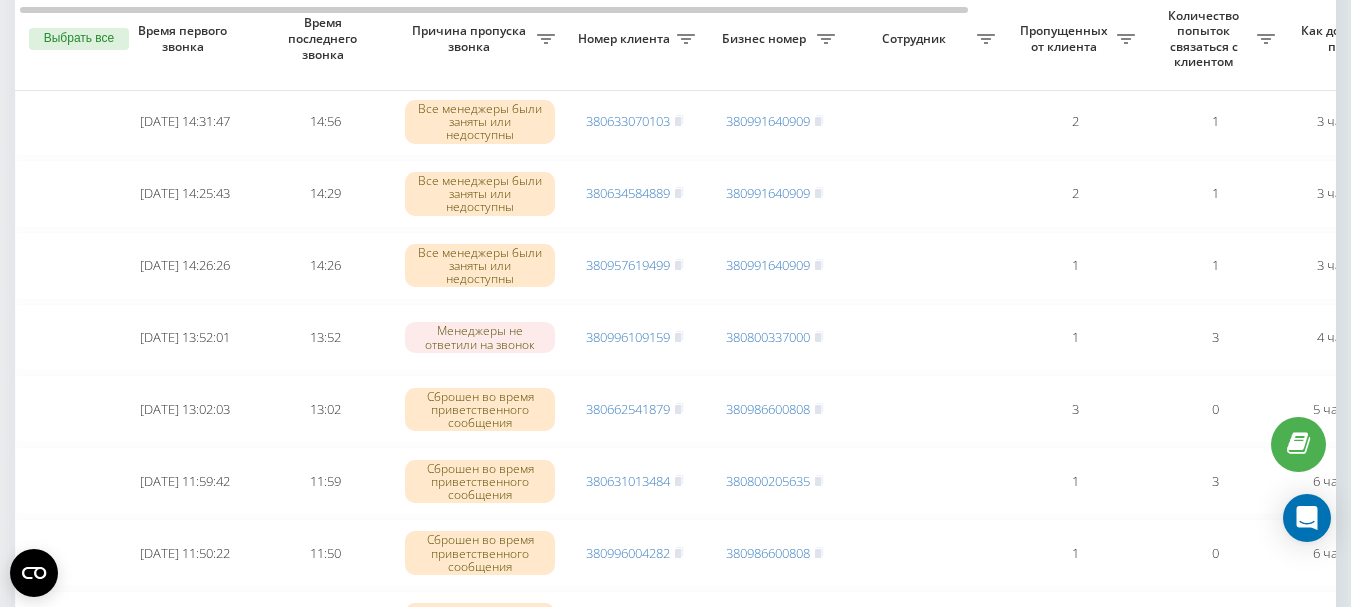 scroll, scrollTop: 764, scrollLeft: 0, axis: vertical 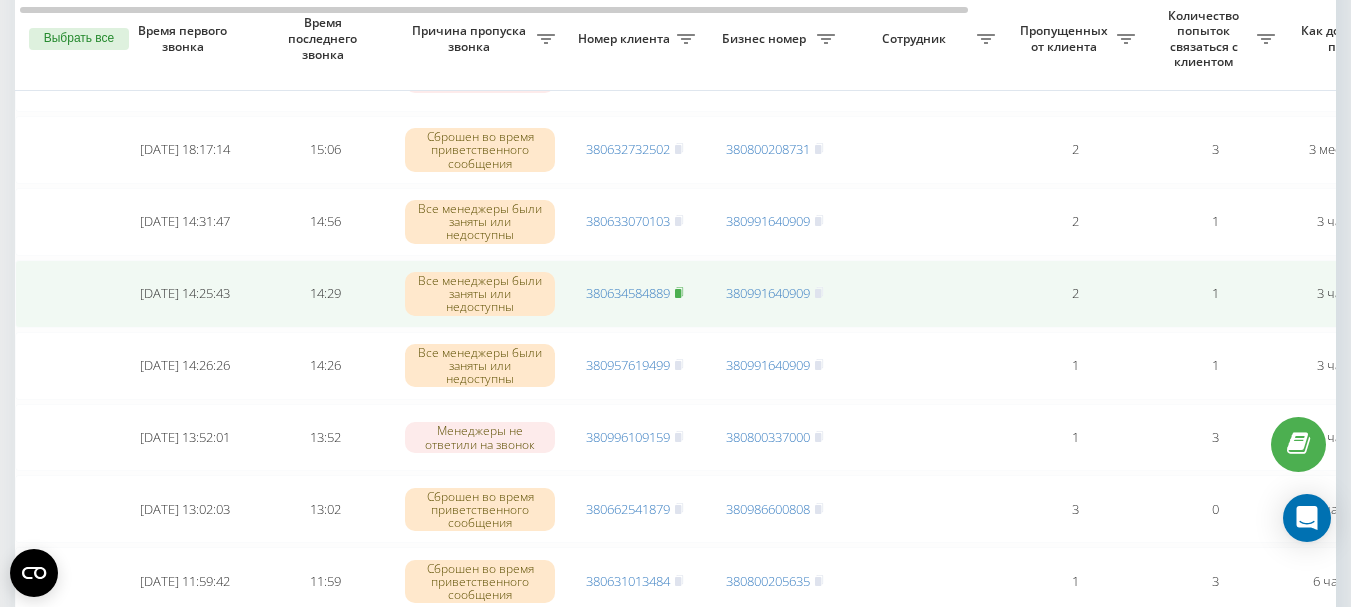 click 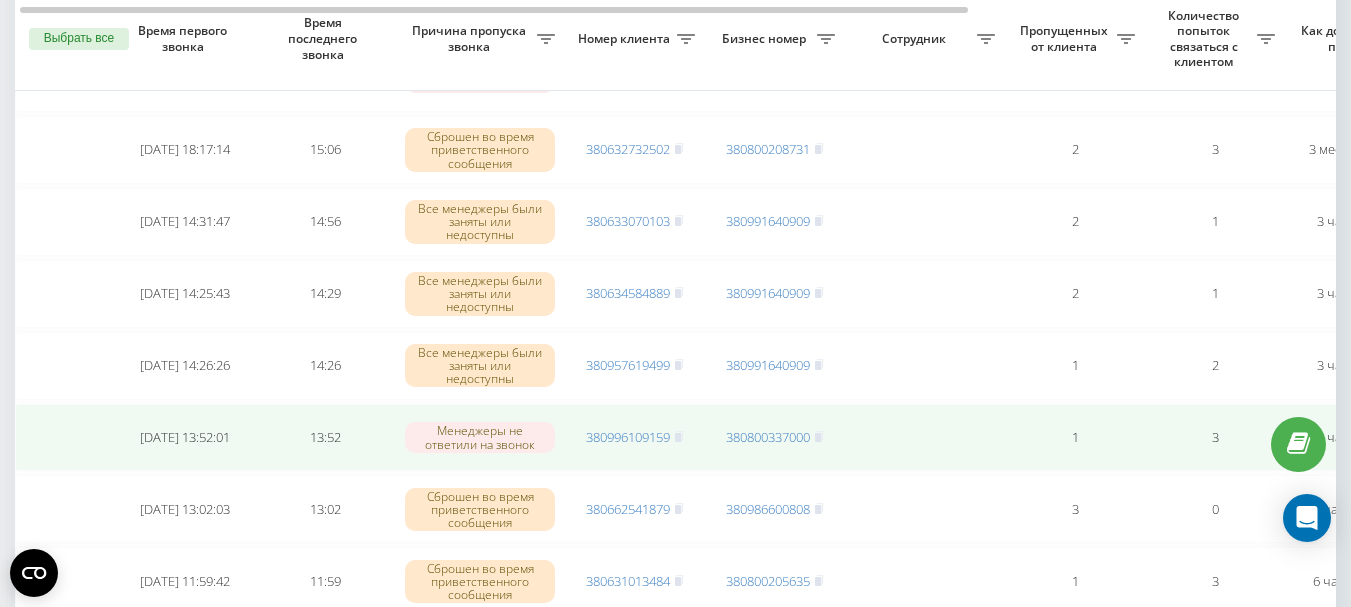 scroll, scrollTop: 664, scrollLeft: 0, axis: vertical 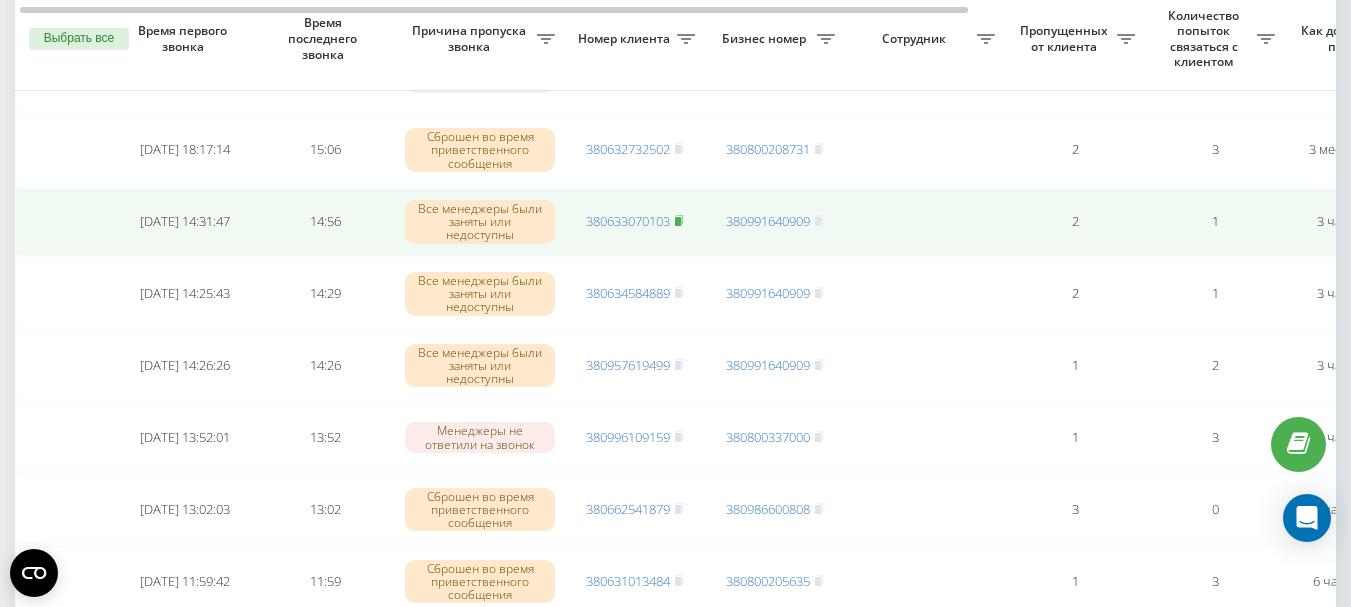click 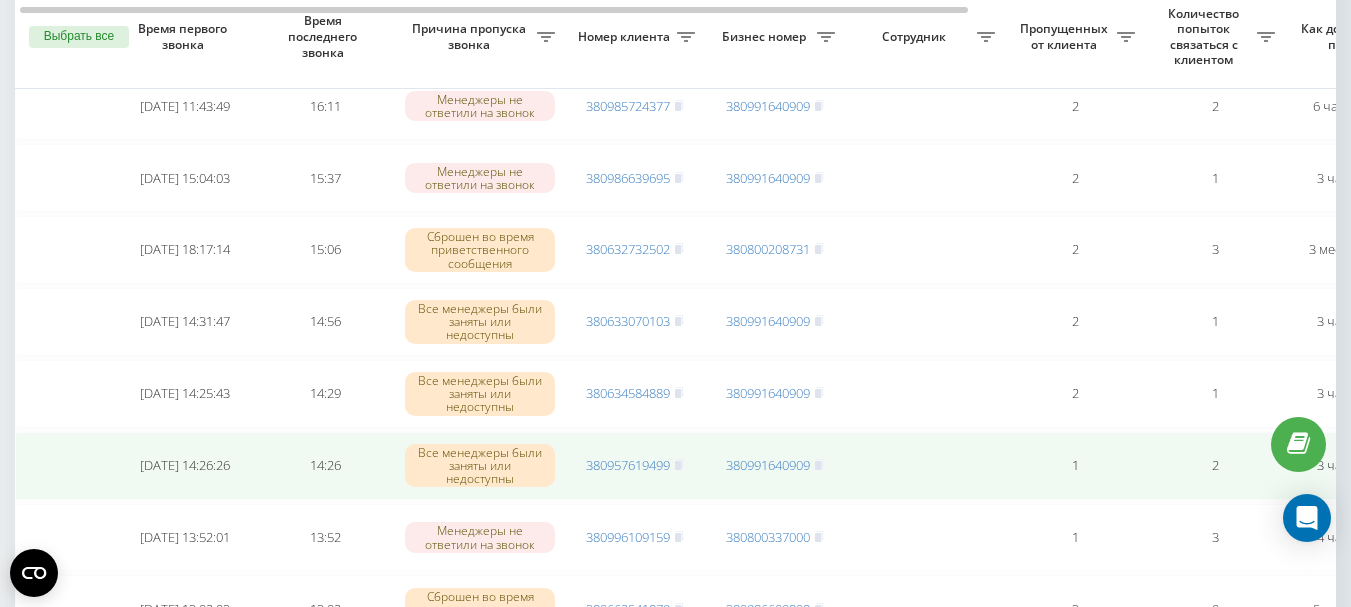 scroll, scrollTop: 464, scrollLeft: 0, axis: vertical 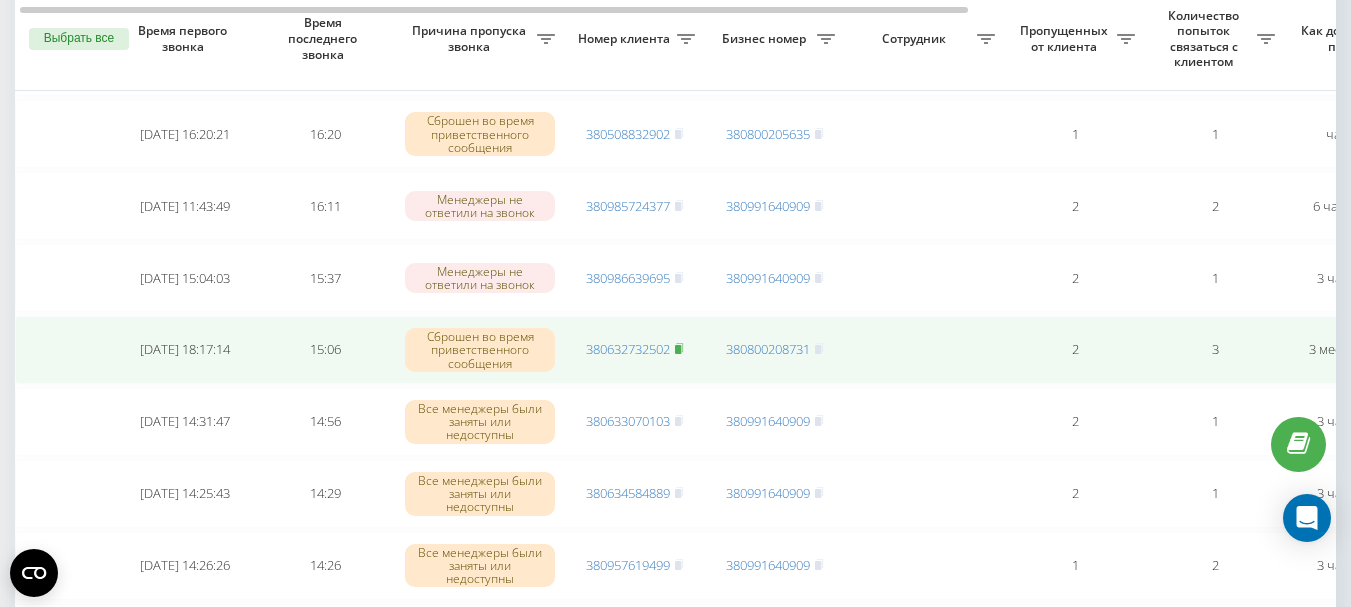 click 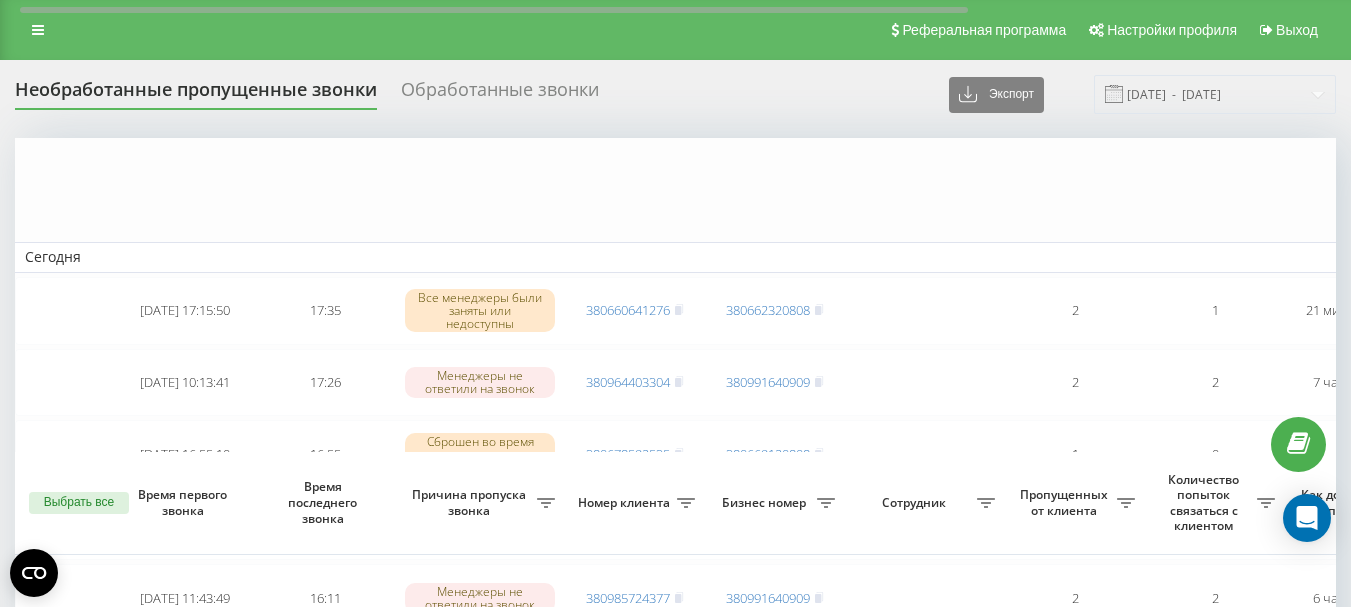 scroll, scrollTop: 464, scrollLeft: 0, axis: vertical 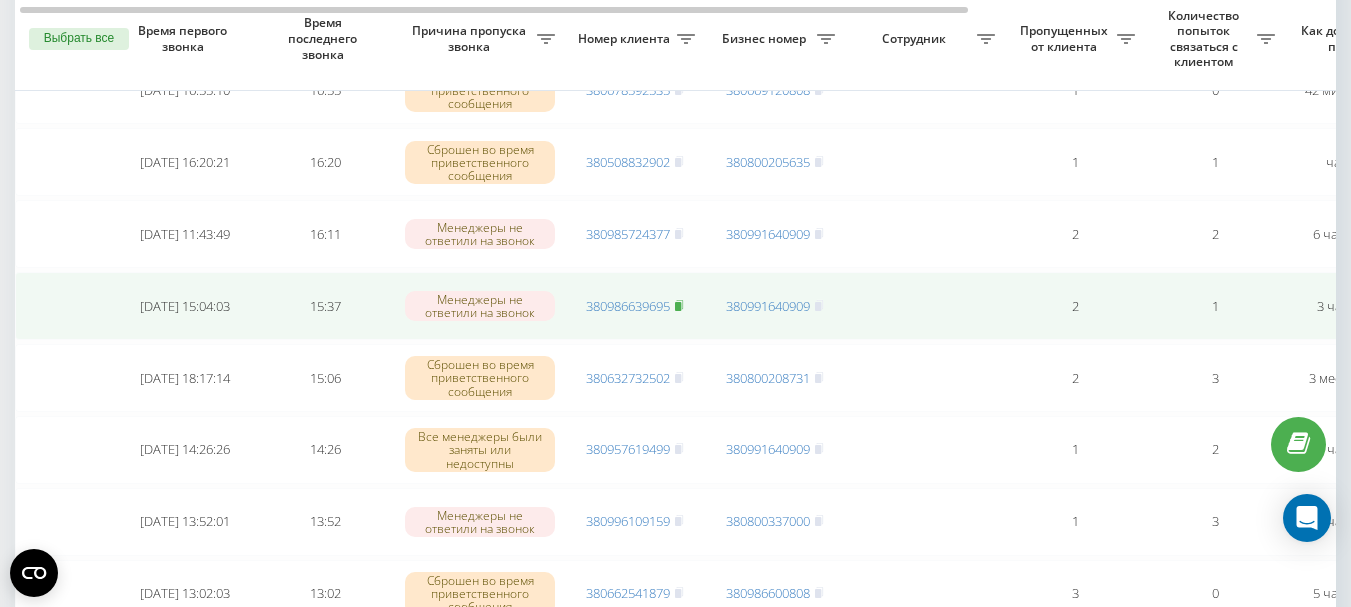 click 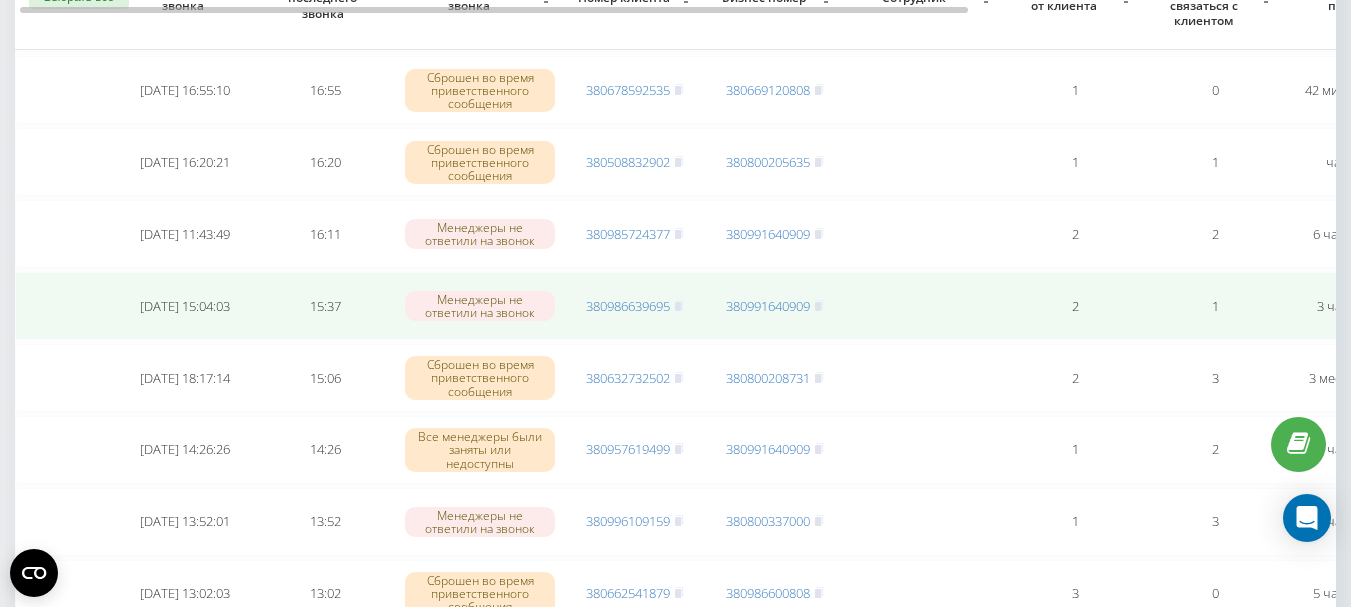 scroll, scrollTop: 264, scrollLeft: 0, axis: vertical 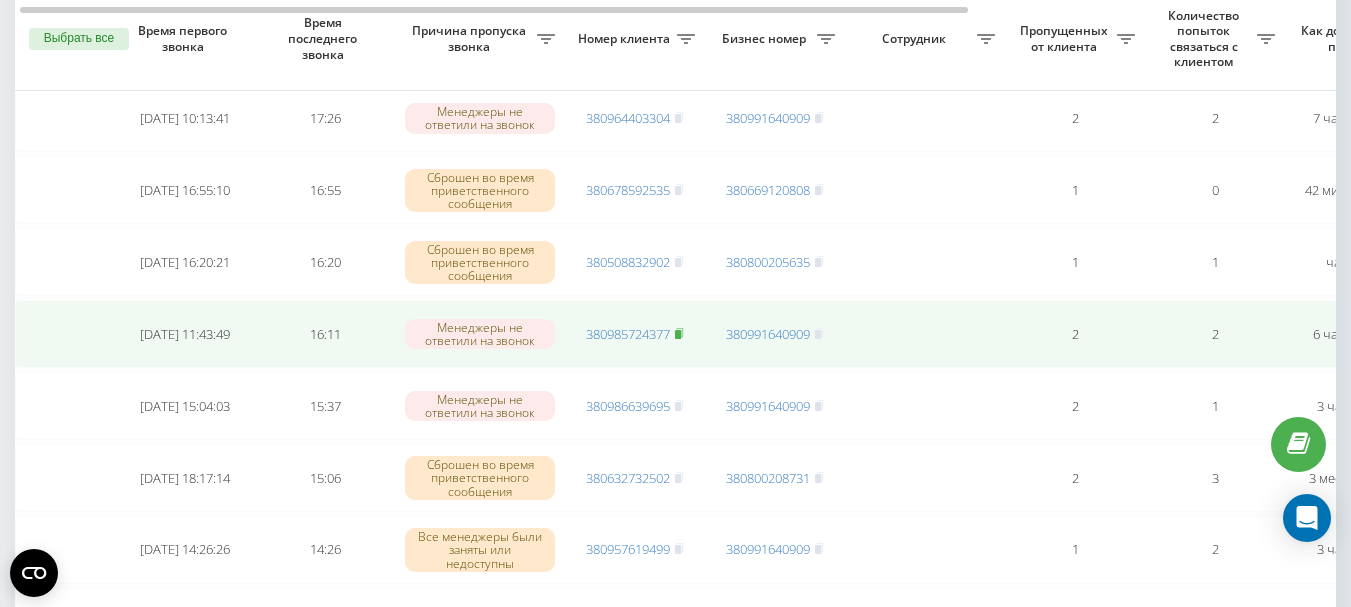 click 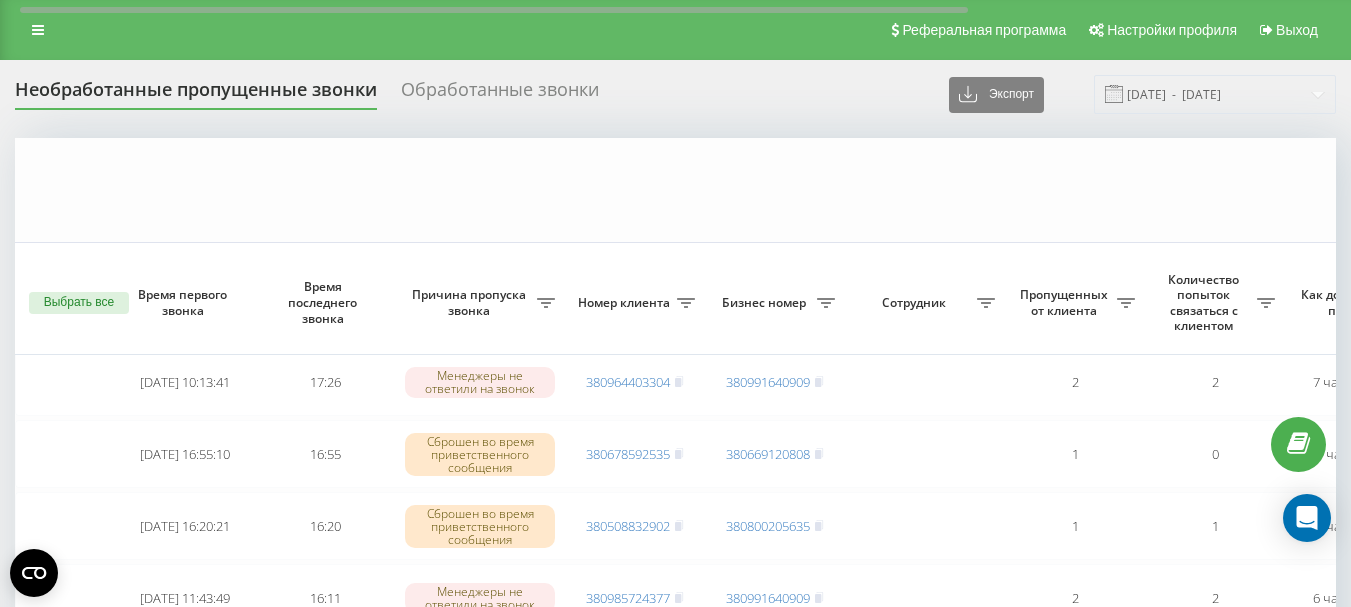 scroll, scrollTop: 264, scrollLeft: 0, axis: vertical 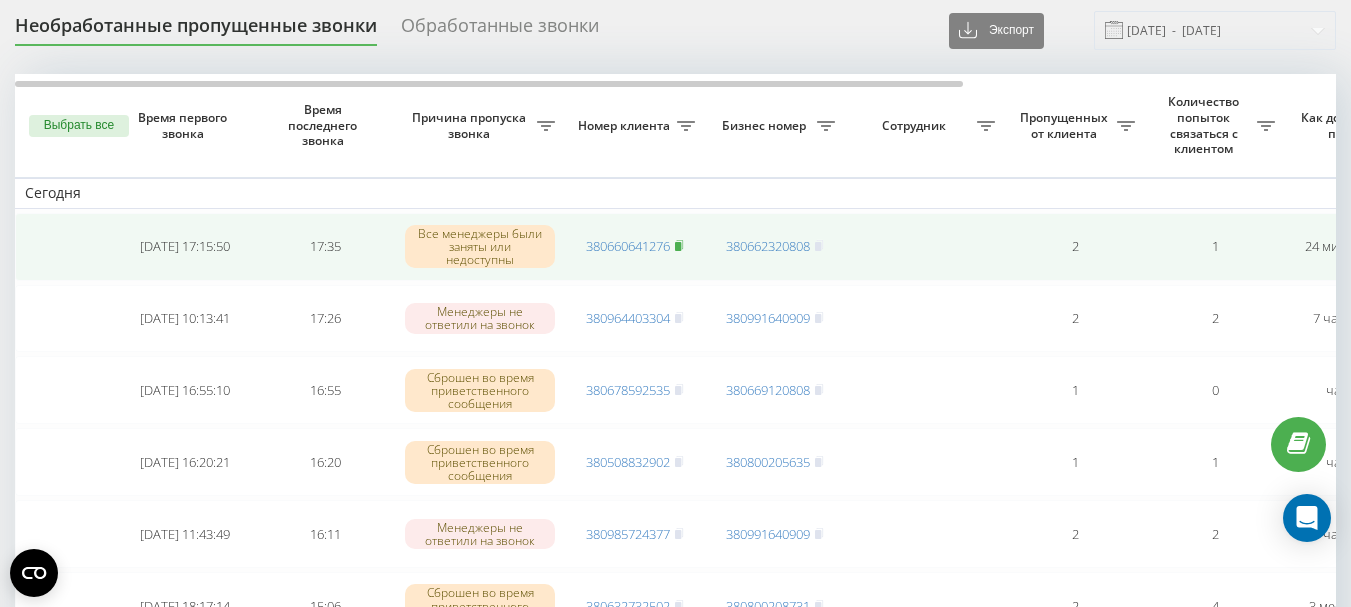 click 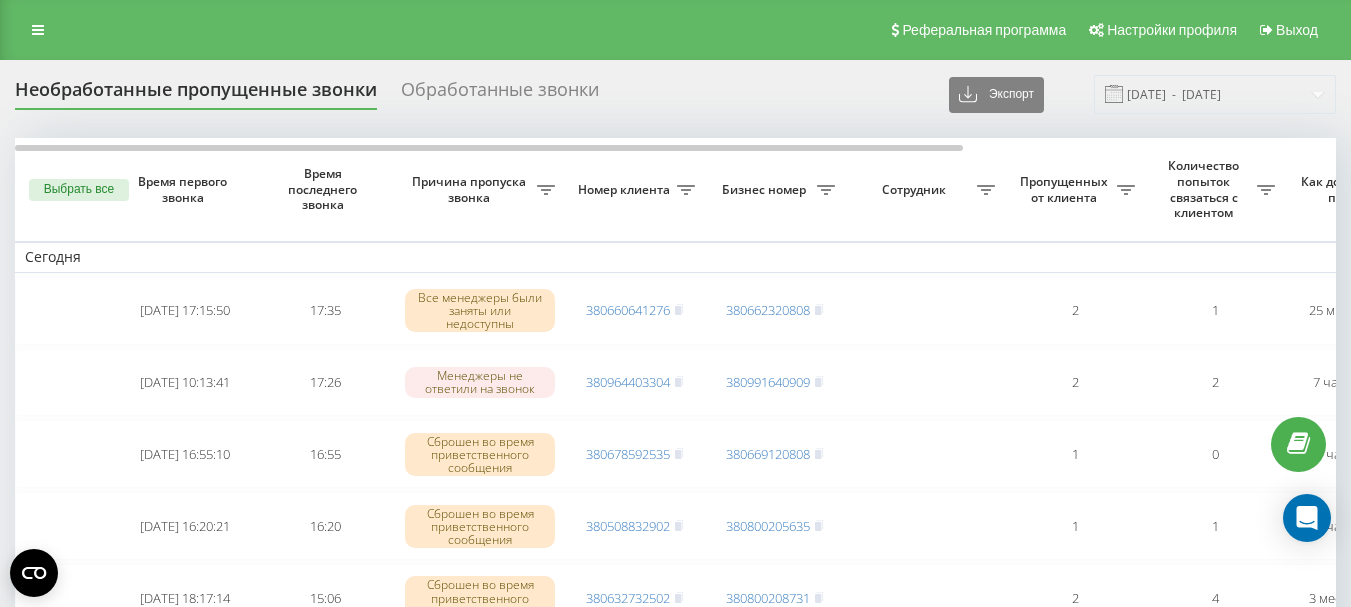 scroll, scrollTop: 64, scrollLeft: 0, axis: vertical 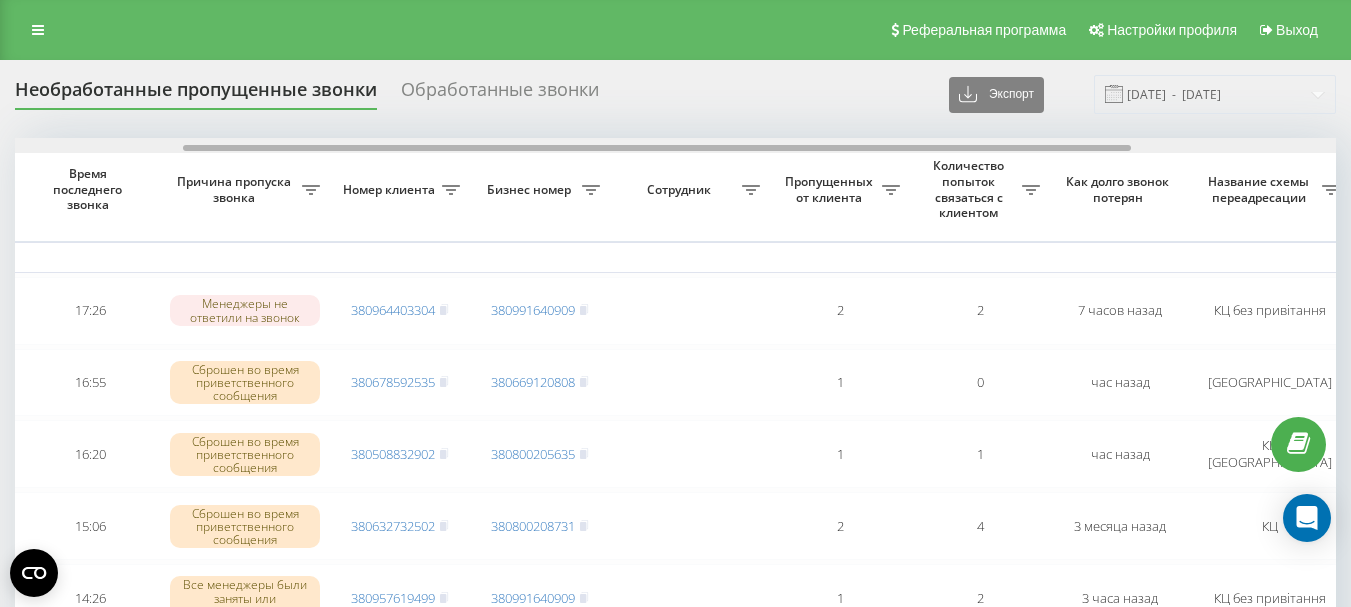 drag, startPoint x: 645, startPoint y: 150, endPoint x: 814, endPoint y: 149, distance: 169.00296 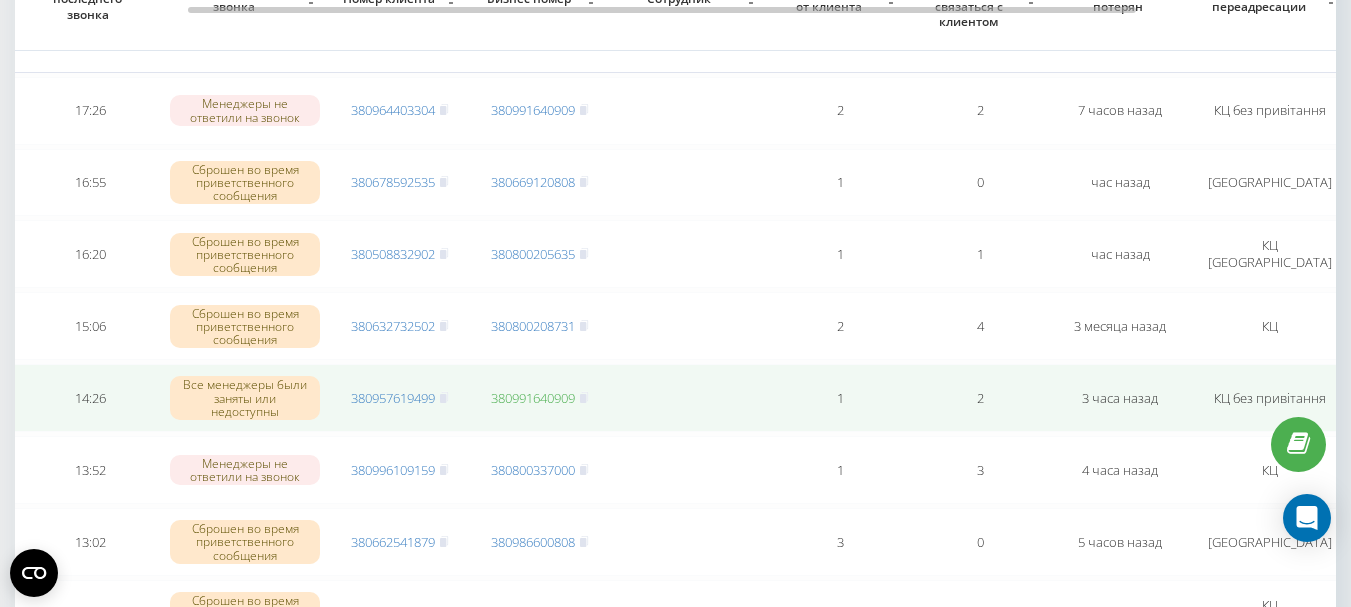 scroll, scrollTop: 100, scrollLeft: 0, axis: vertical 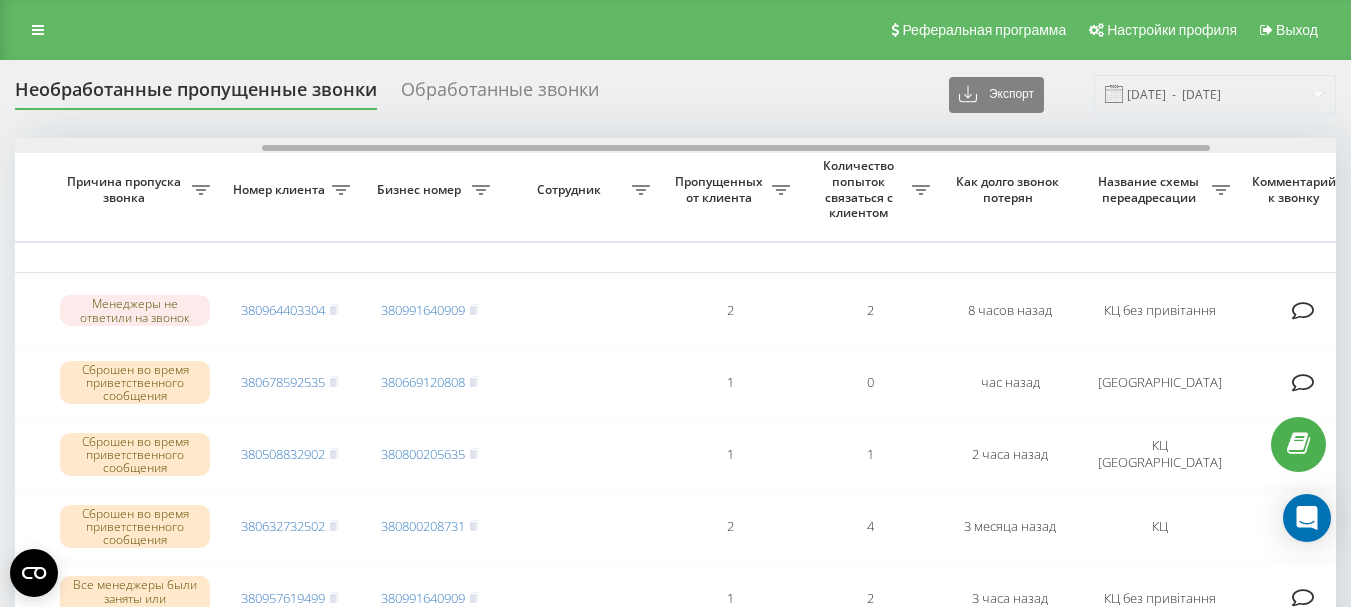 drag, startPoint x: 399, startPoint y: 149, endPoint x: 667, endPoint y: 189, distance: 270.96863 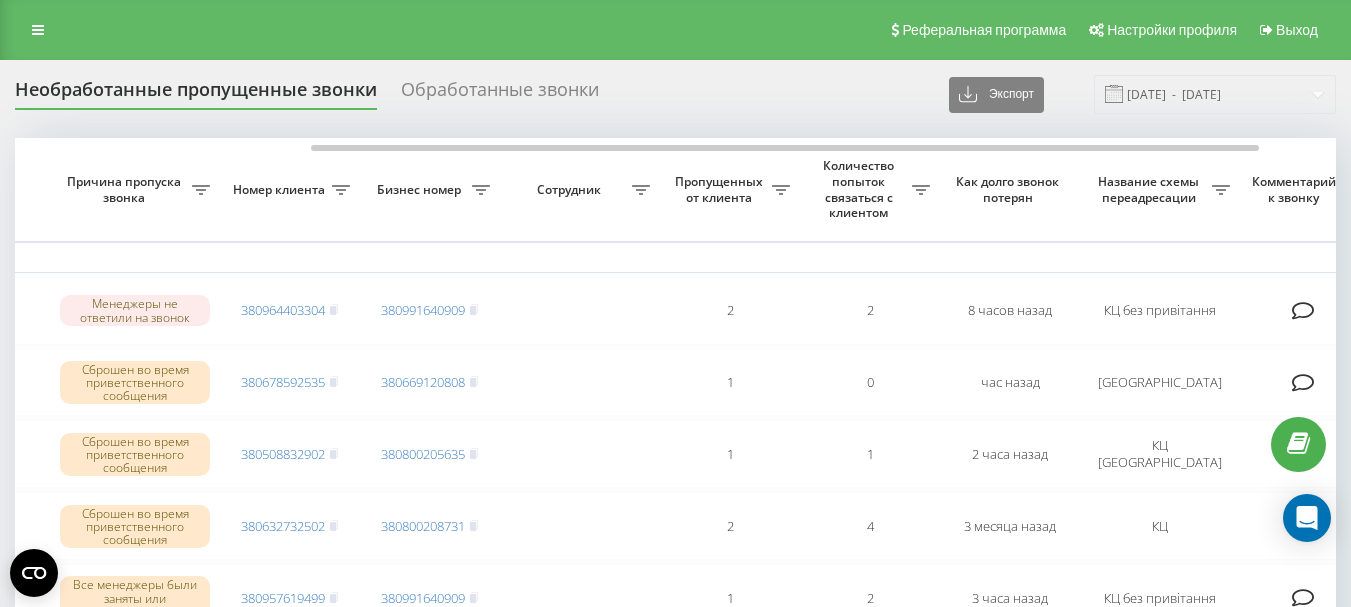 scroll, scrollTop: 0, scrollLeft: 373, axis: horizontal 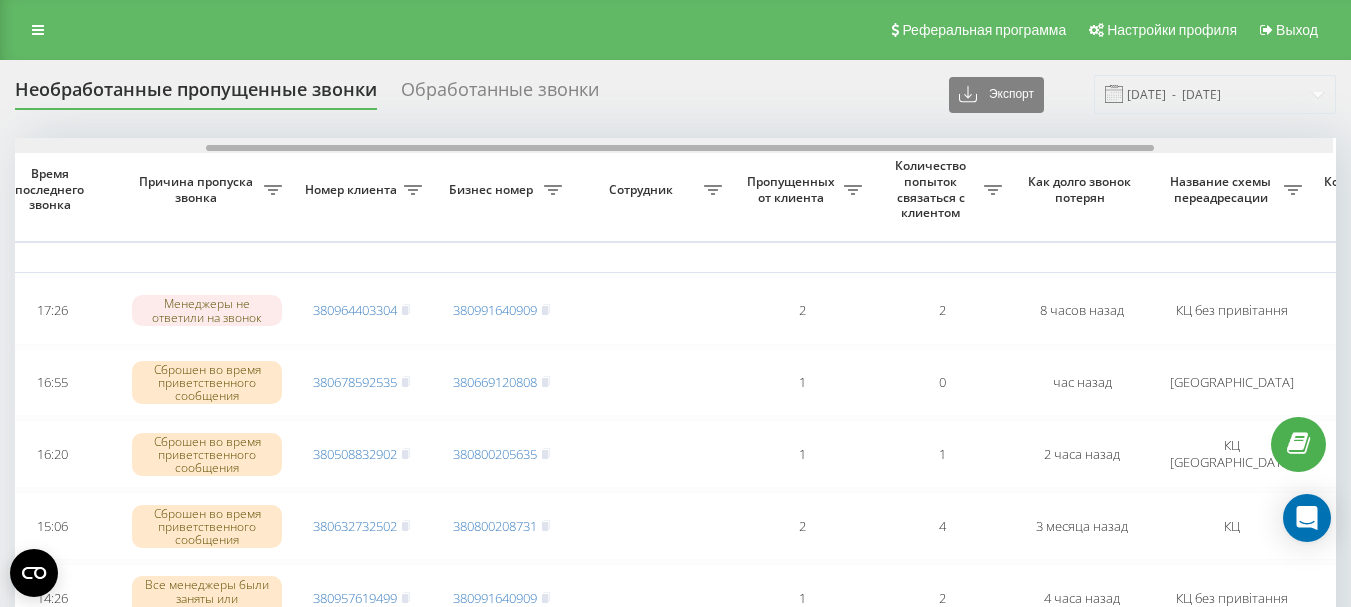 drag, startPoint x: 600, startPoint y: 149, endPoint x: 796, endPoint y: 166, distance: 196.73587 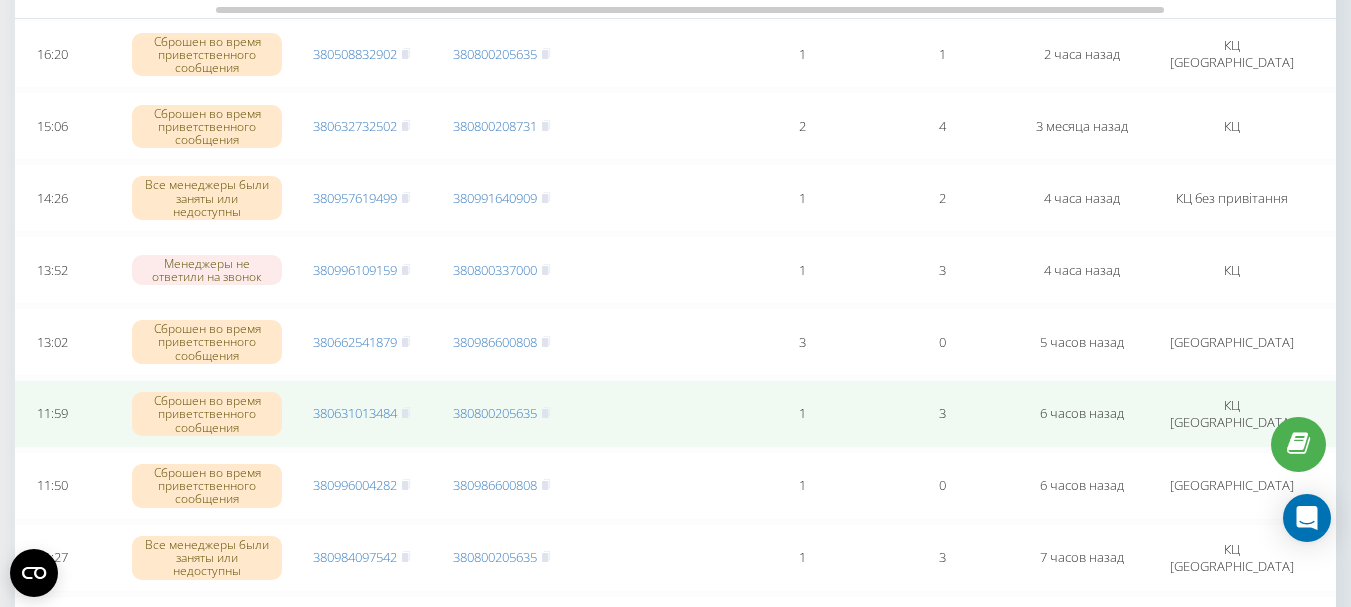 scroll, scrollTop: 0, scrollLeft: 0, axis: both 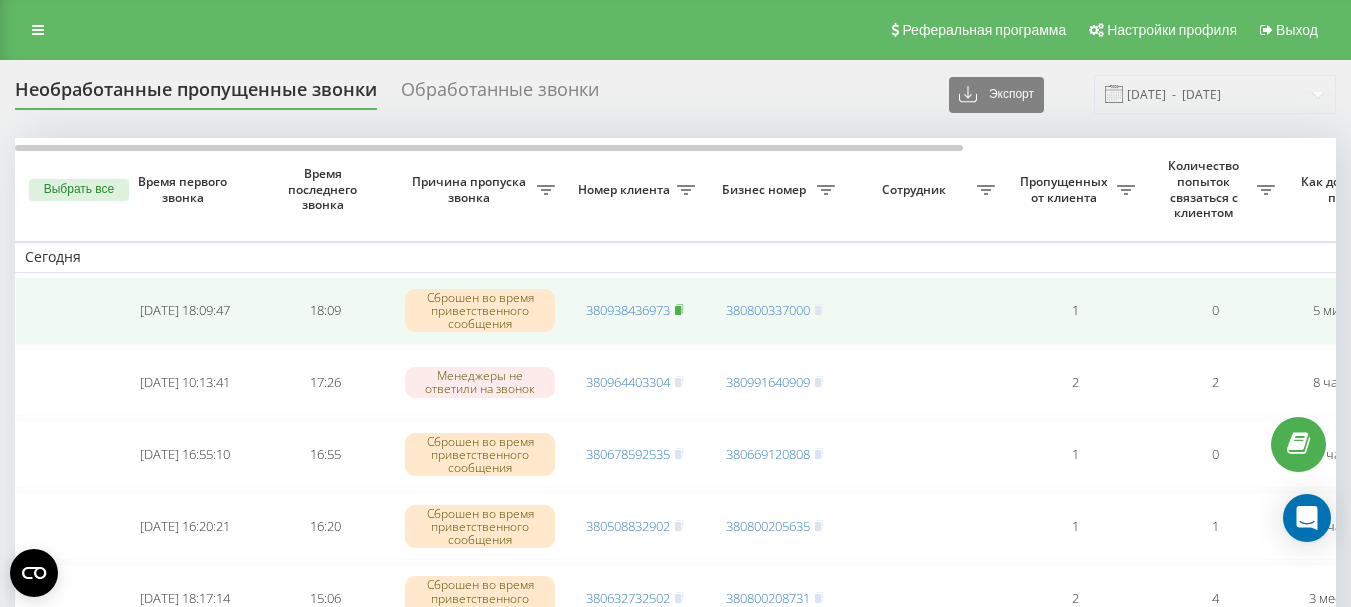 click 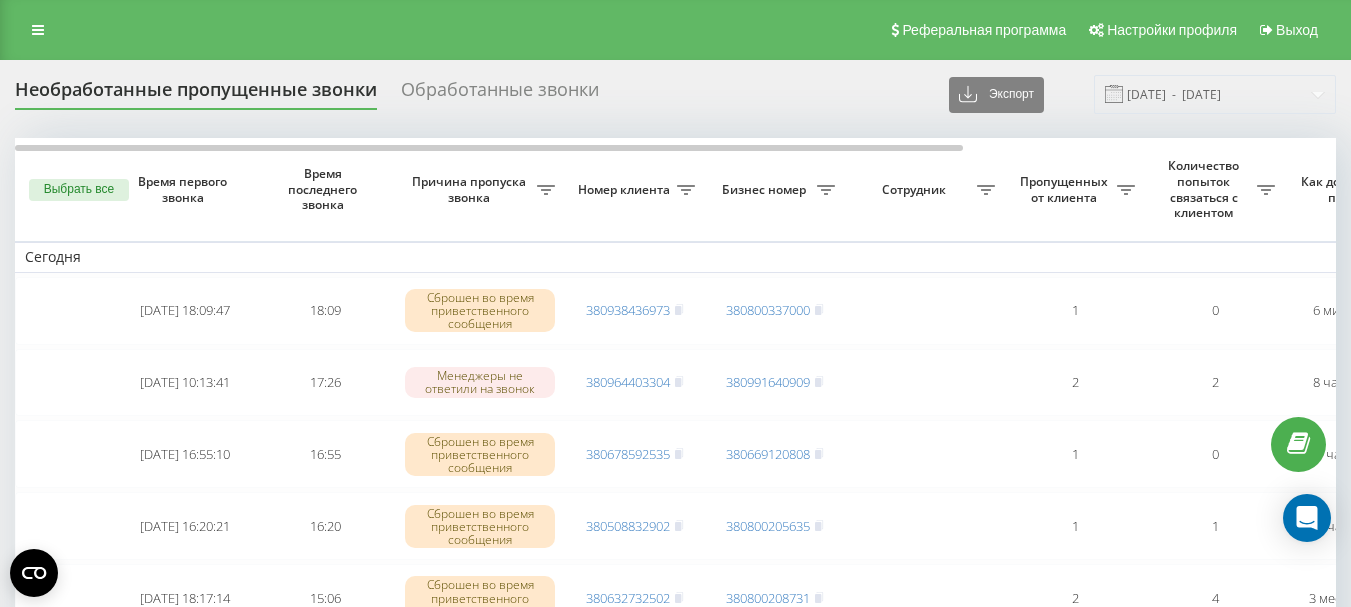scroll, scrollTop: 0, scrollLeft: 0, axis: both 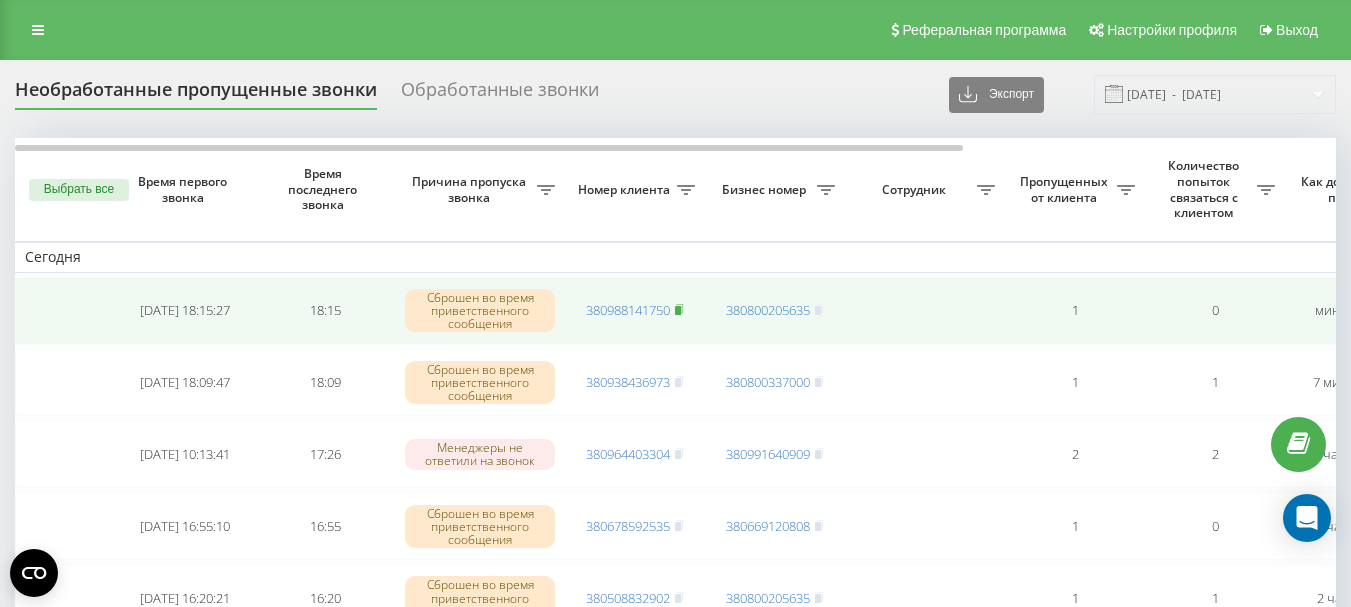 click 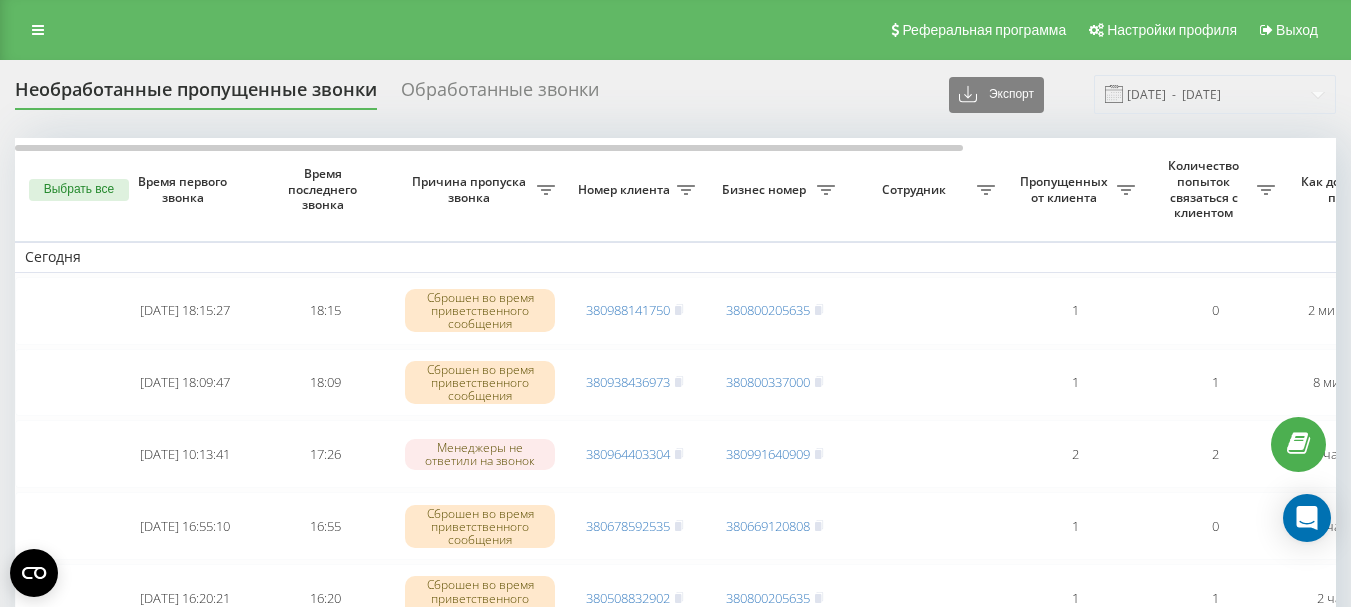 scroll, scrollTop: 0, scrollLeft: 0, axis: both 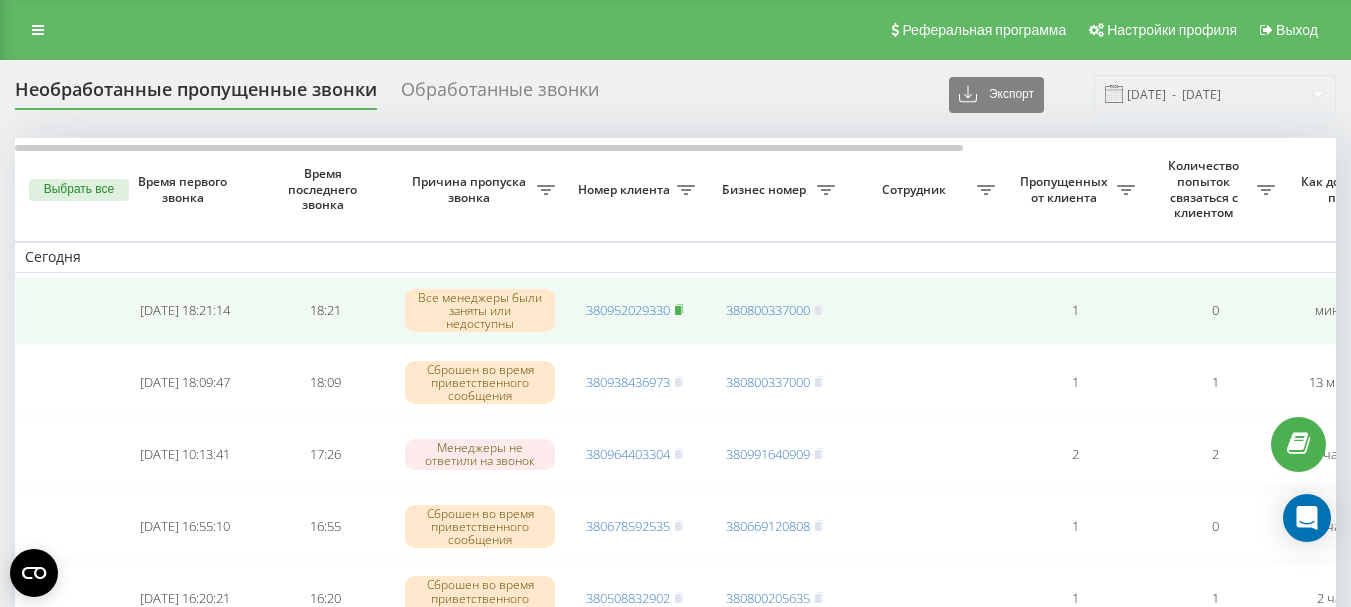 click 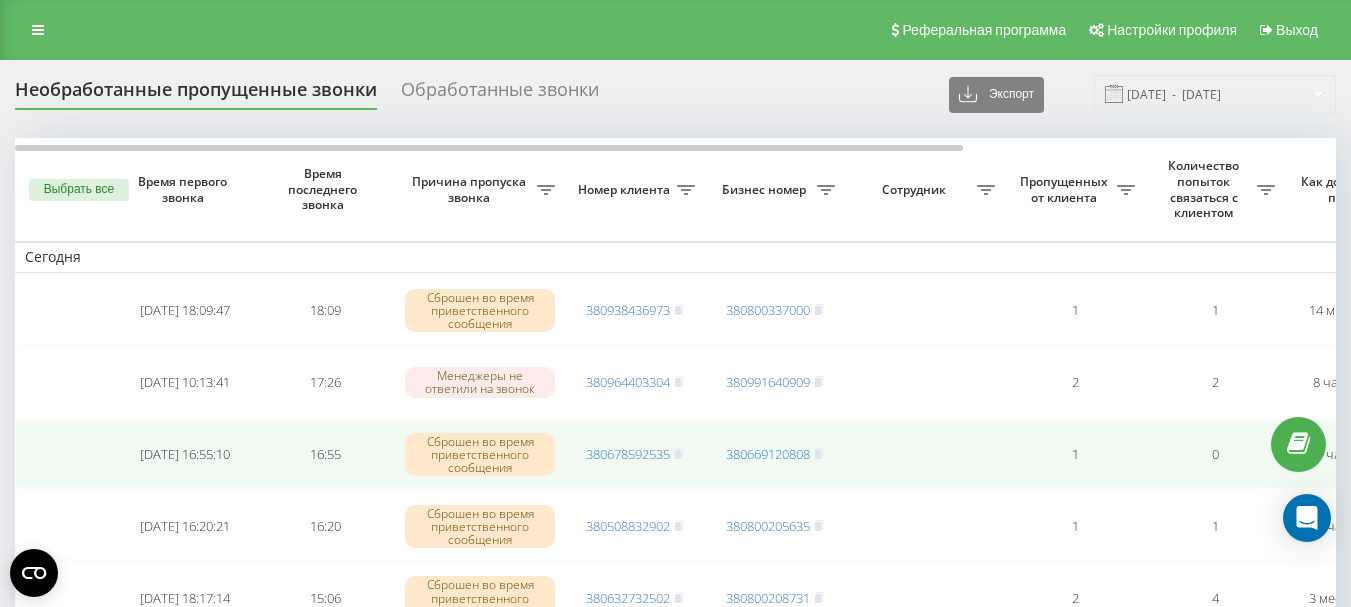 scroll, scrollTop: 0, scrollLeft: 0, axis: both 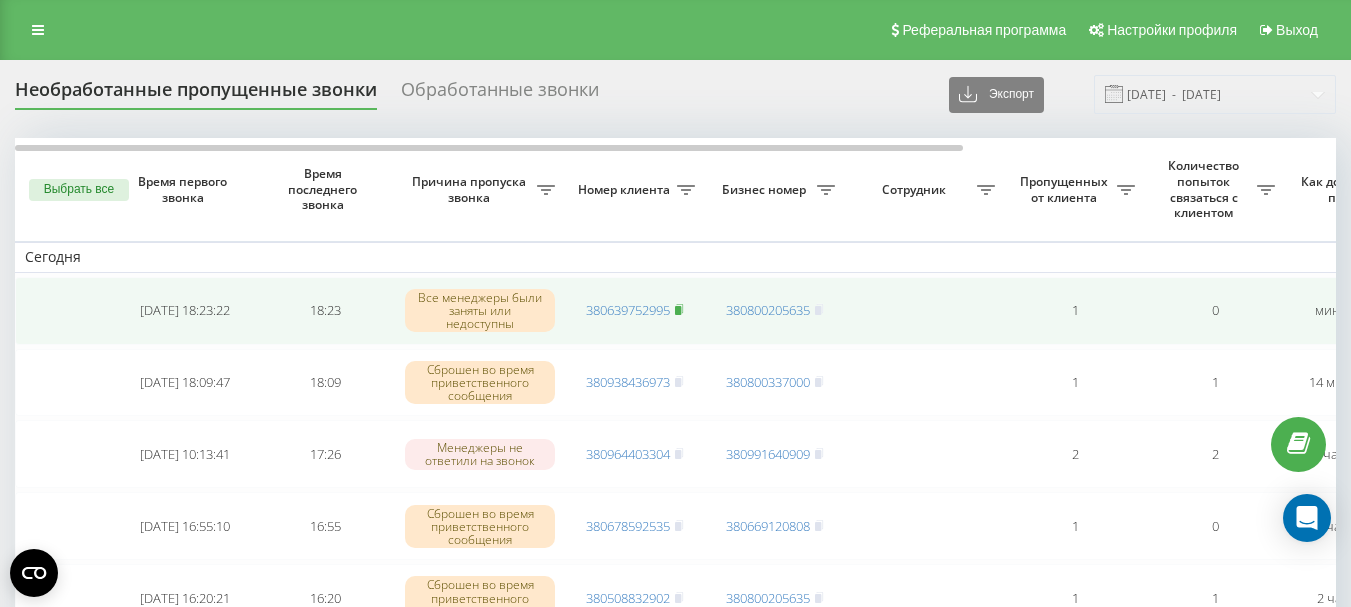 click 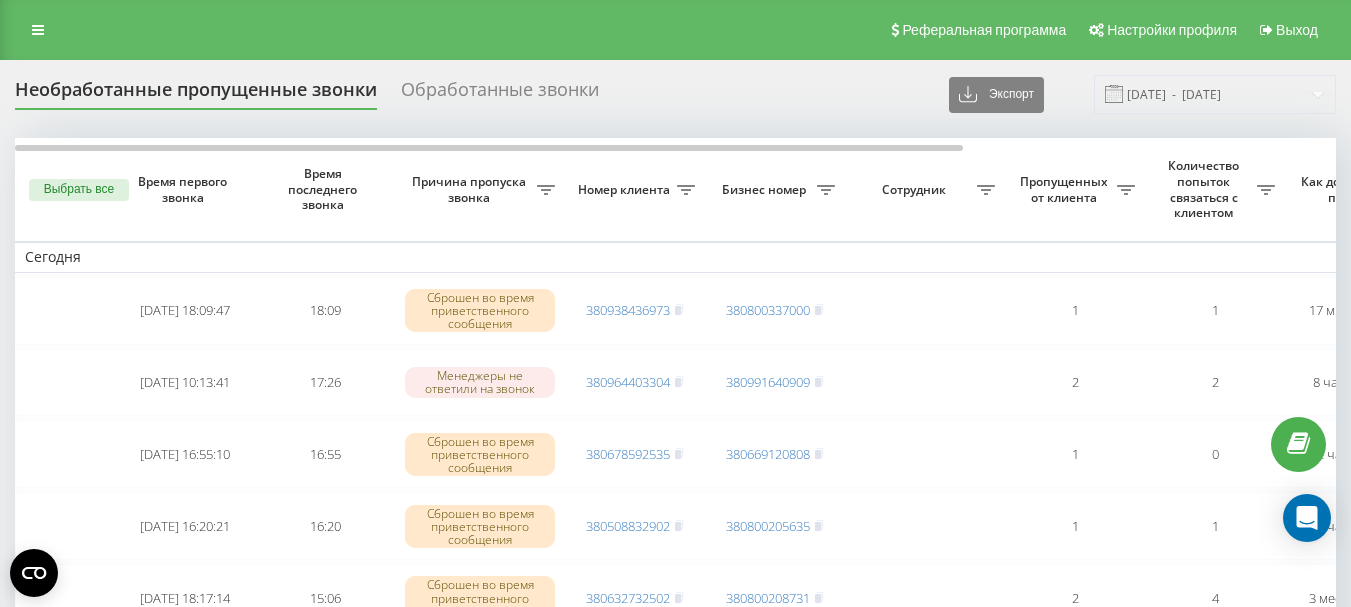 scroll, scrollTop: 0, scrollLeft: 0, axis: both 